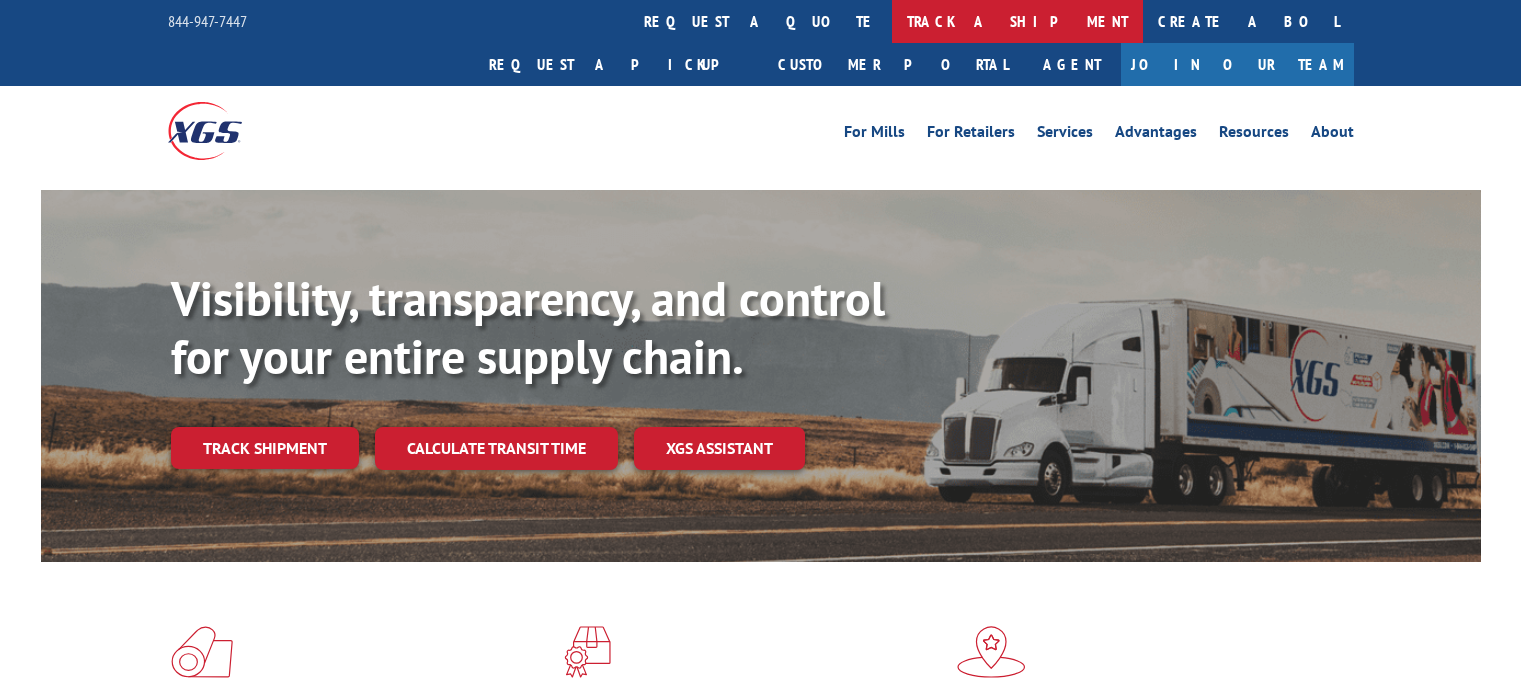 scroll, scrollTop: 0, scrollLeft: 0, axis: both 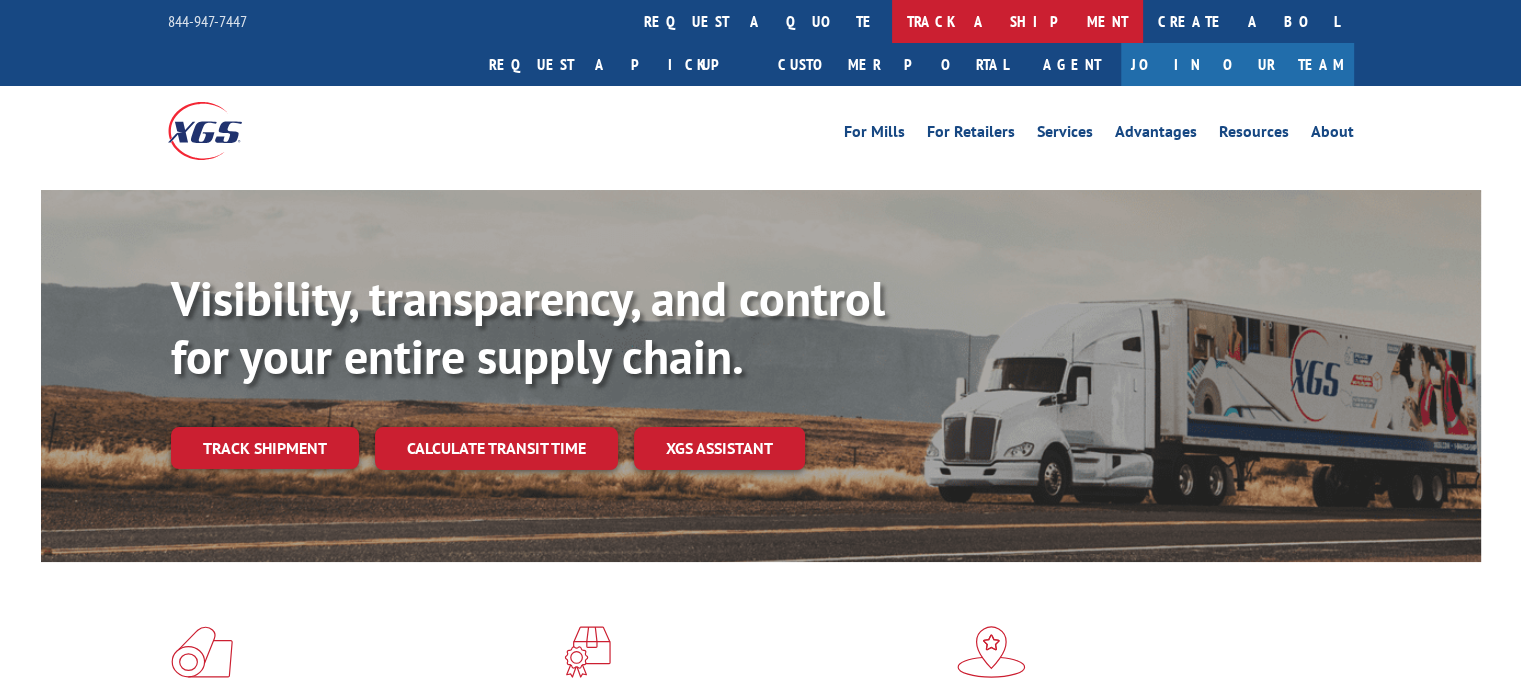click on "track a shipment" at bounding box center [1017, 21] 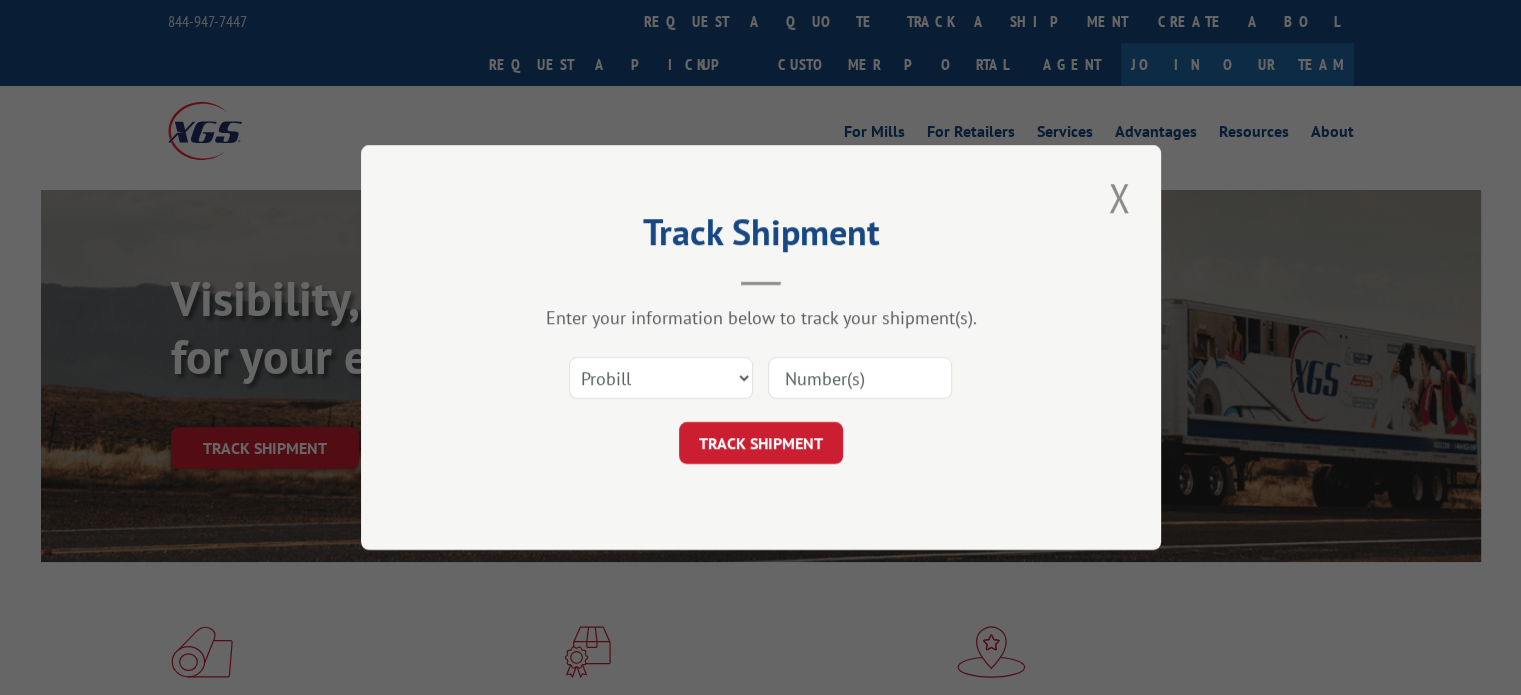 click at bounding box center (860, 378) 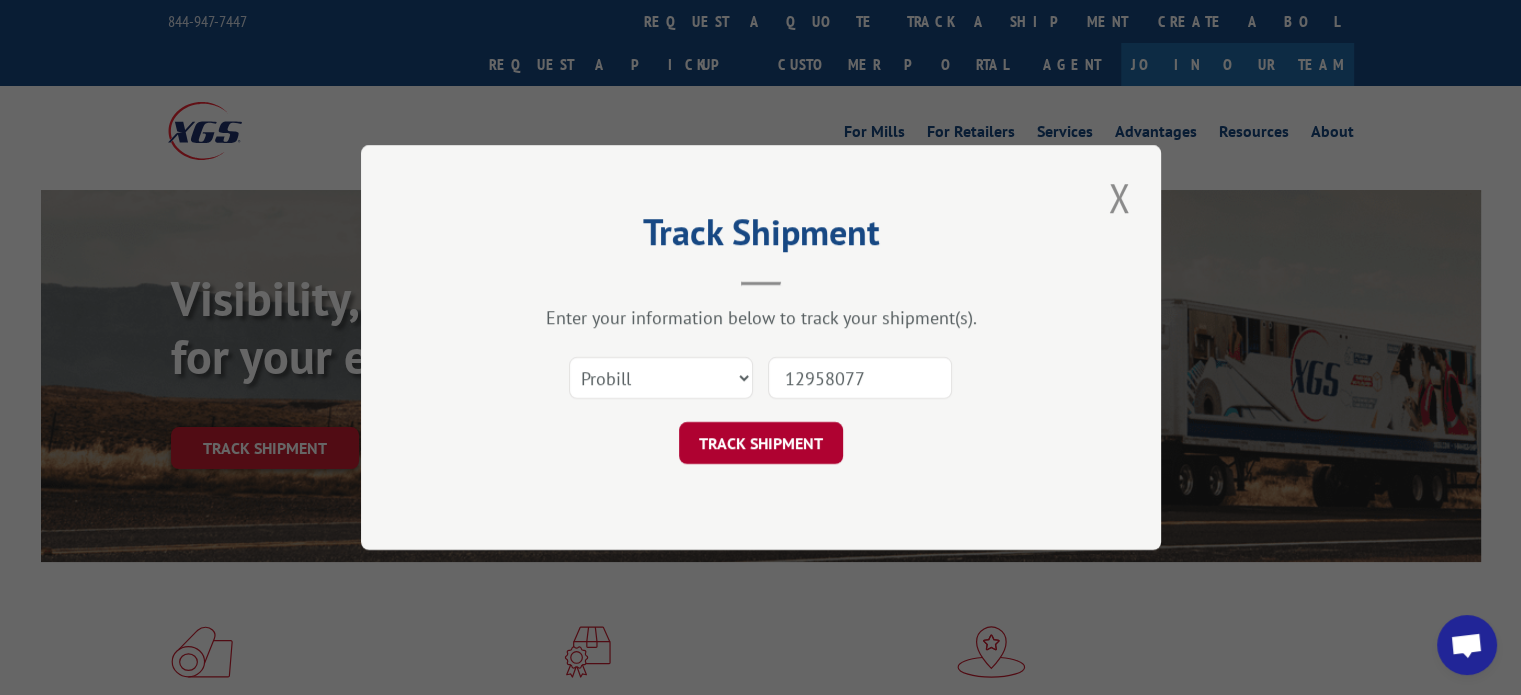type on "12958077" 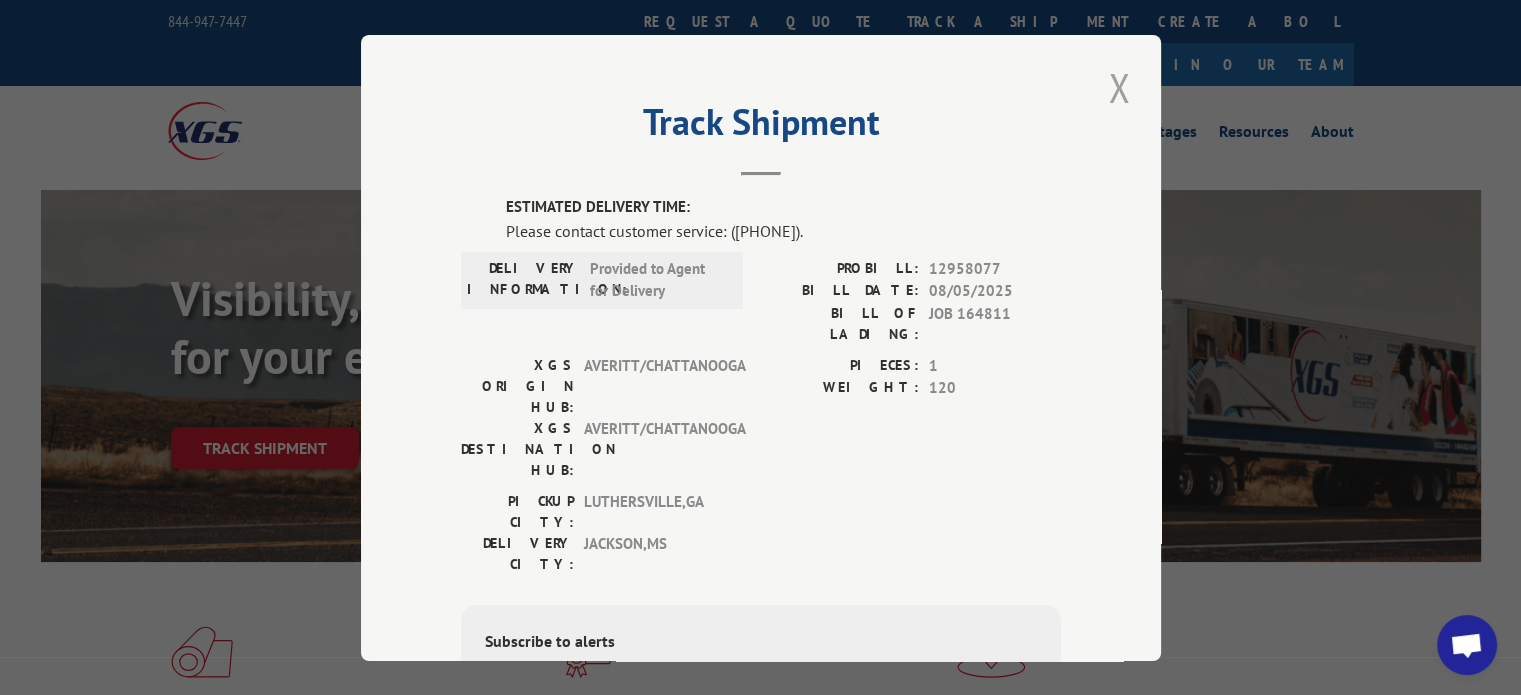 click at bounding box center [1119, 87] 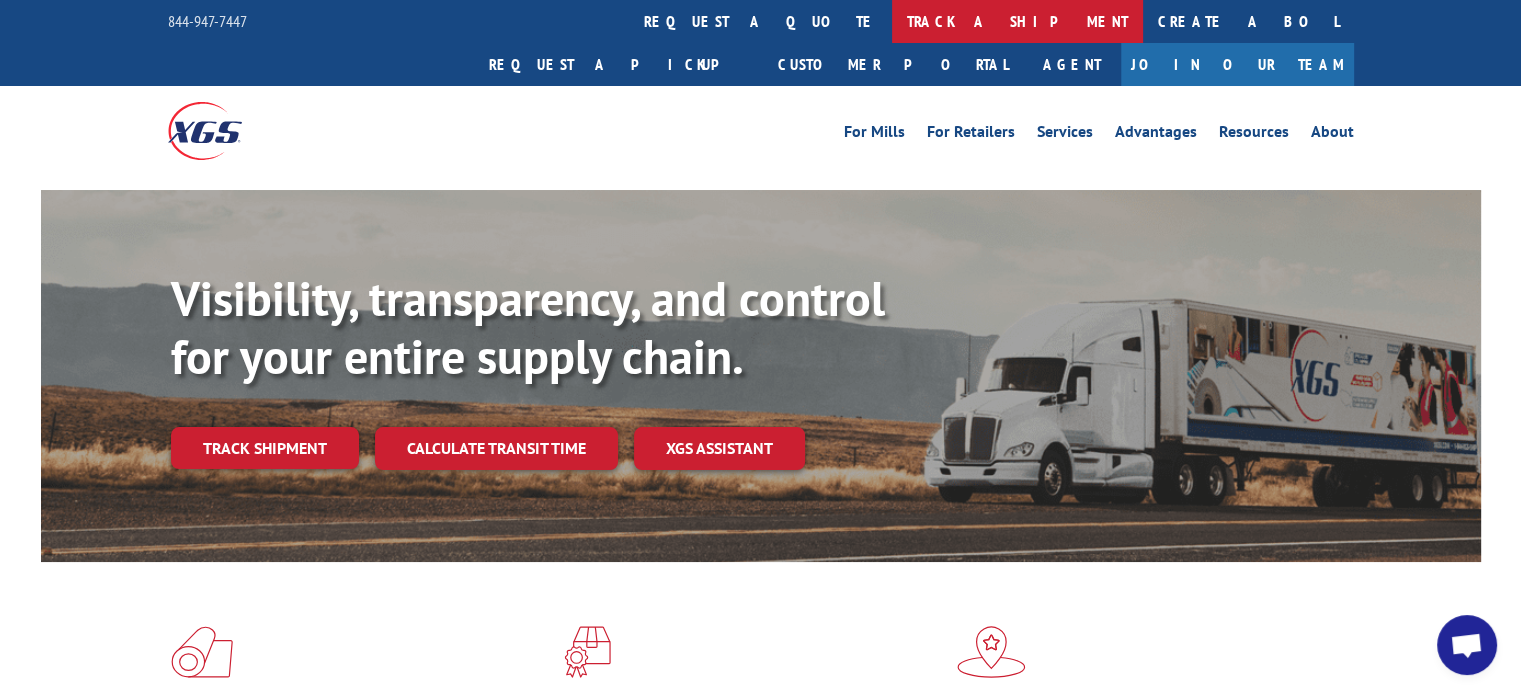 click on "track a shipment" at bounding box center (1017, 21) 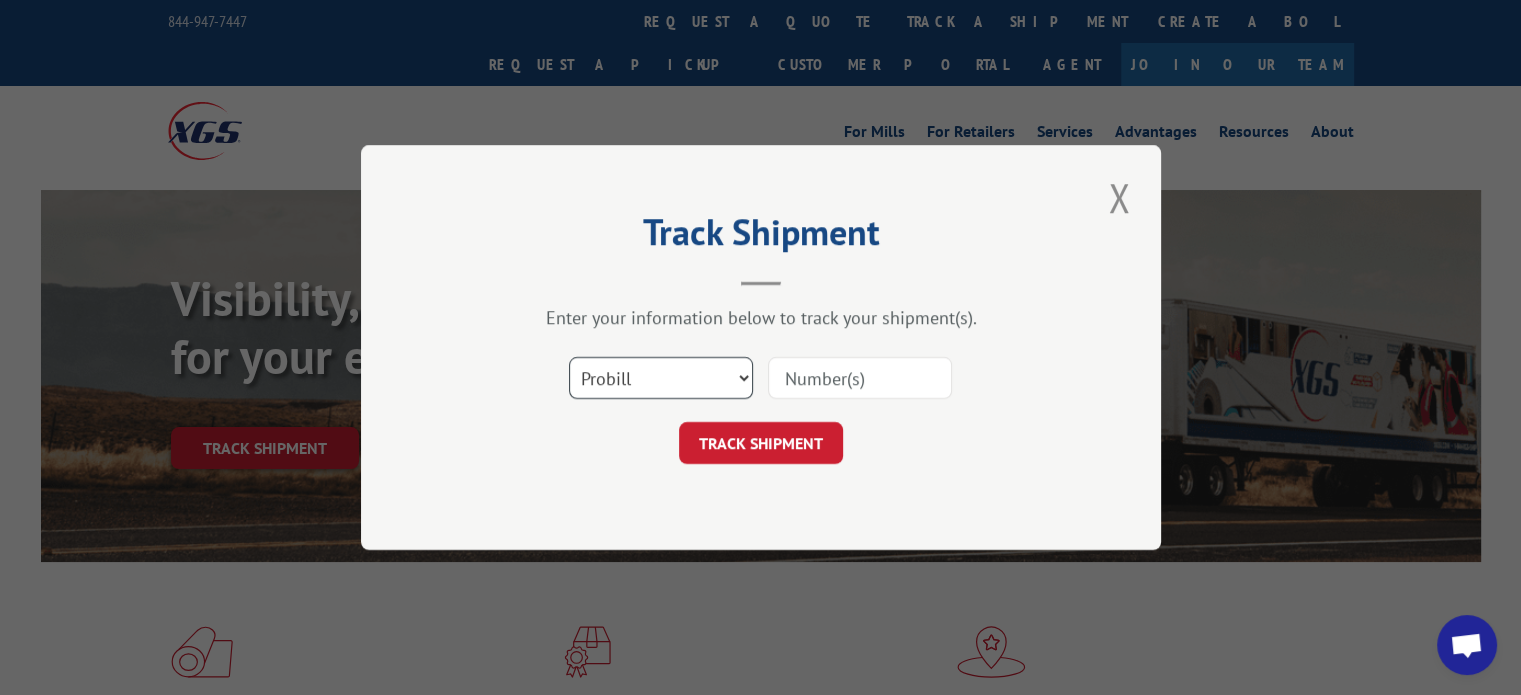 click on "Select category... Probill BOL PO" at bounding box center [661, 378] 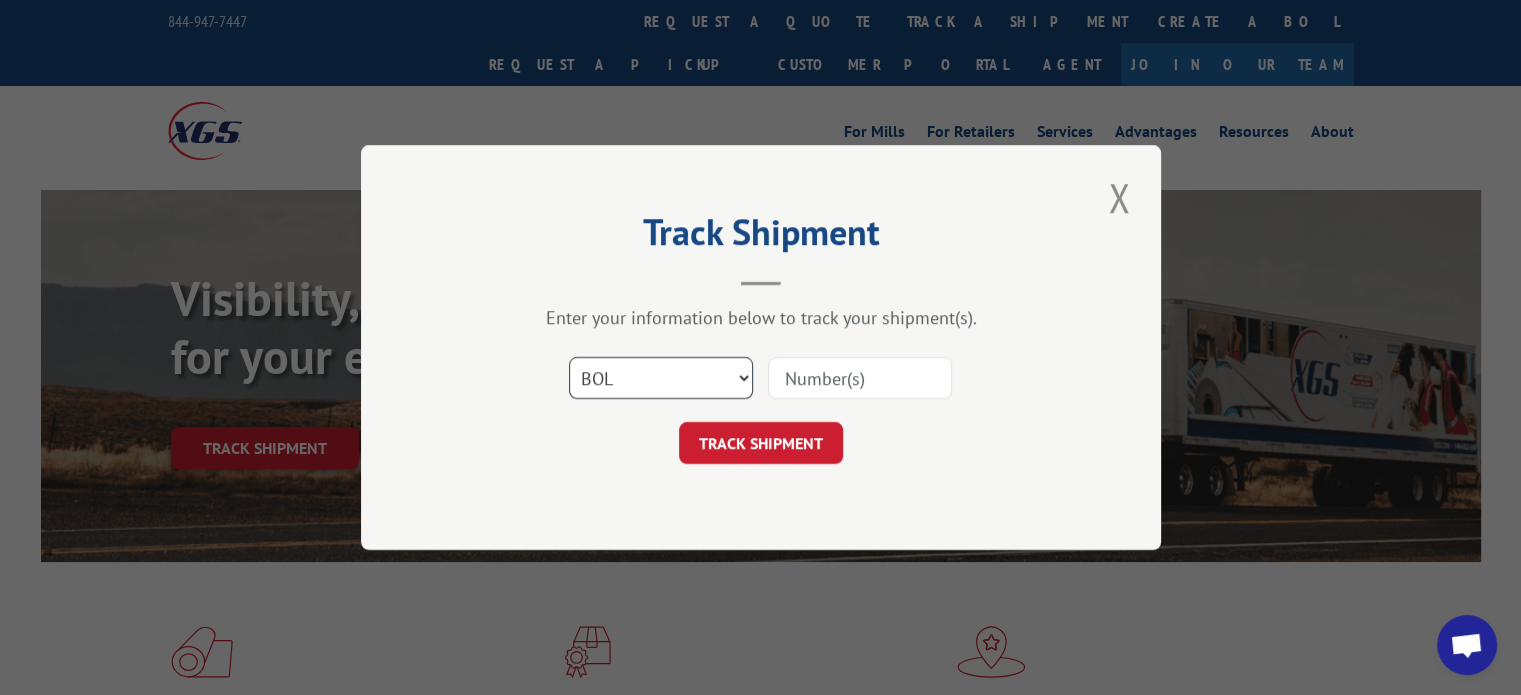 click on "Select category... Probill BOL PO" at bounding box center (661, 378) 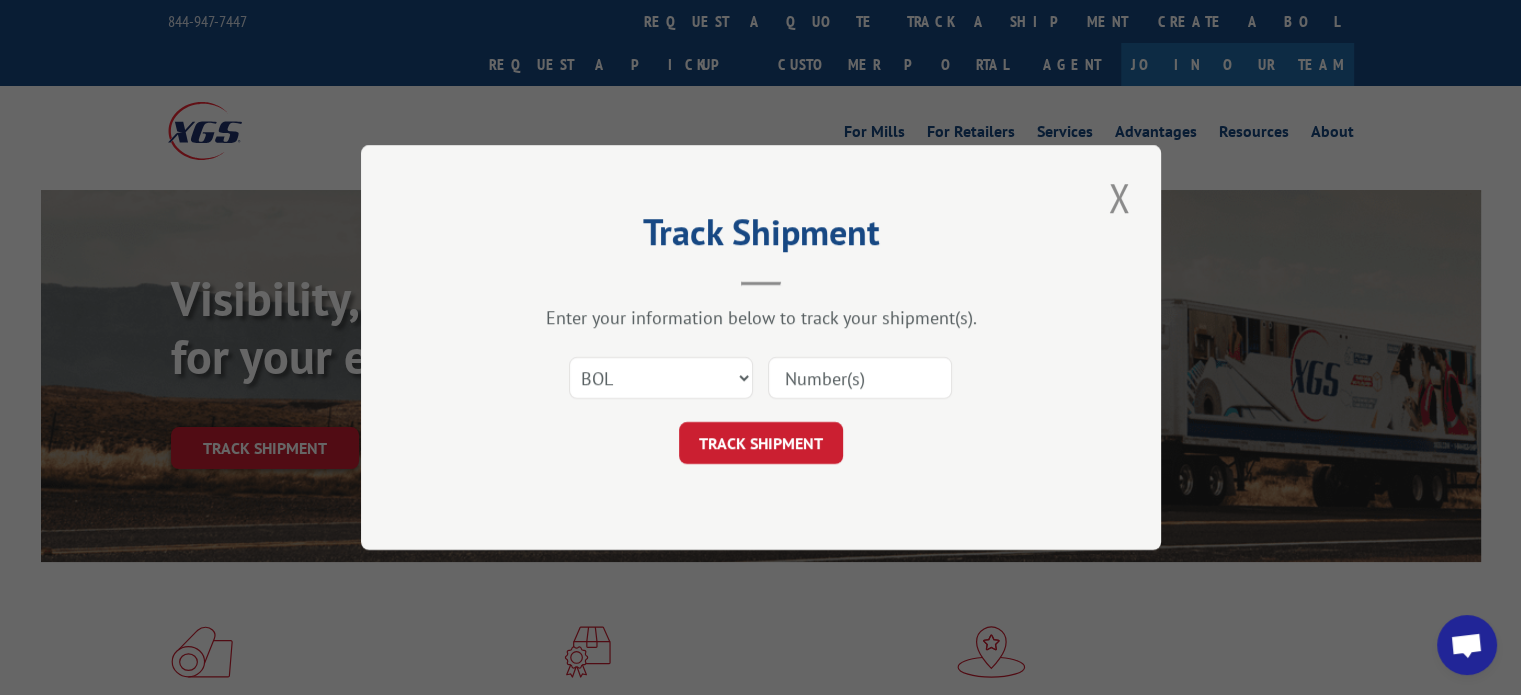 click at bounding box center (860, 378) 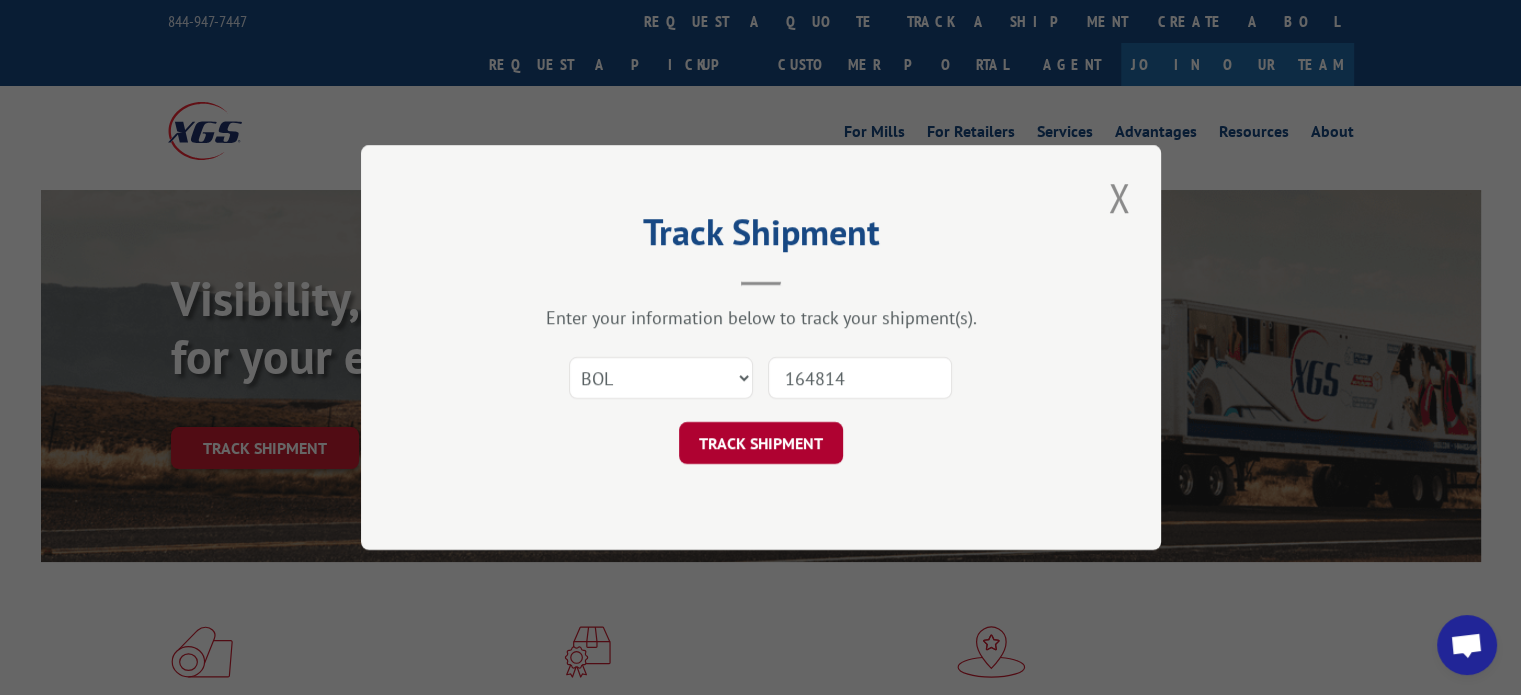 type on "164814" 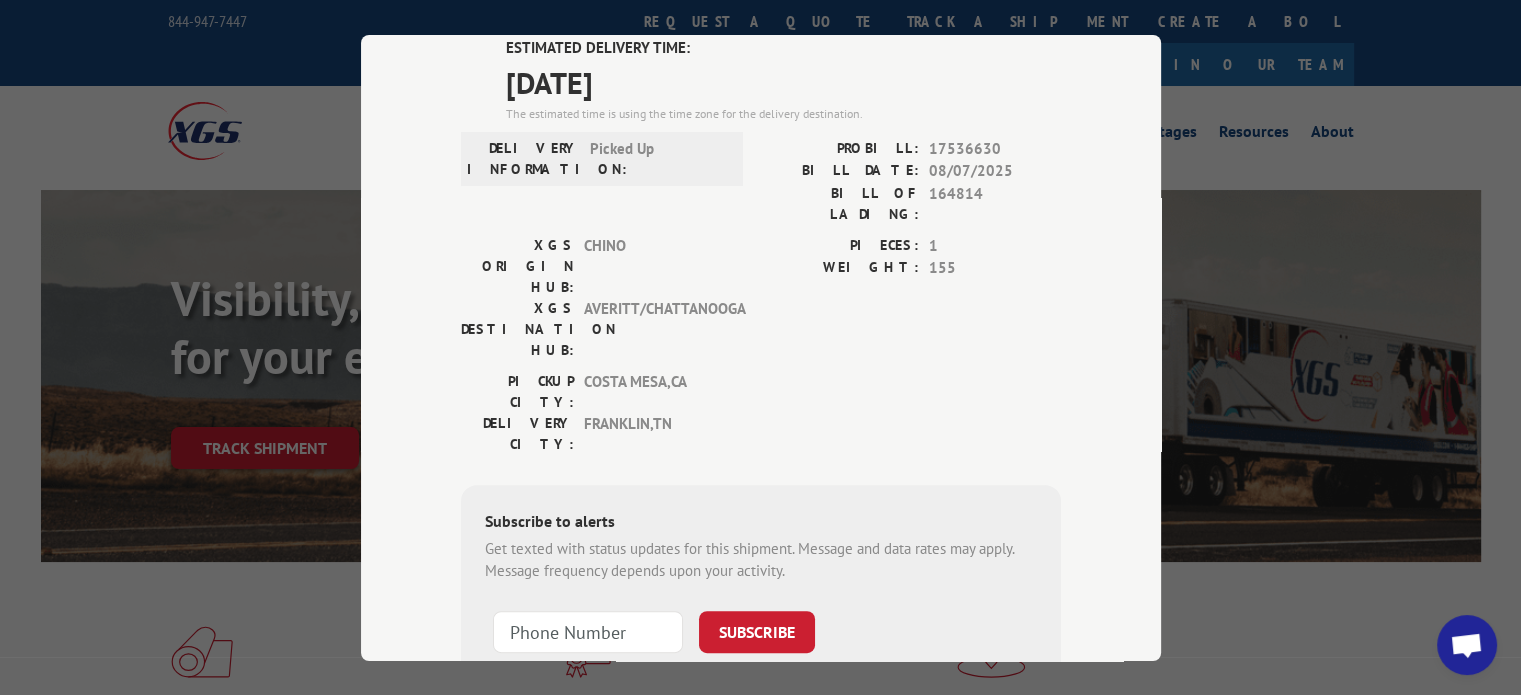 scroll, scrollTop: 455, scrollLeft: 0, axis: vertical 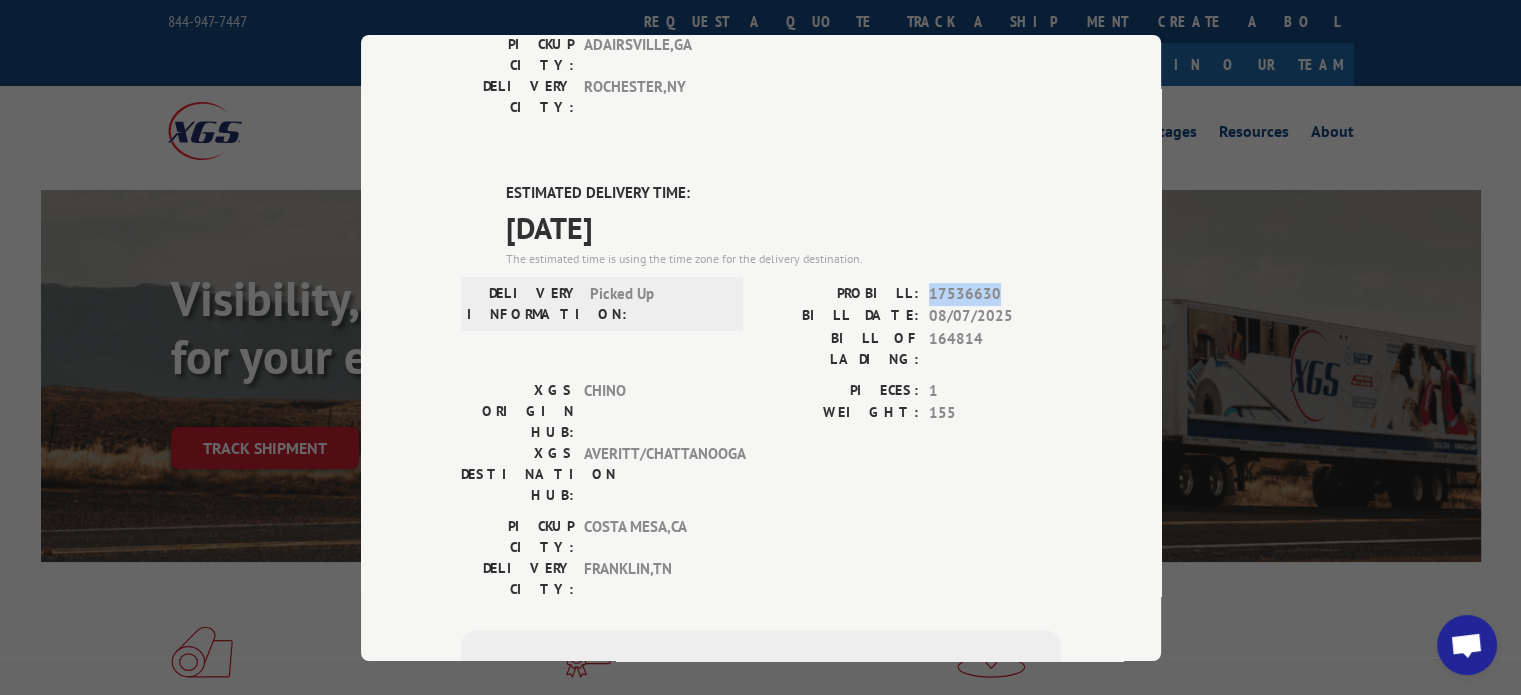 drag, startPoint x: 992, startPoint y: 175, endPoint x: 918, endPoint y: 179, distance: 74.10803 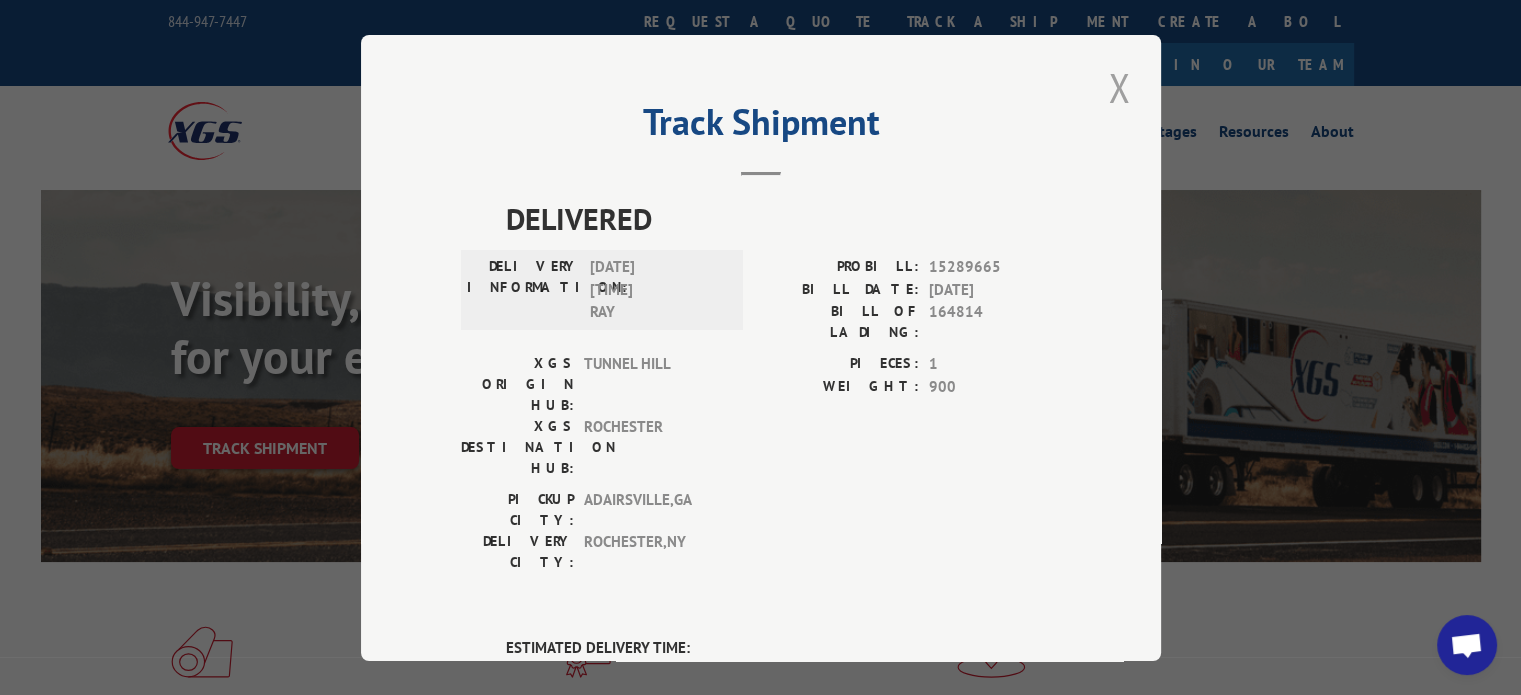click at bounding box center [1119, 87] 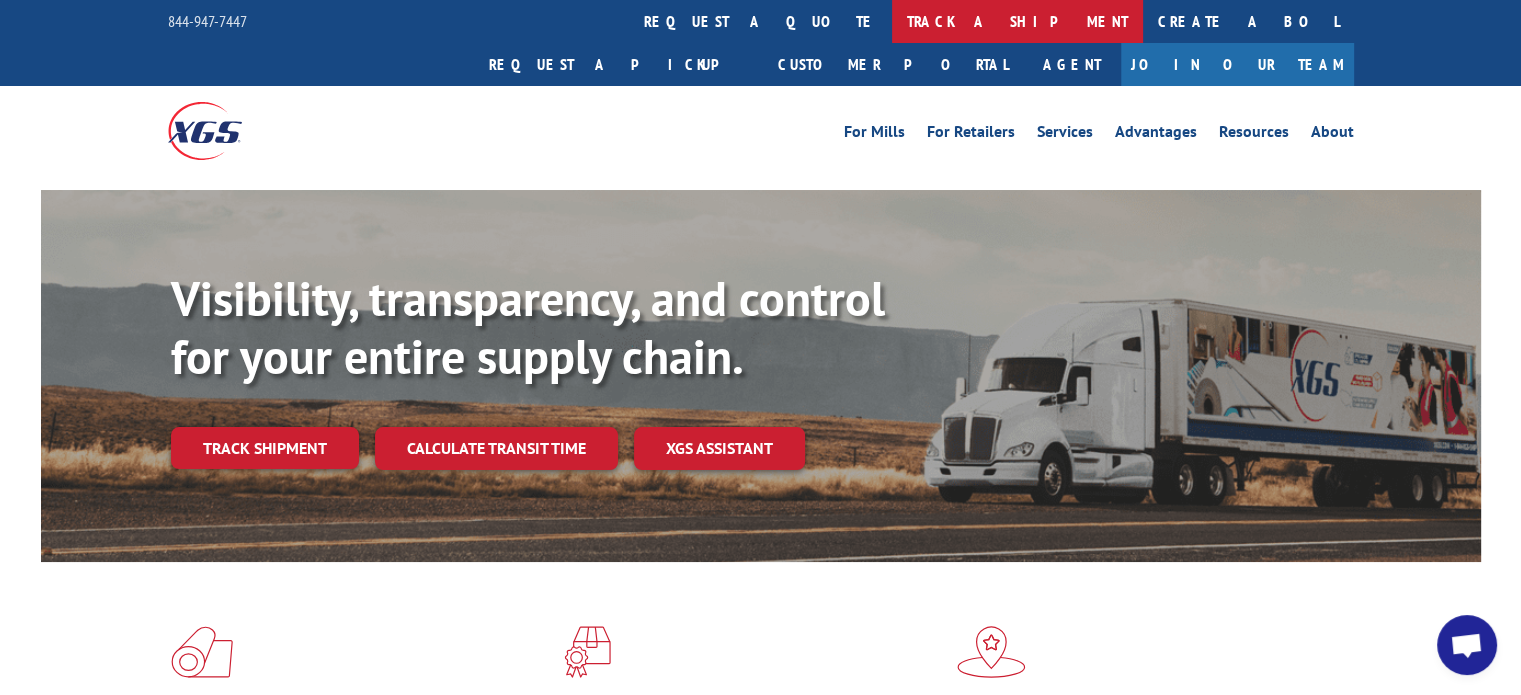click on "track a shipment" at bounding box center [1017, 21] 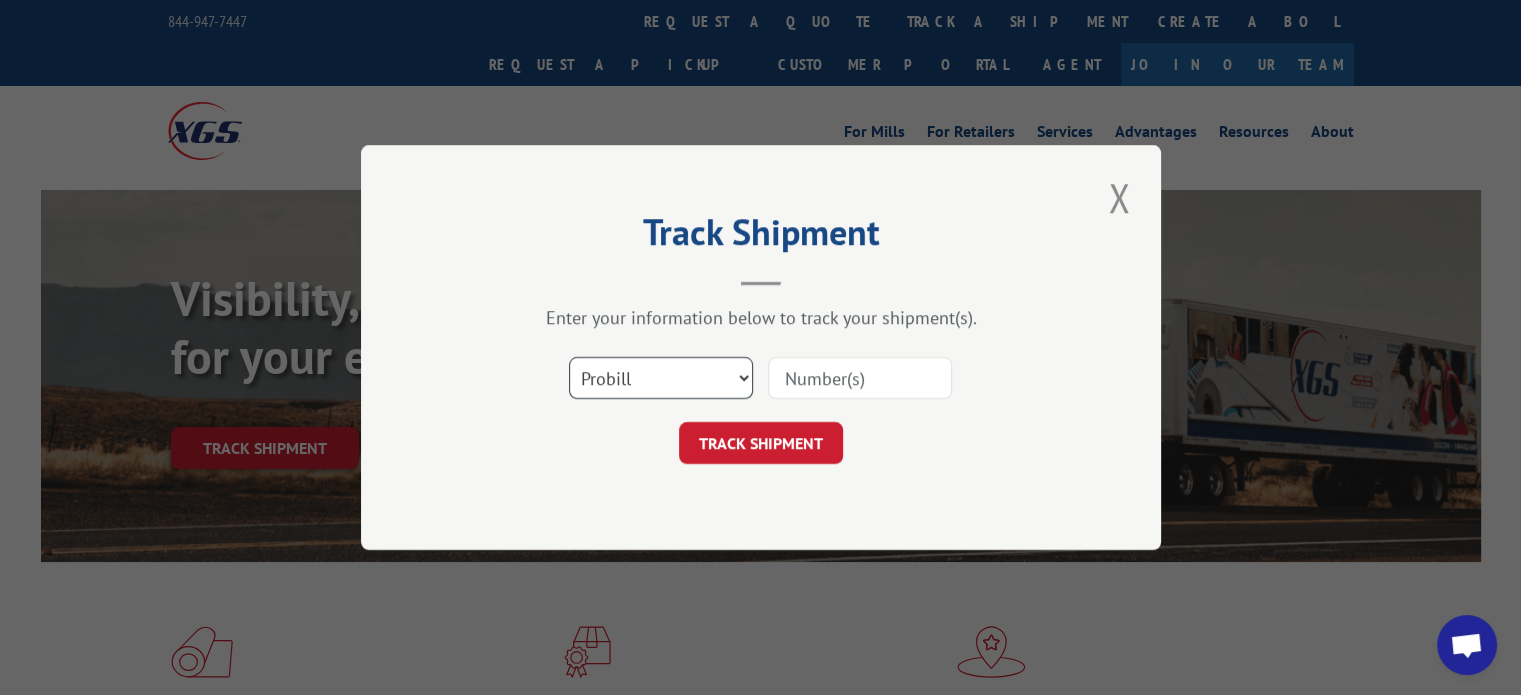 click on "Select category... Probill BOL PO" at bounding box center [661, 378] 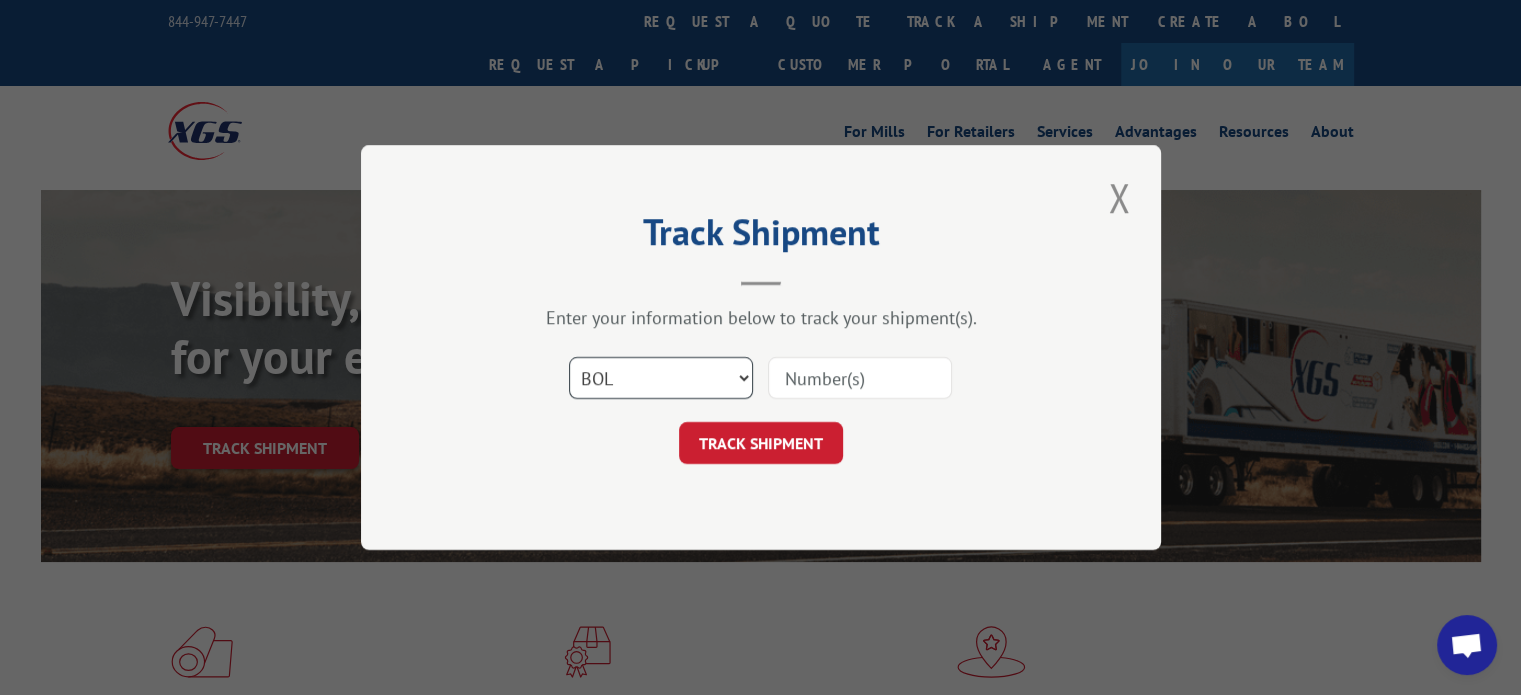 click on "Select category... Probill BOL PO" at bounding box center [661, 378] 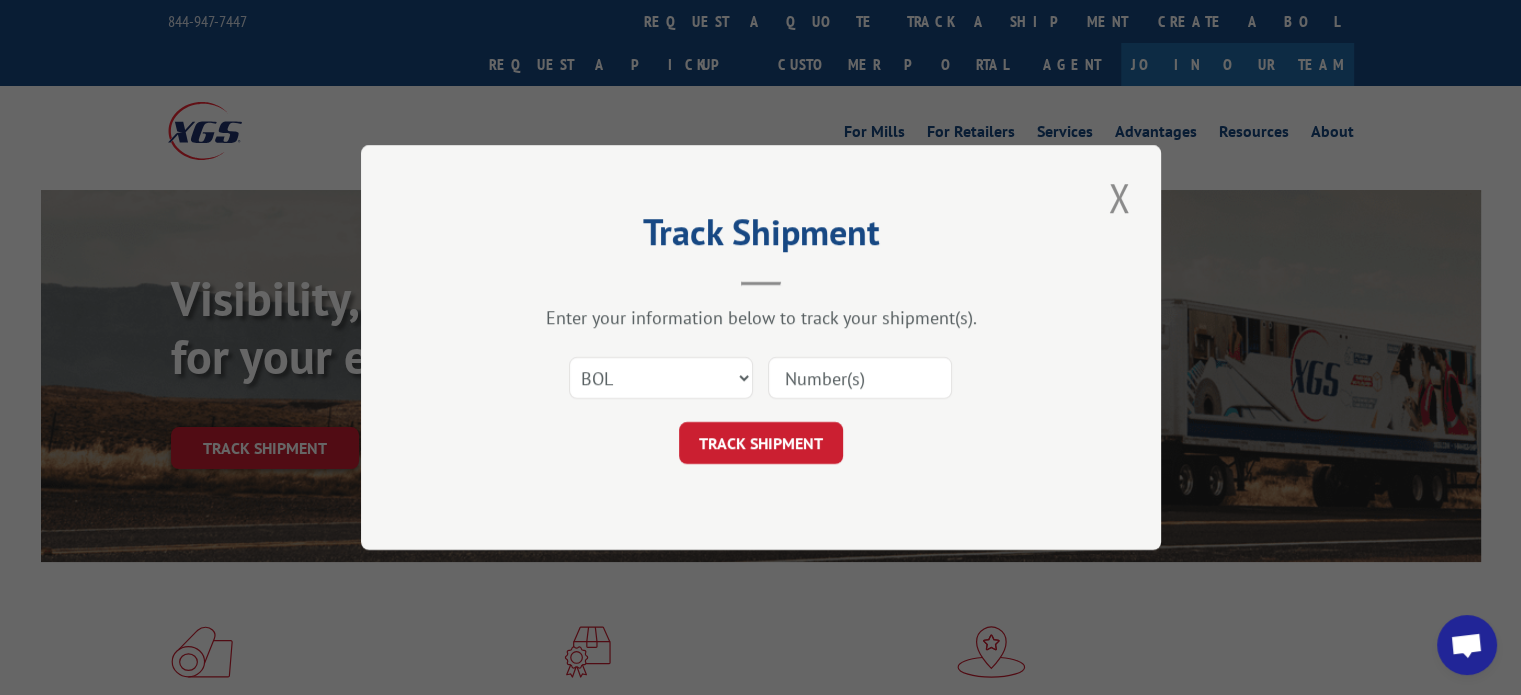 click at bounding box center (860, 378) 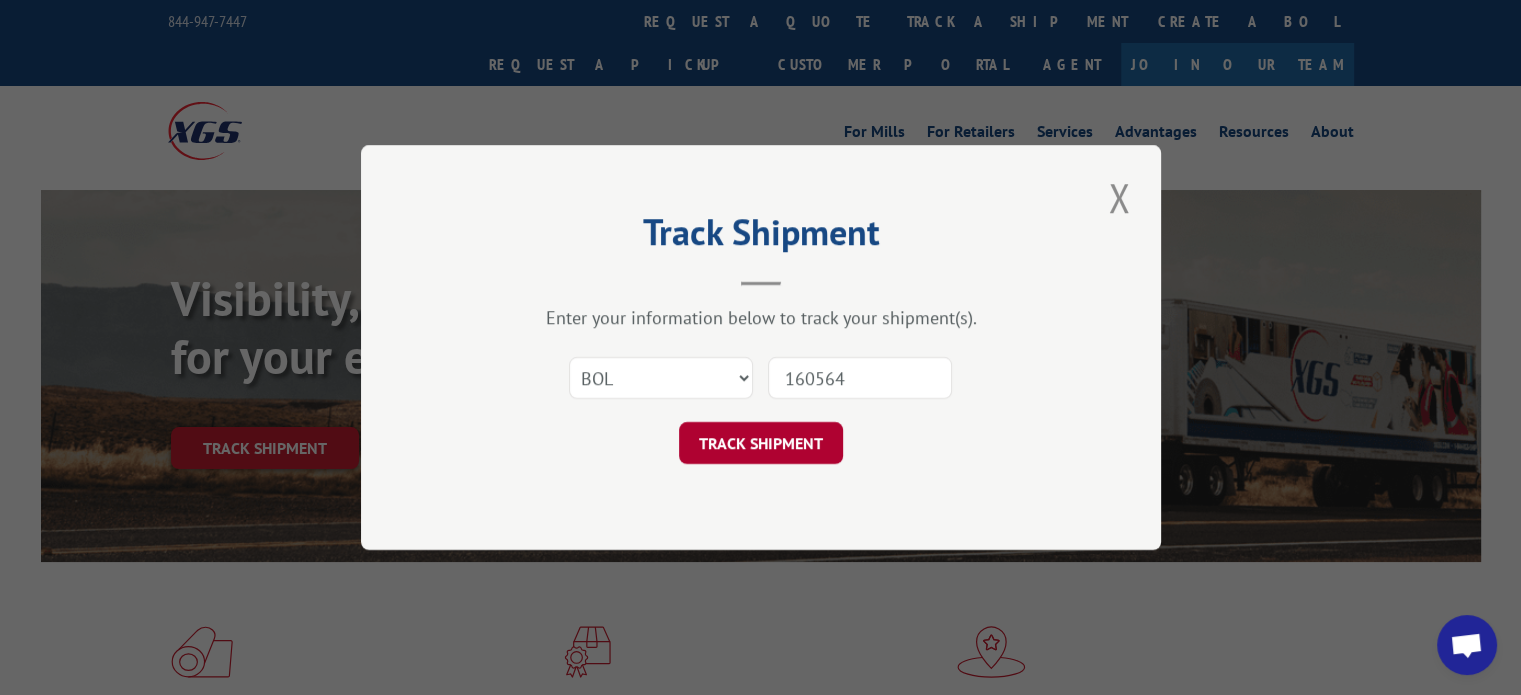 type on "160564" 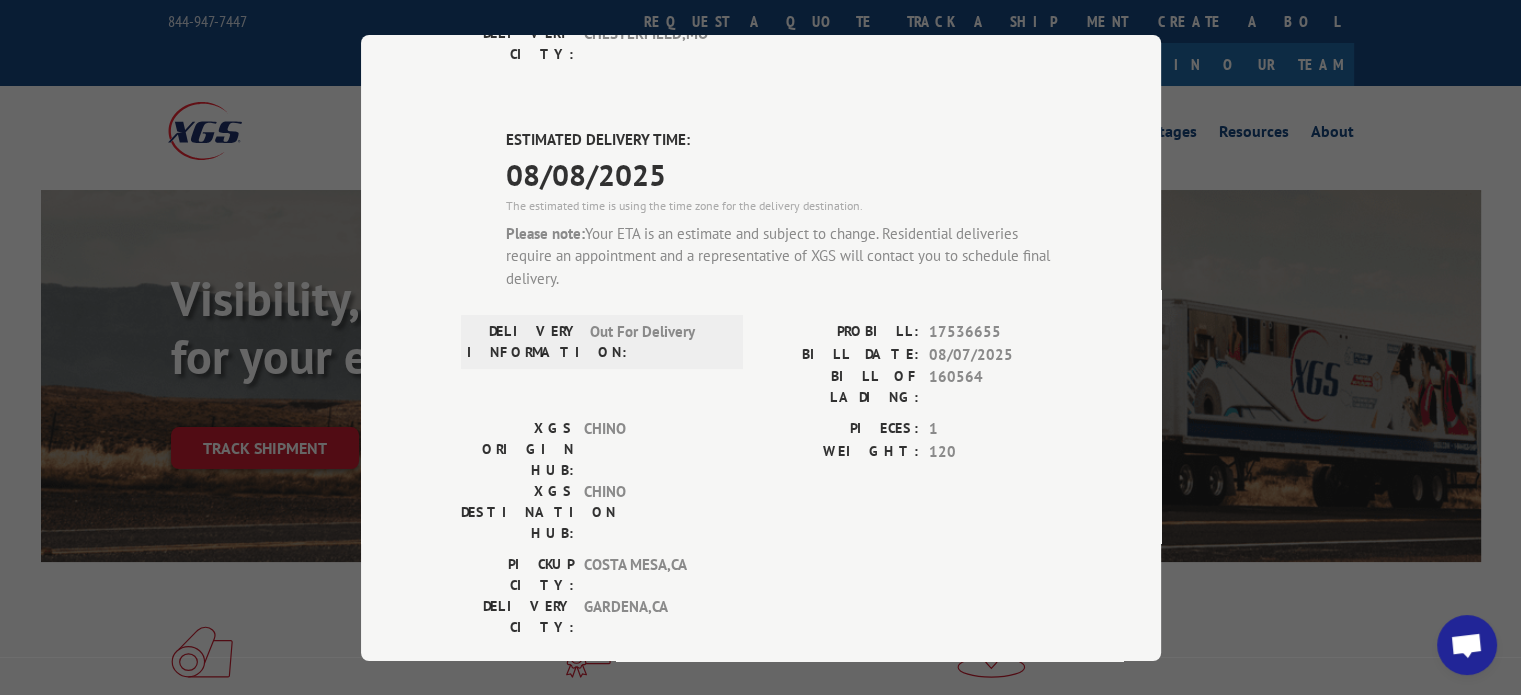 scroll, scrollTop: 507, scrollLeft: 0, axis: vertical 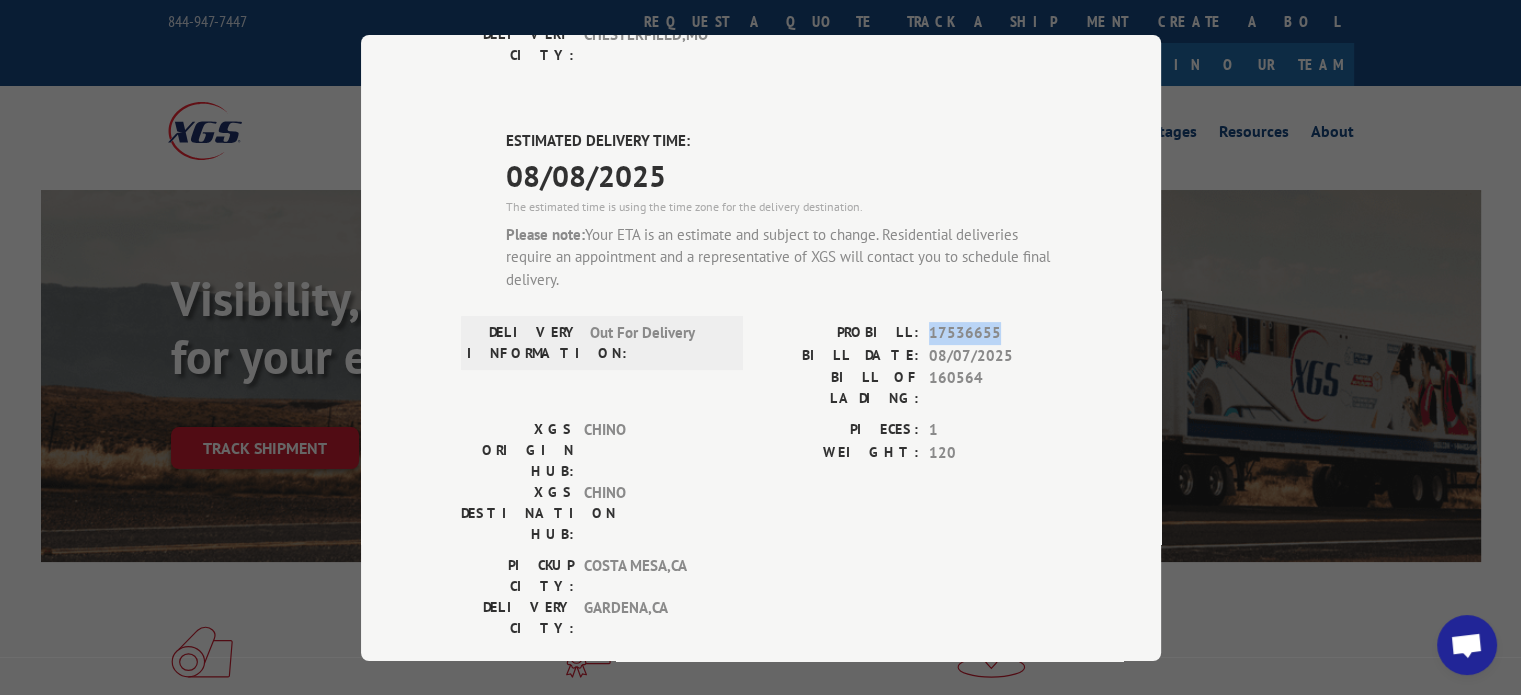 drag, startPoint x: 995, startPoint y: 209, endPoint x: 924, endPoint y: 221, distance: 72.00694 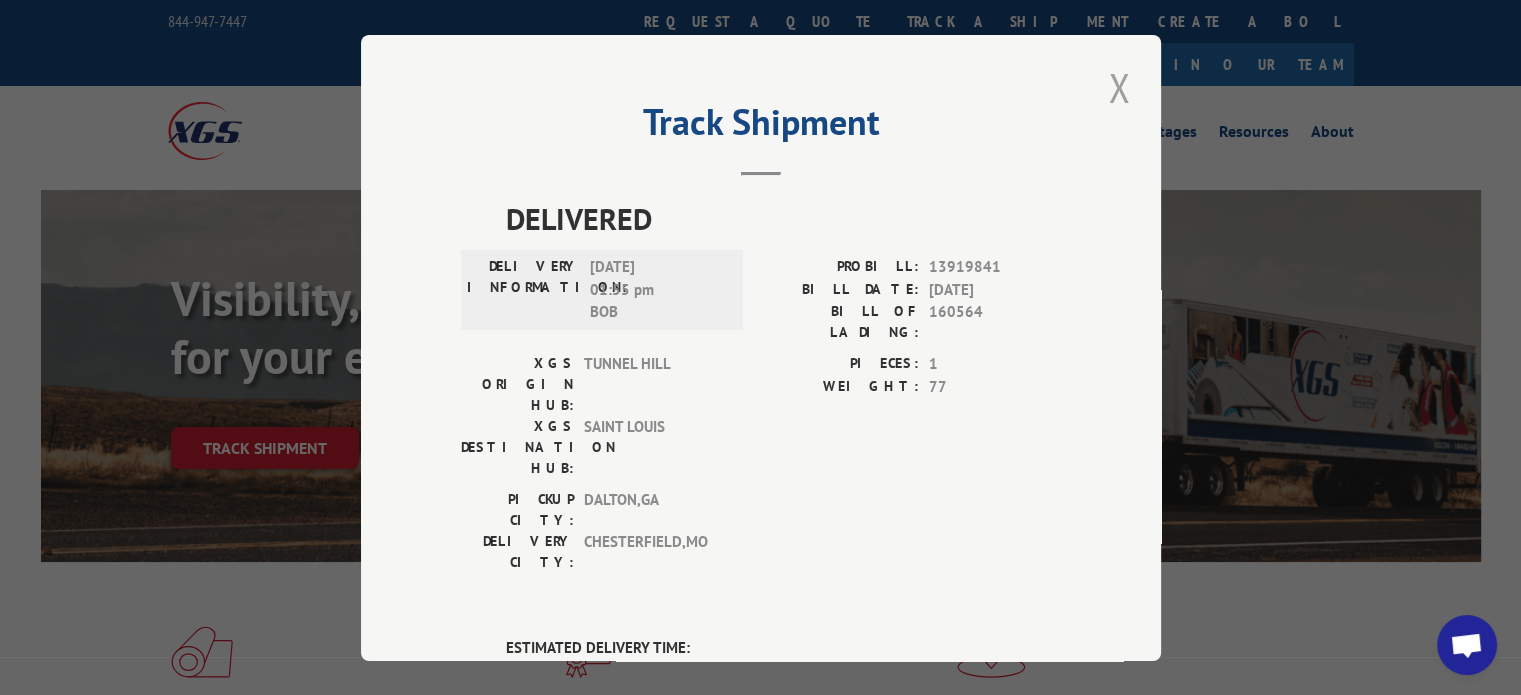 click at bounding box center [1119, 87] 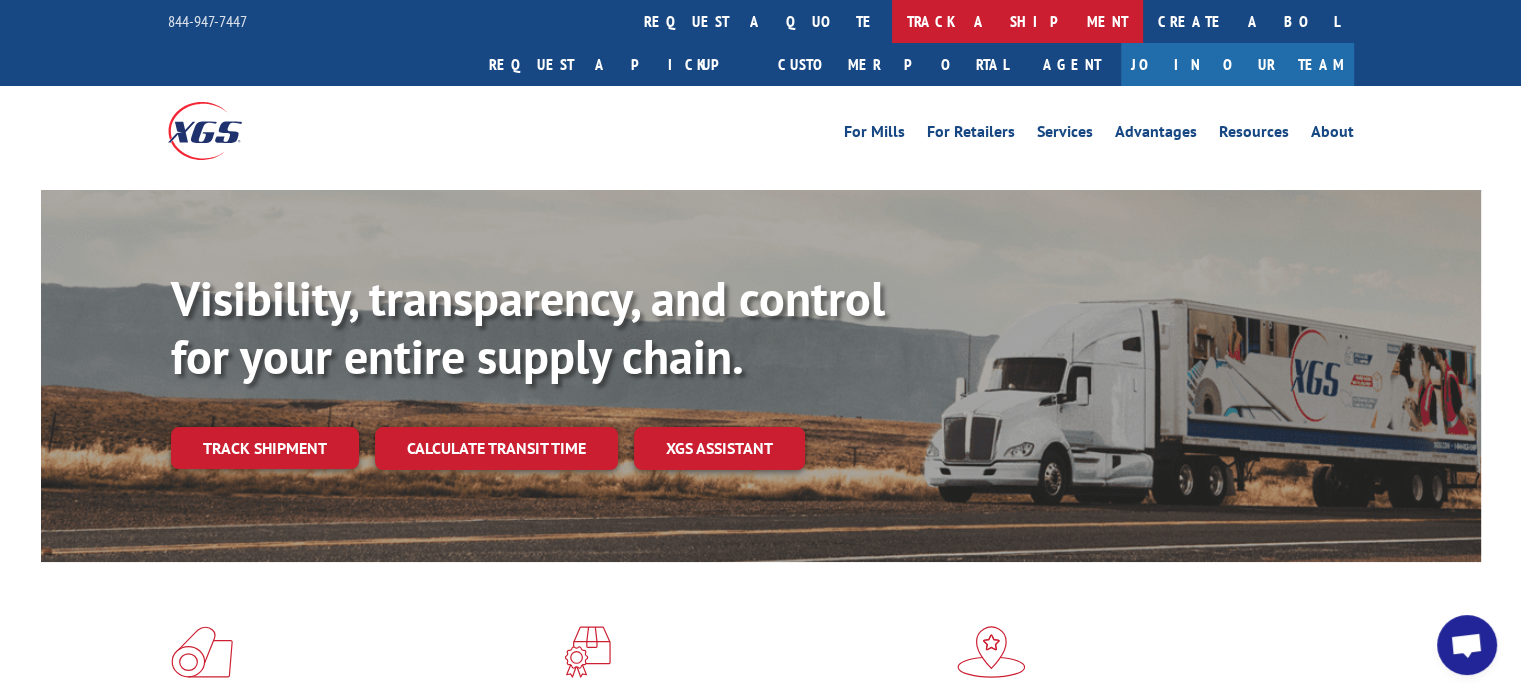 click on "track a shipment" at bounding box center [1017, 21] 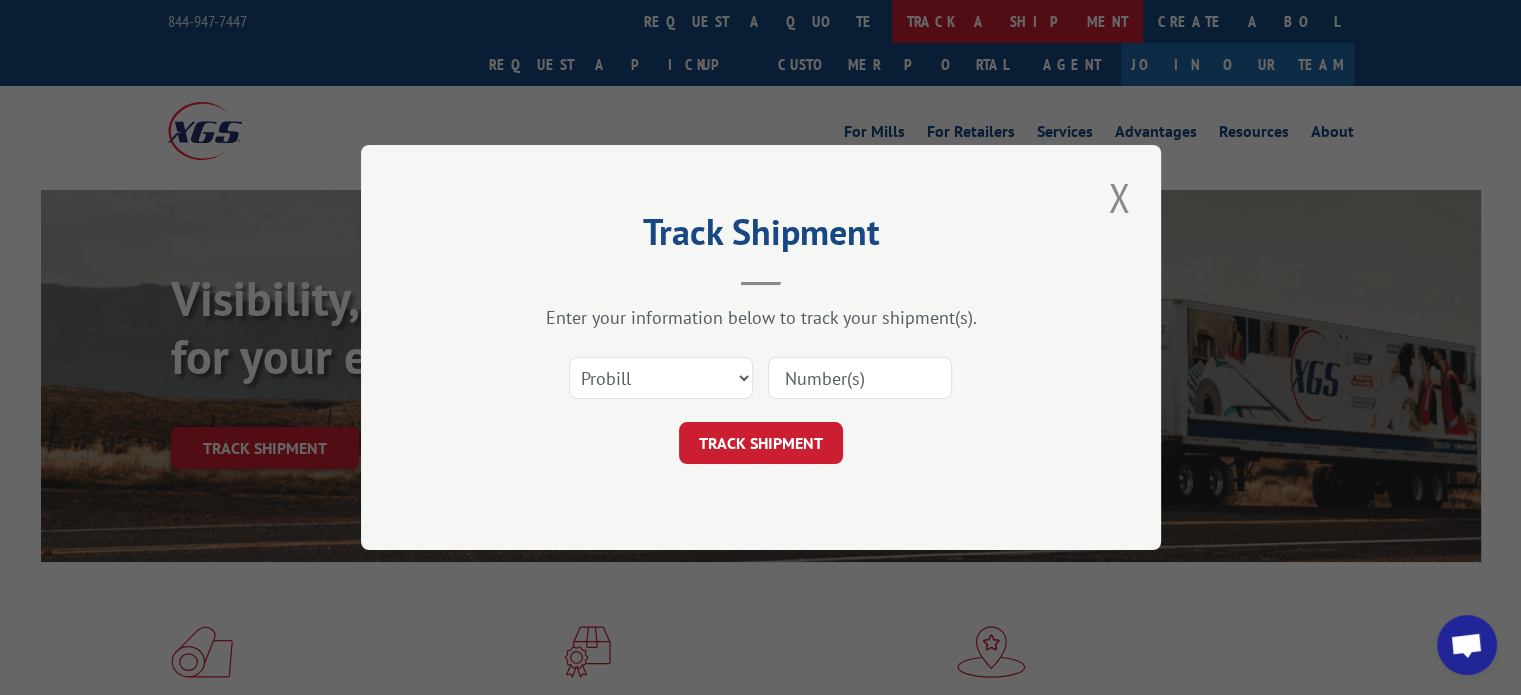 scroll, scrollTop: 0, scrollLeft: 0, axis: both 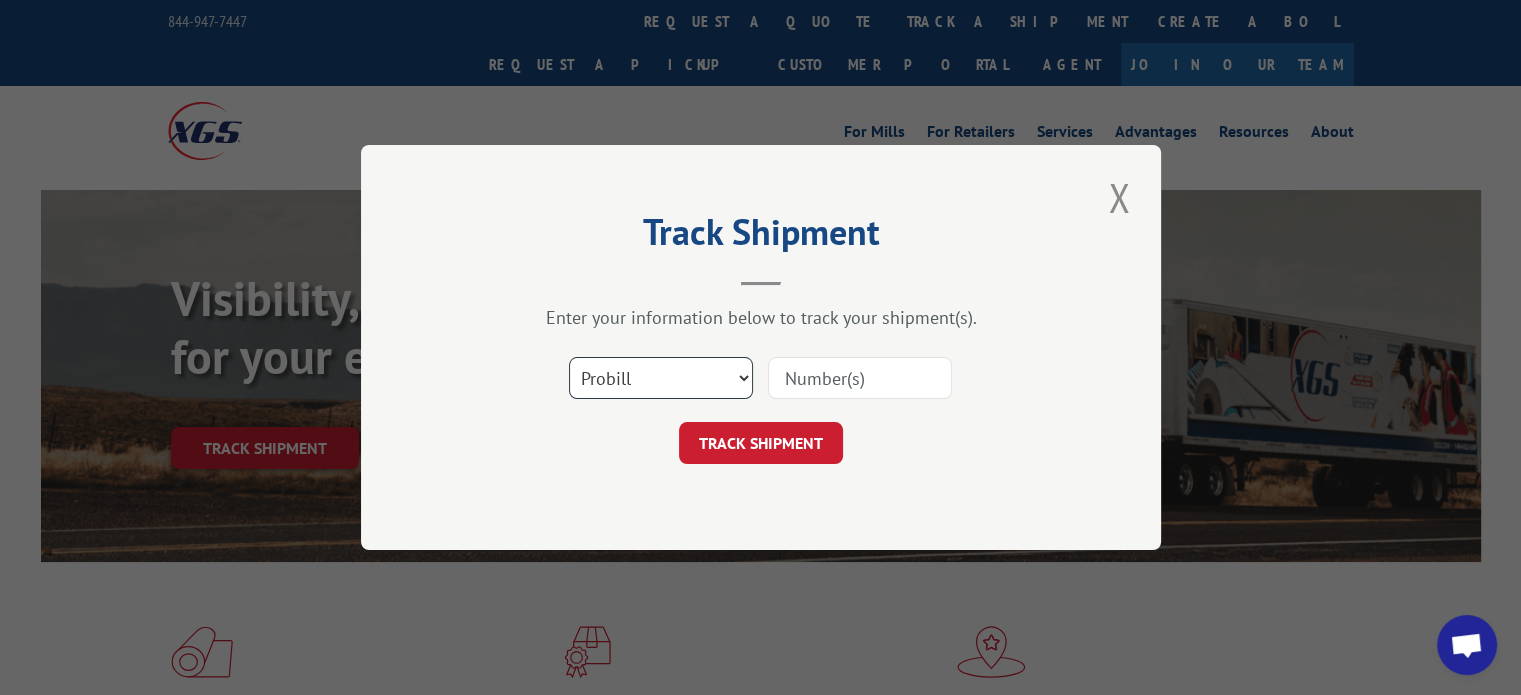 click on "Select category... Probill BOL PO" at bounding box center (661, 378) 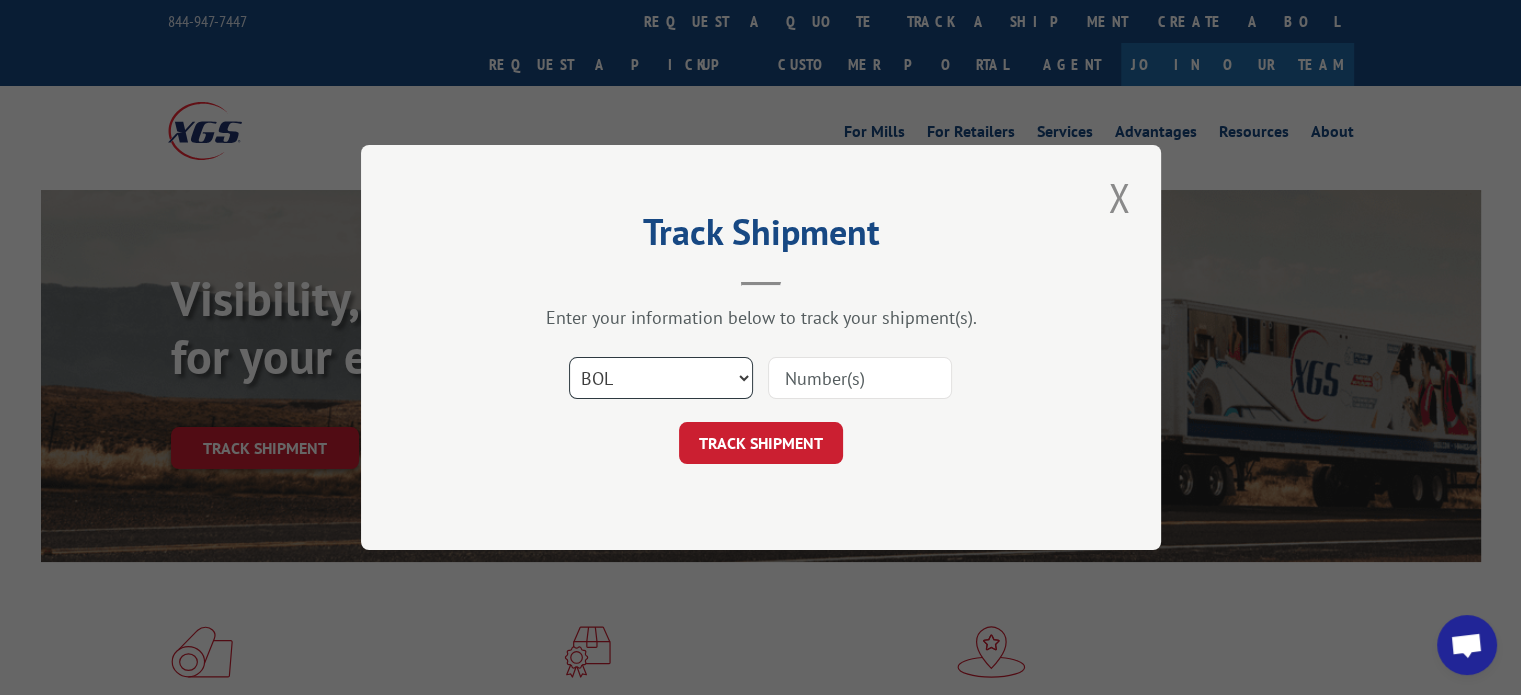 click on "Select category... Probill BOL PO" at bounding box center (661, 378) 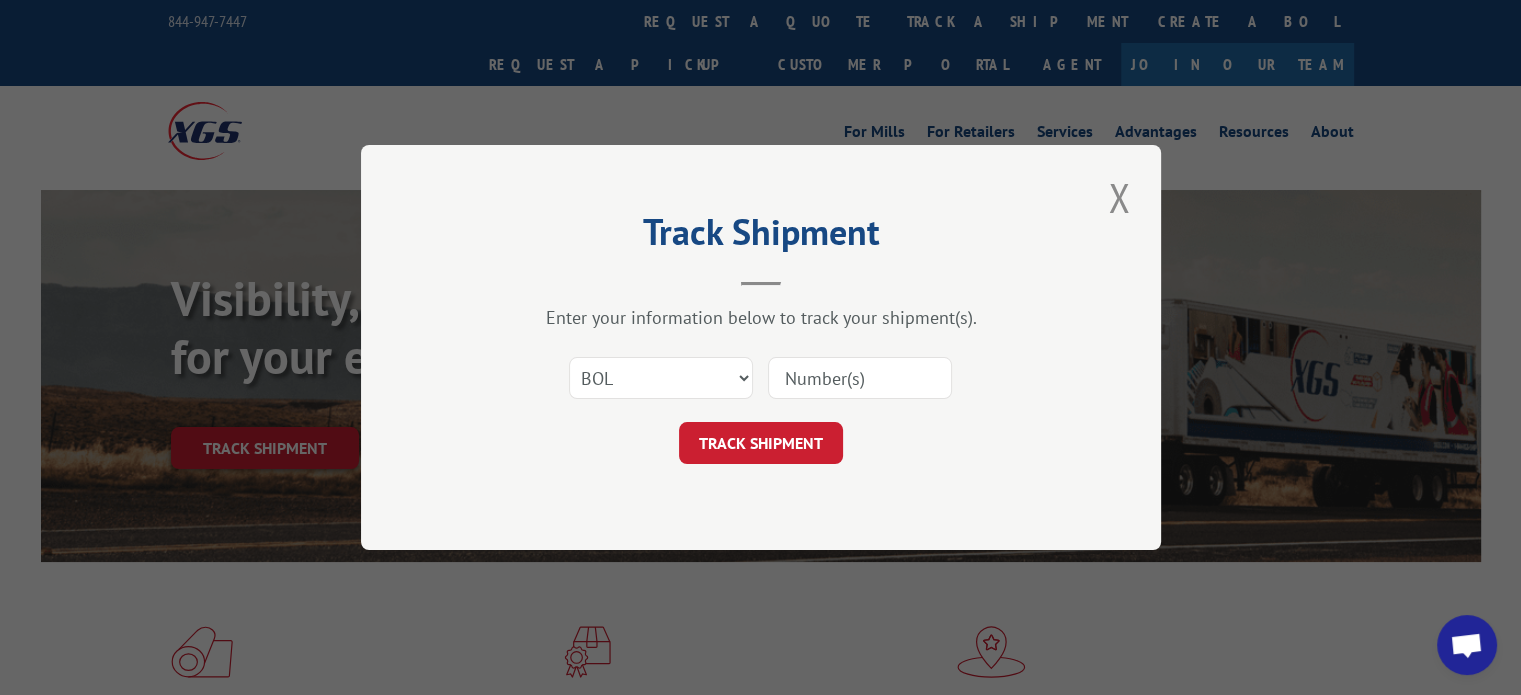 click at bounding box center [860, 378] 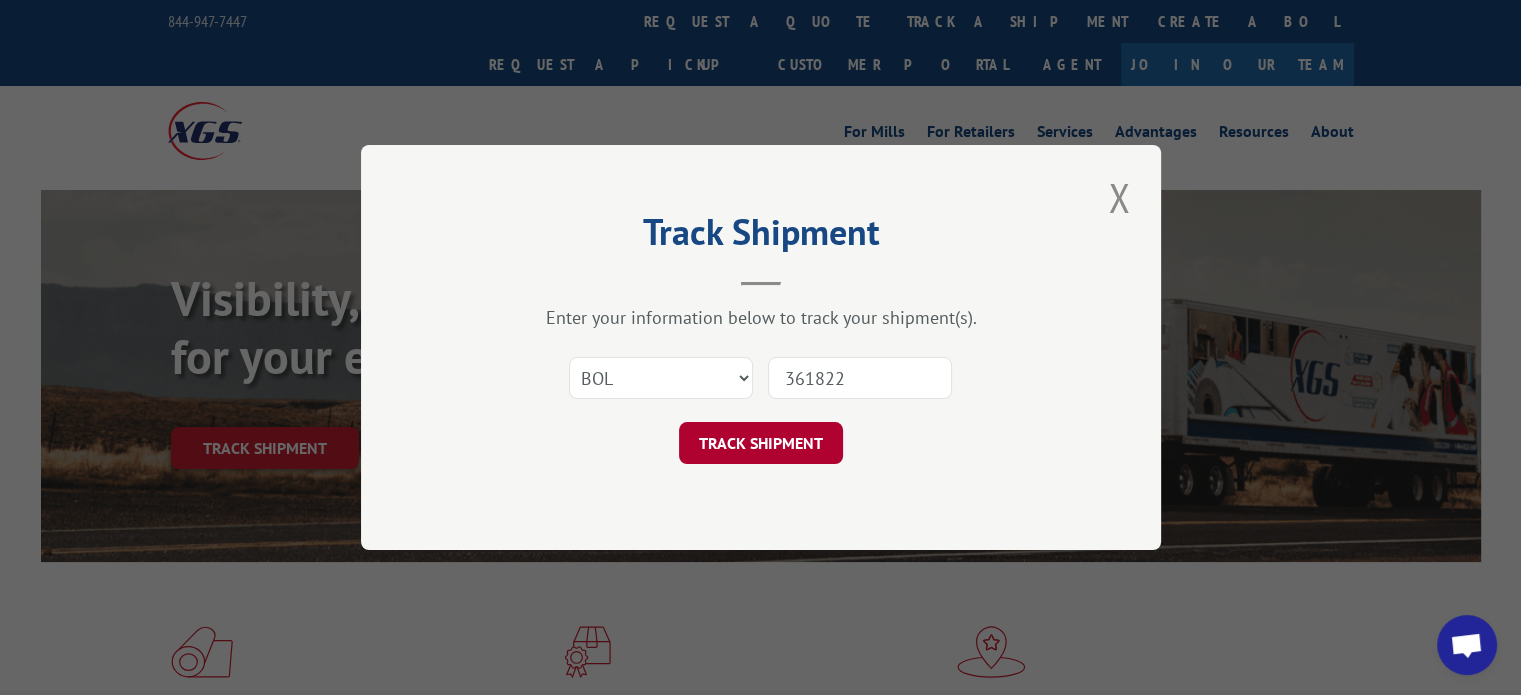 type on "361822" 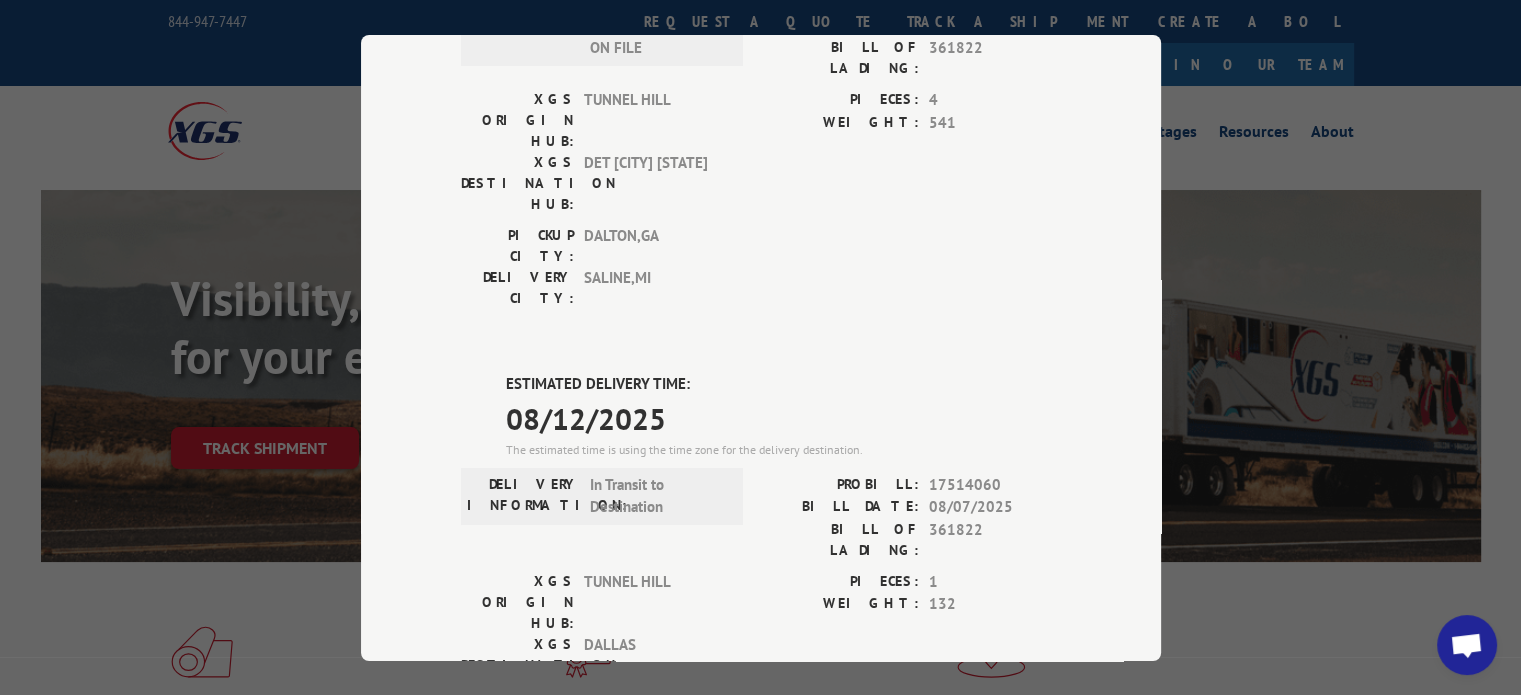 scroll, scrollTop: 260, scrollLeft: 0, axis: vertical 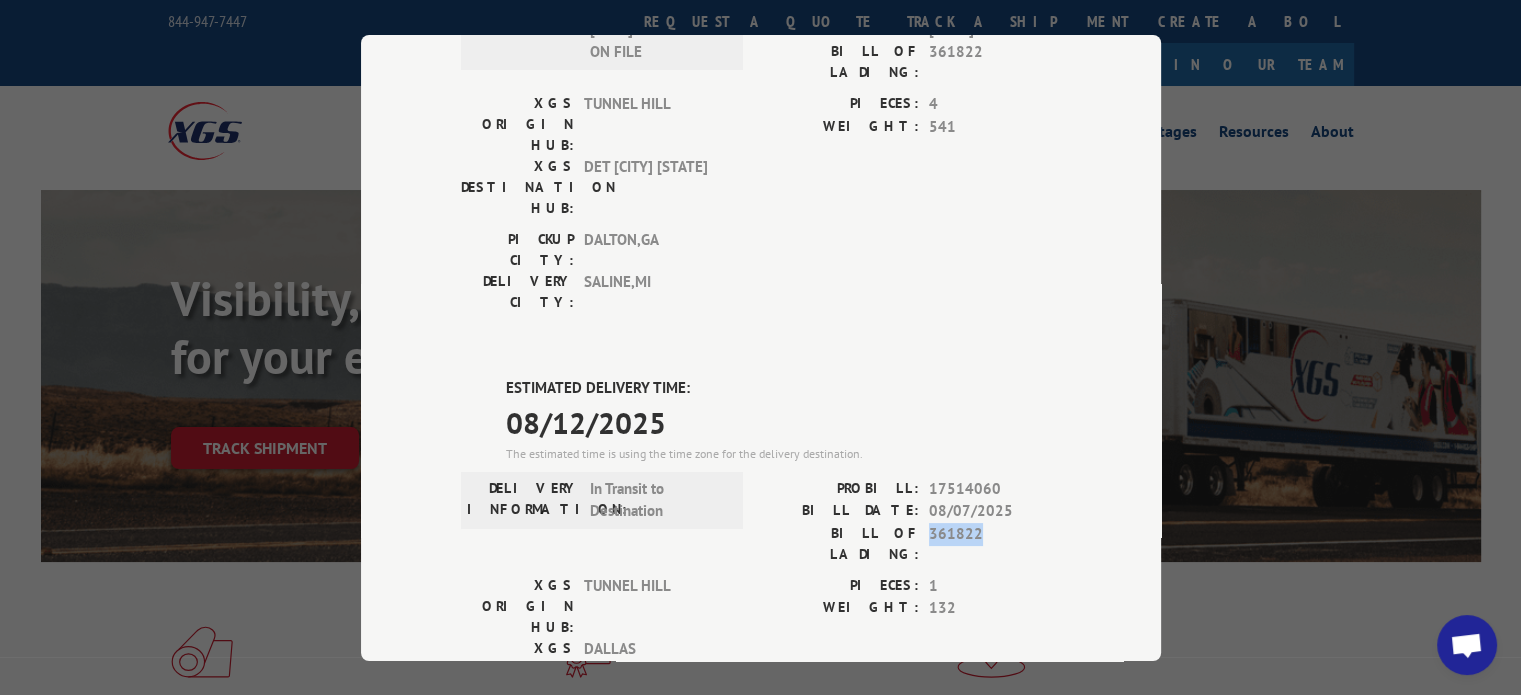 drag, startPoint x: 983, startPoint y: 415, endPoint x: 925, endPoint y: 419, distance: 58.137768 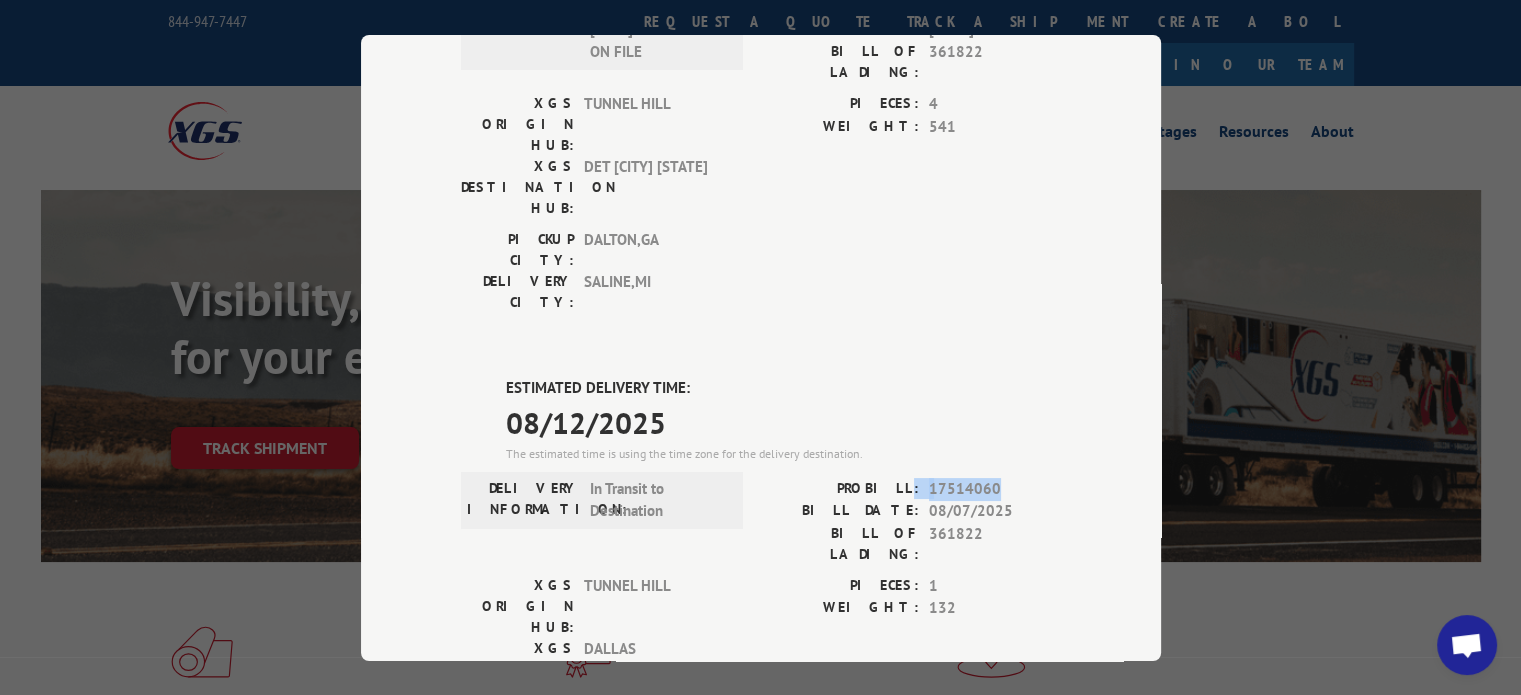 drag, startPoint x: 993, startPoint y: 372, endPoint x: 908, endPoint y: 374, distance: 85.02353 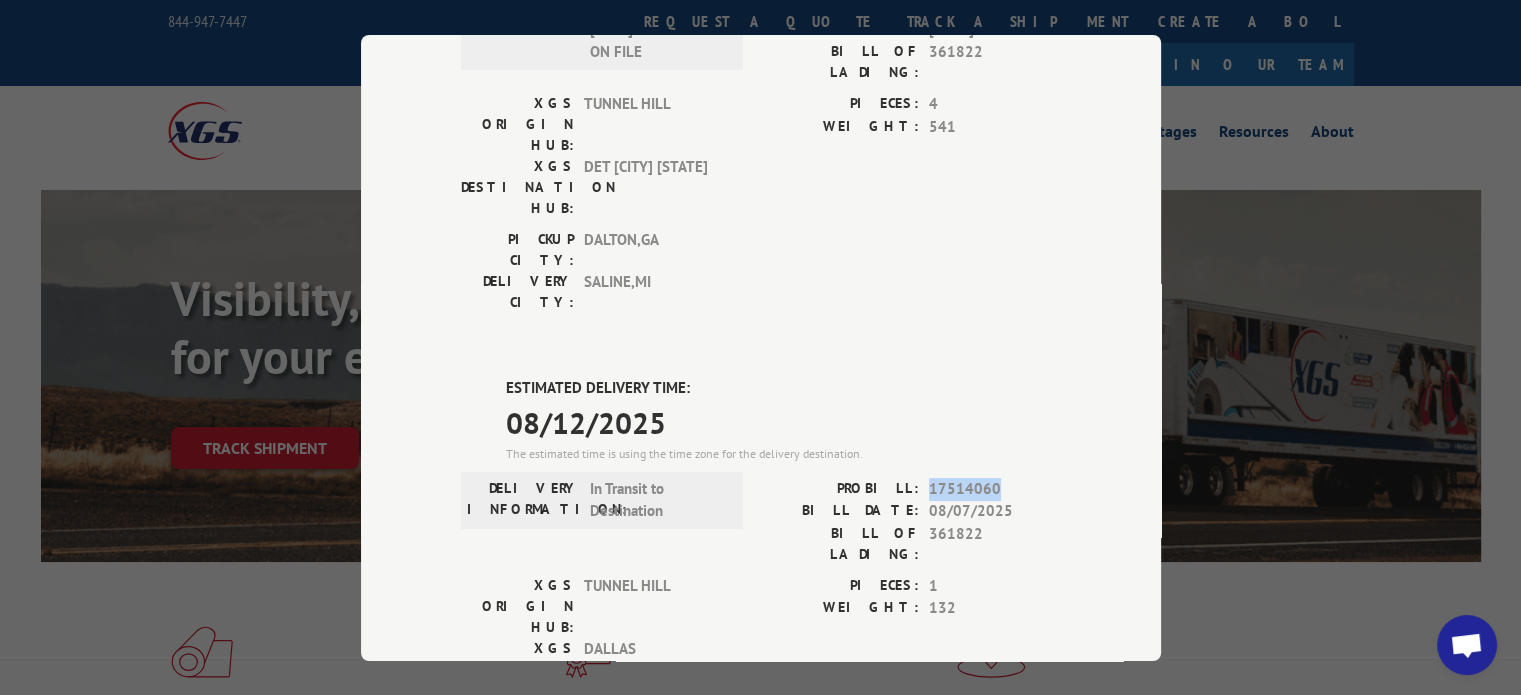 drag, startPoint x: 924, startPoint y: 370, endPoint x: 995, endPoint y: 367, distance: 71.063354 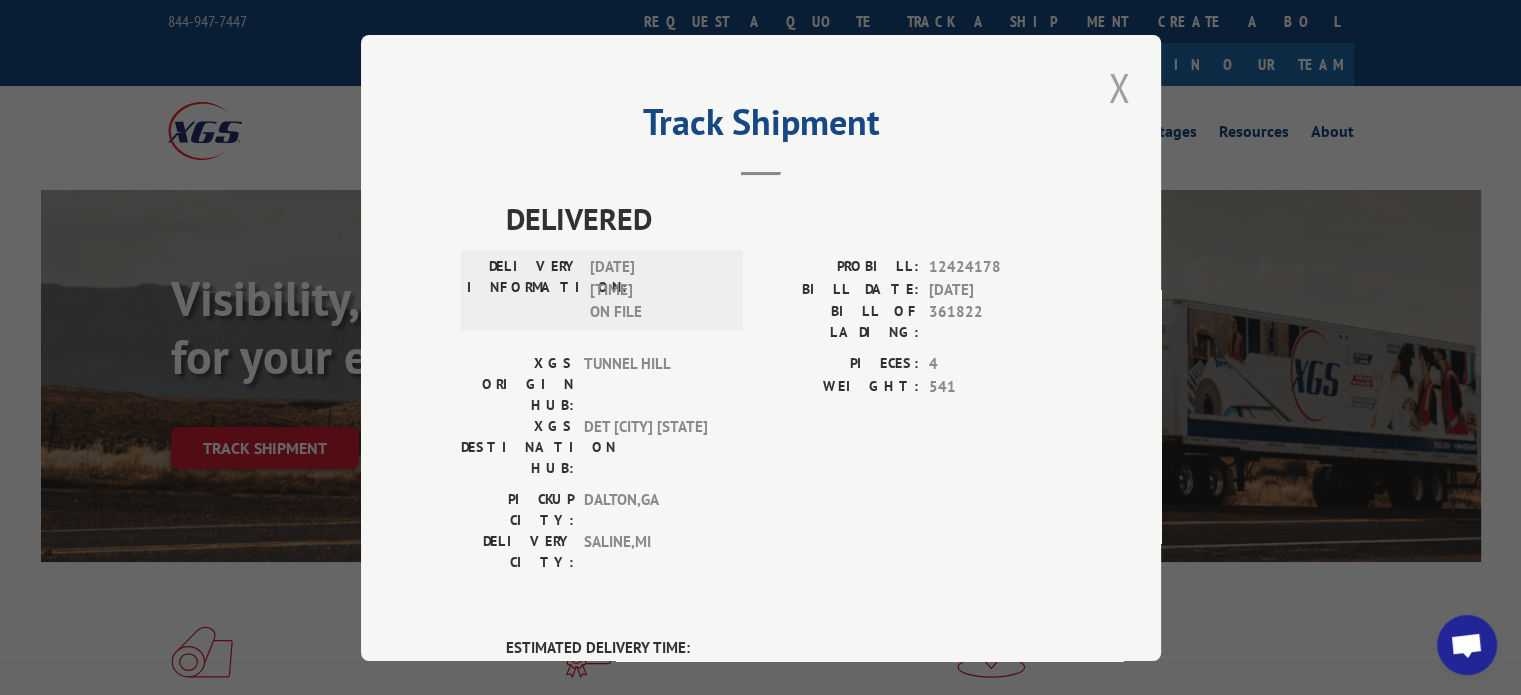 click at bounding box center (1119, 87) 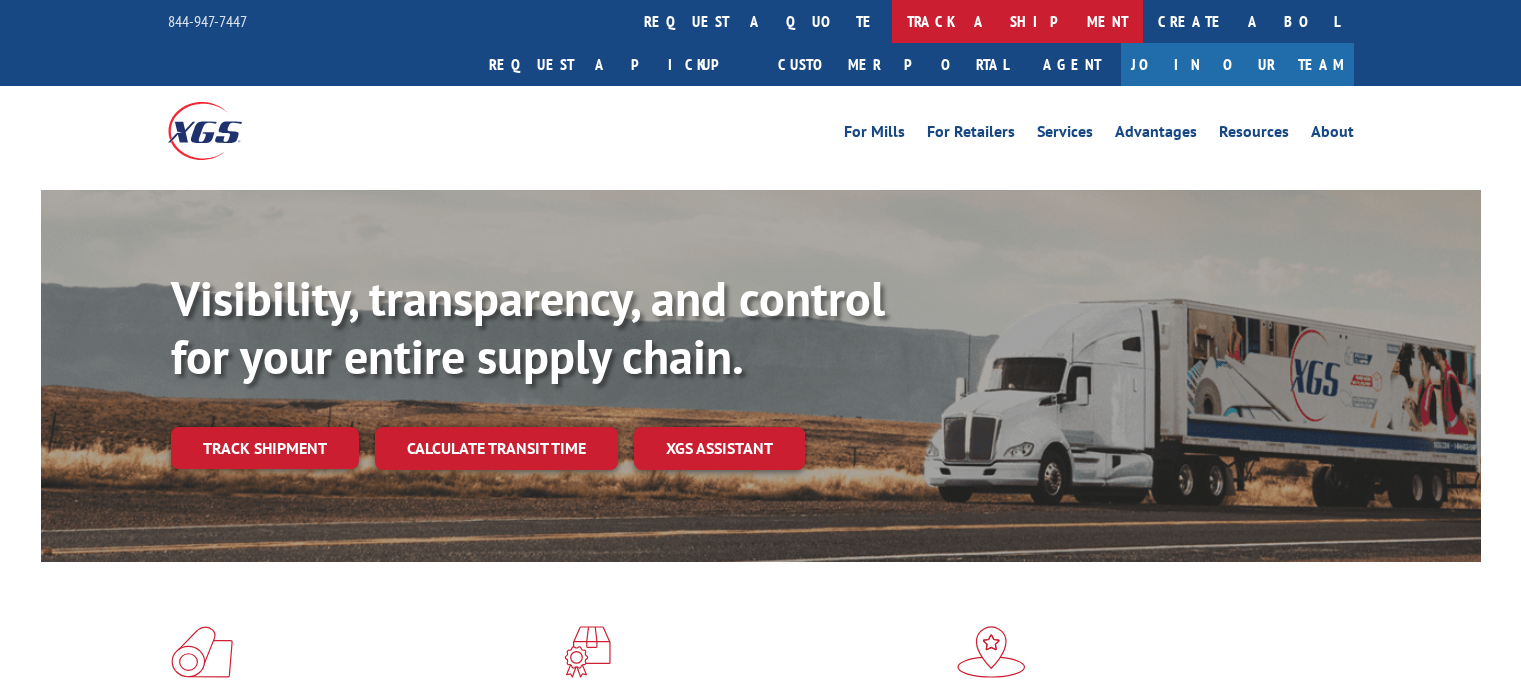 scroll, scrollTop: 0, scrollLeft: 0, axis: both 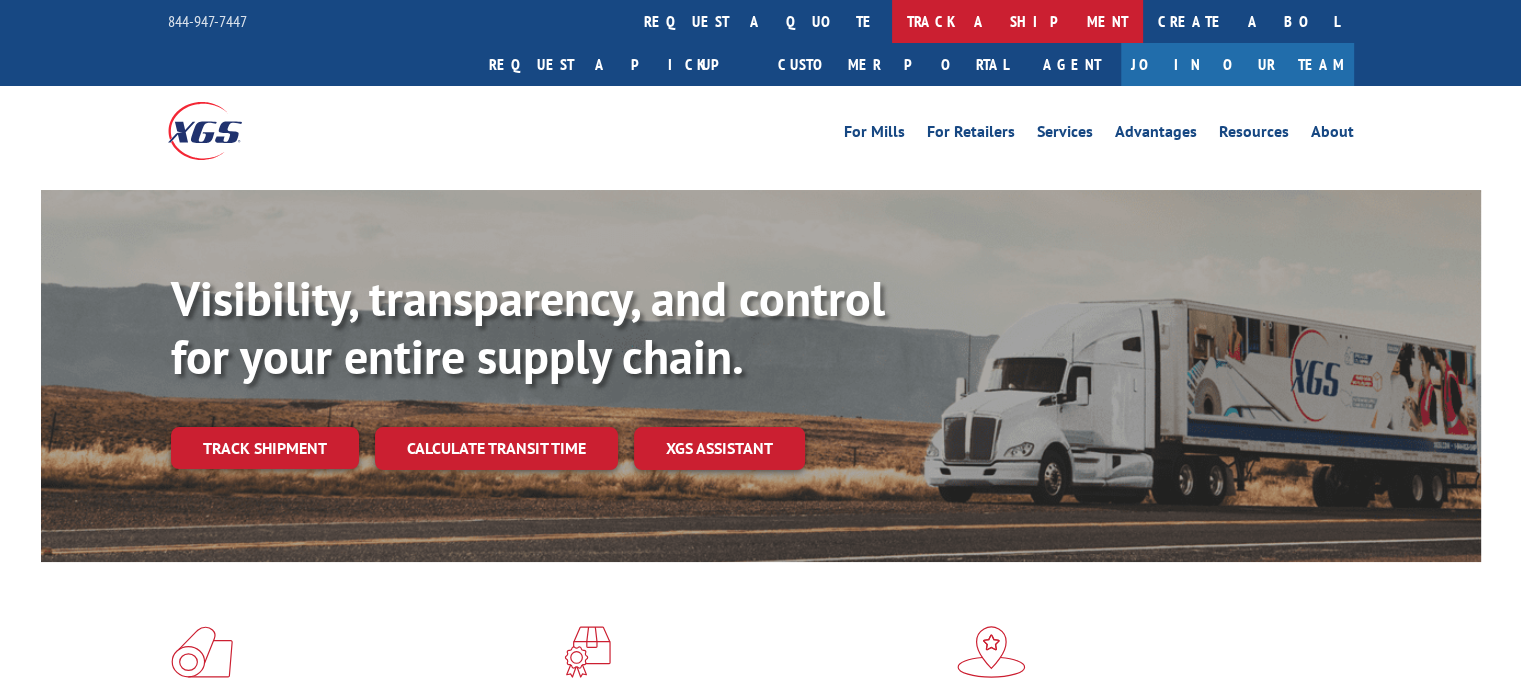 click on "track a shipment" at bounding box center (1017, 21) 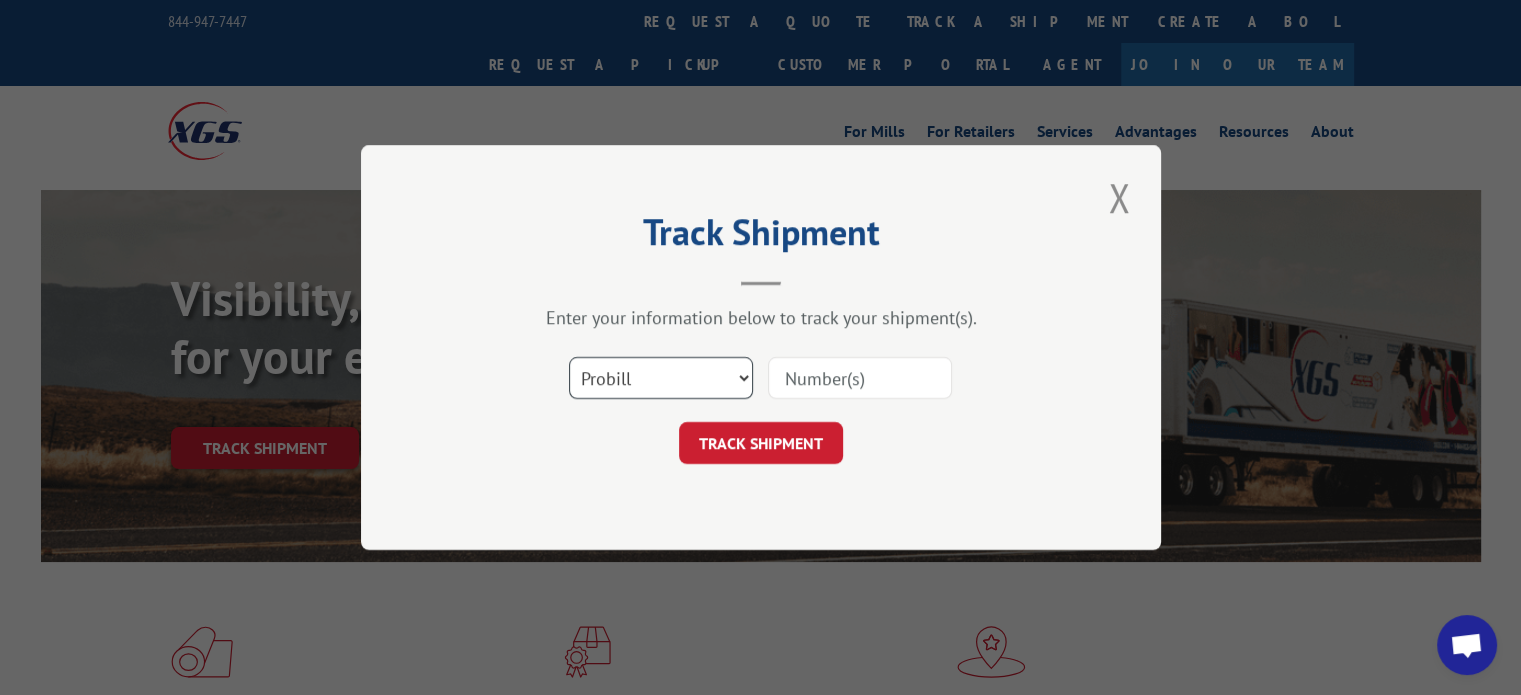 click on "Select category... Probill BOL PO" at bounding box center (661, 378) 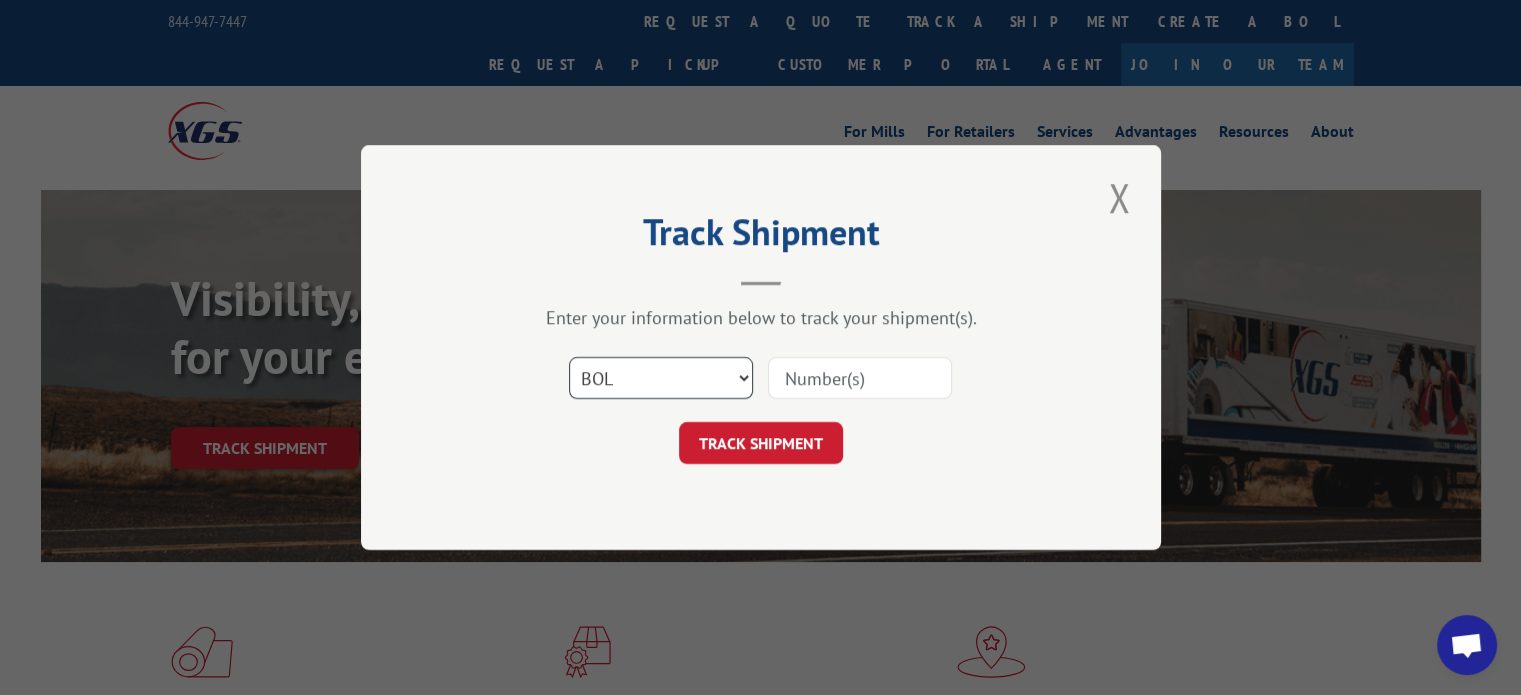 click on "Select category... Probill BOL PO" at bounding box center (661, 378) 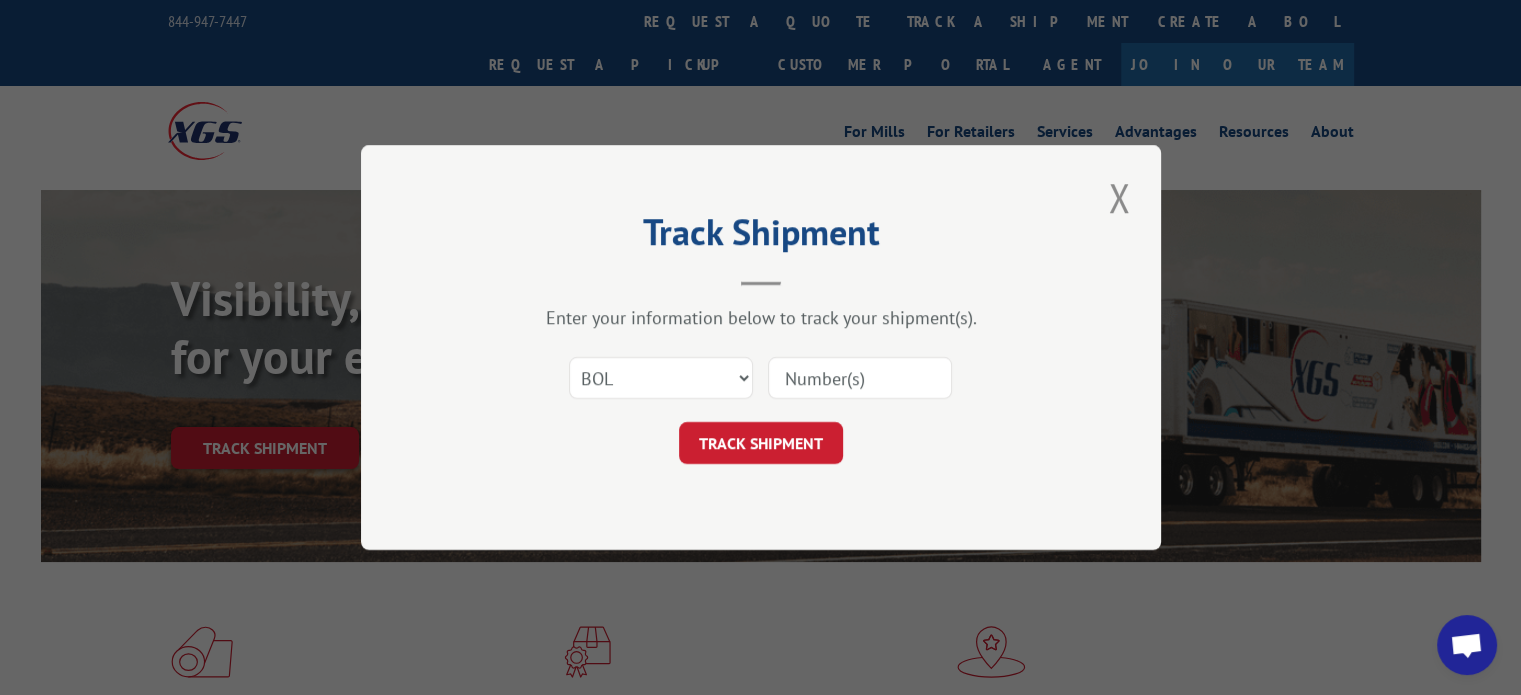 click at bounding box center (860, 378) 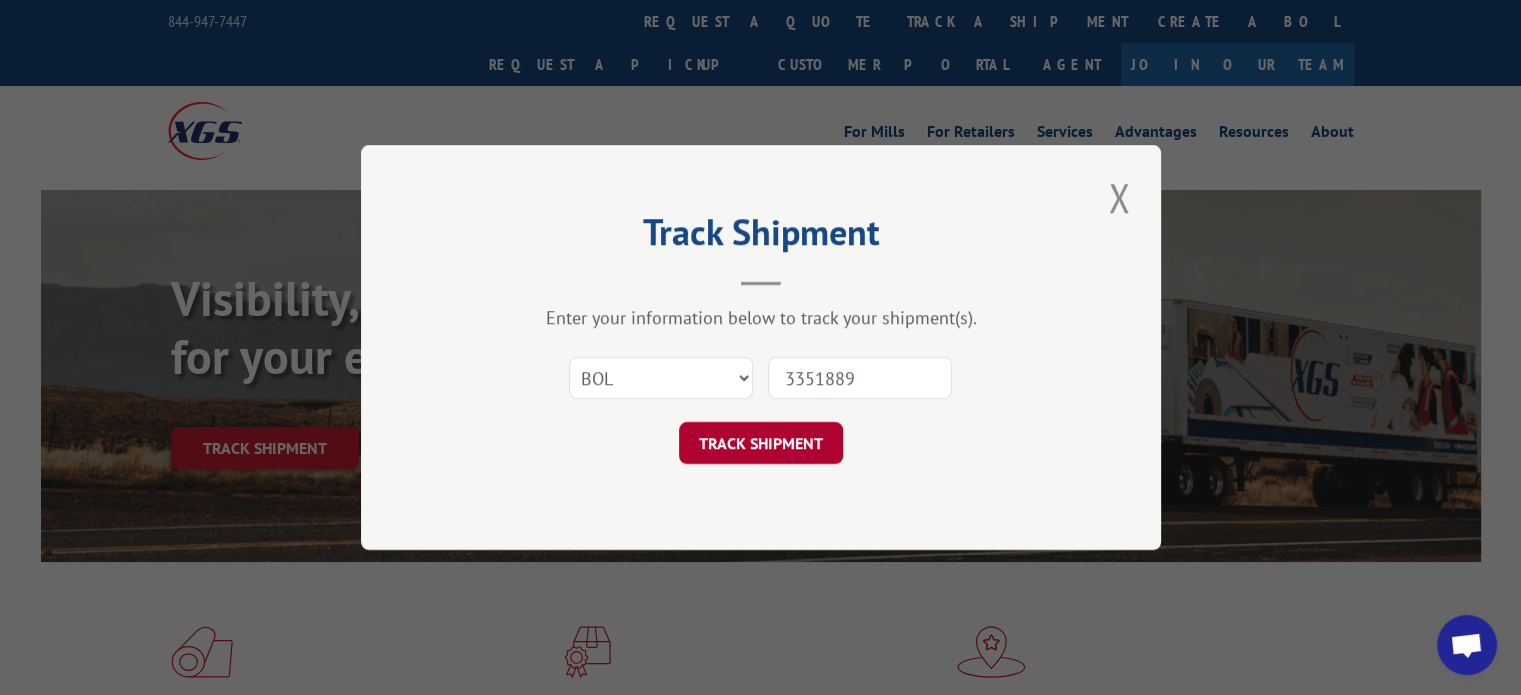 type on "3351889" 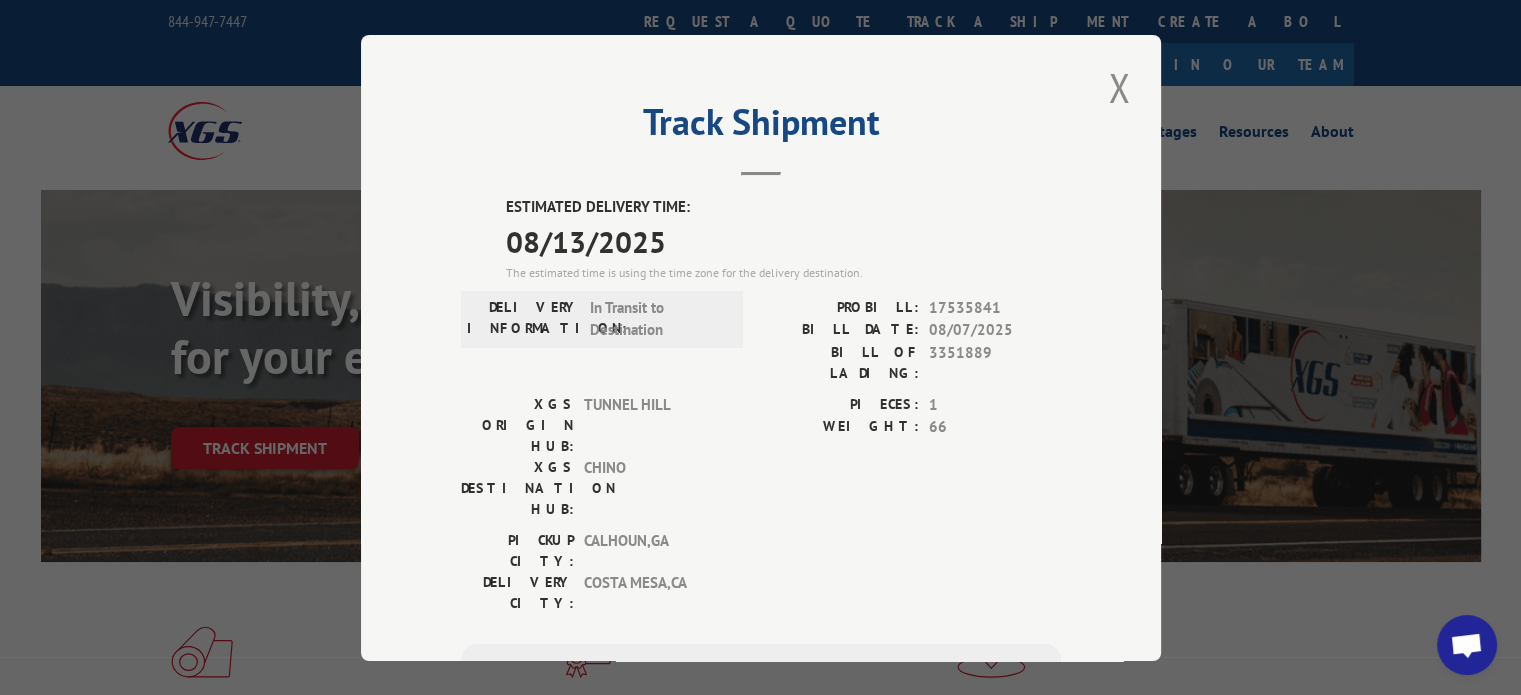 scroll, scrollTop: 4, scrollLeft: 0, axis: vertical 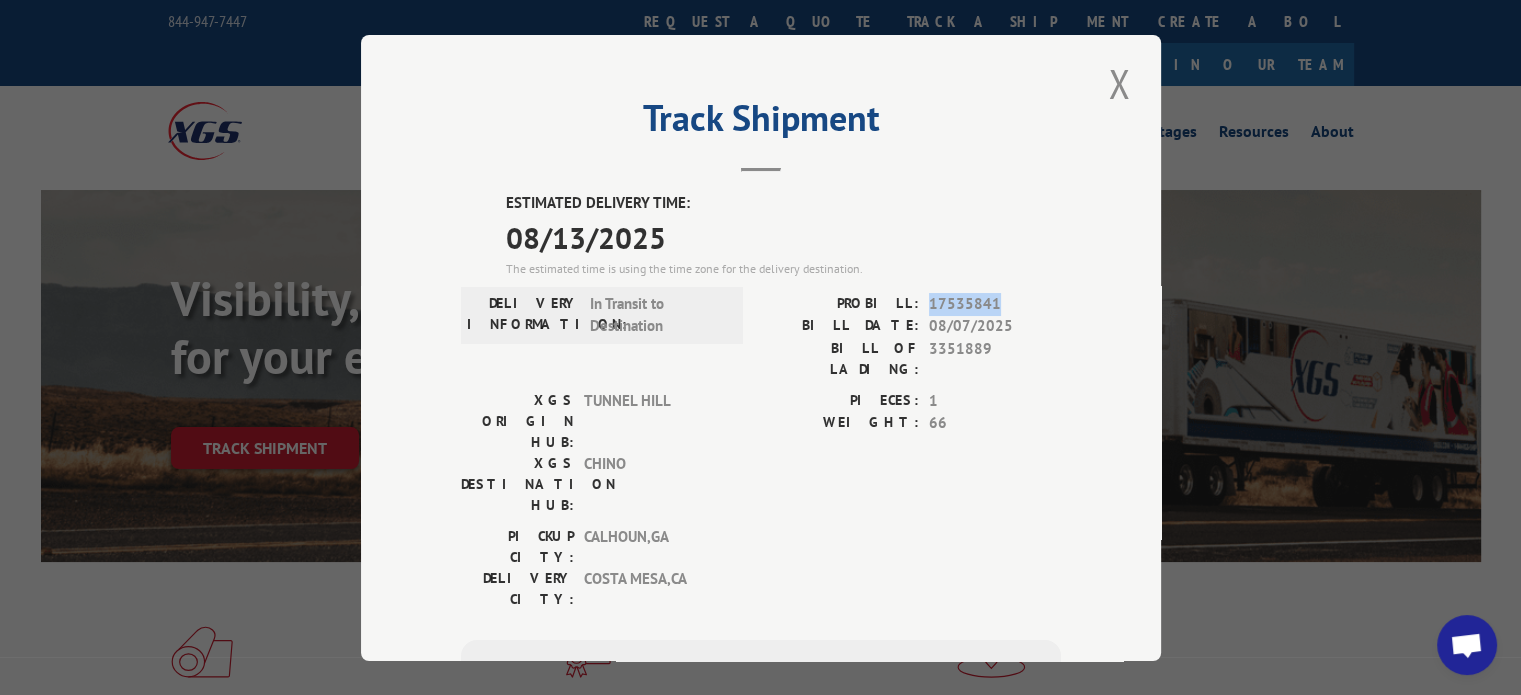 drag, startPoint x: 995, startPoint y: 298, endPoint x: 916, endPoint y: 302, distance: 79.101204 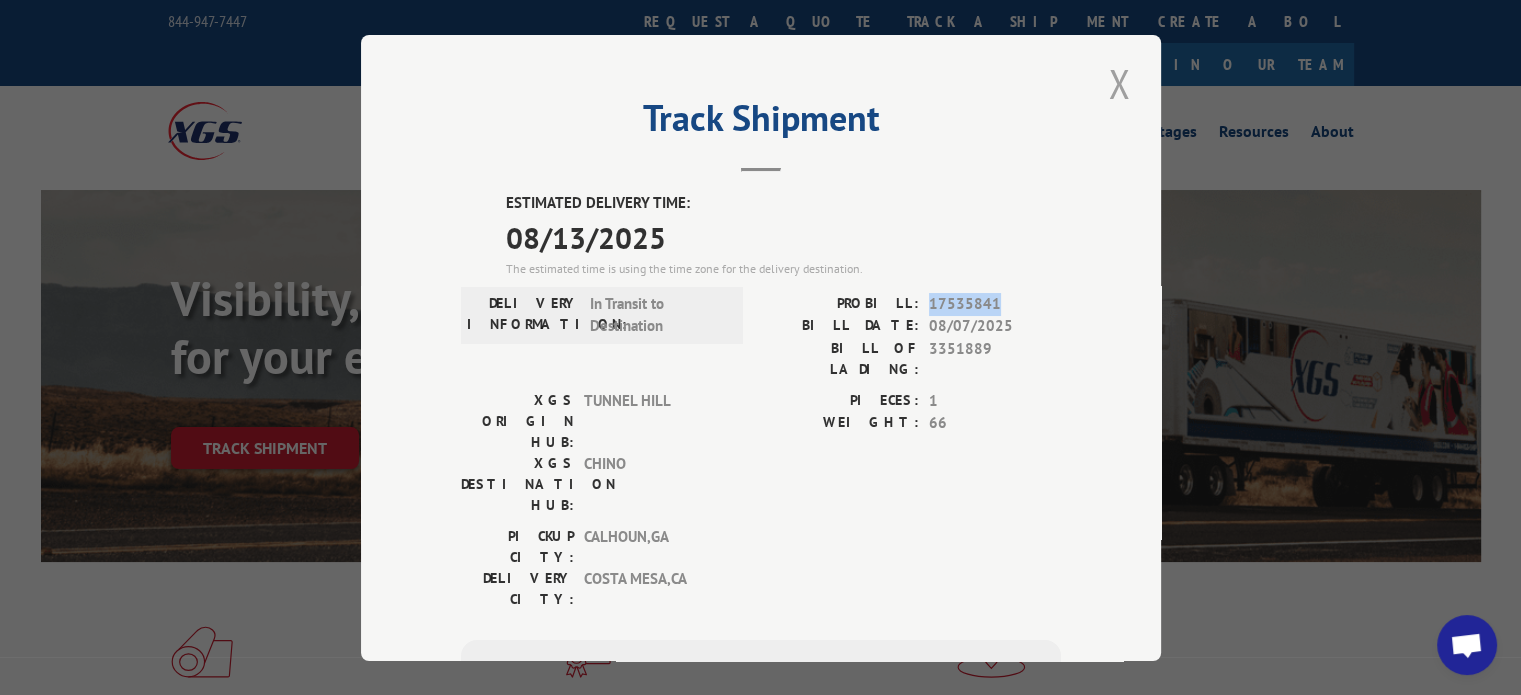 click at bounding box center [1119, 83] 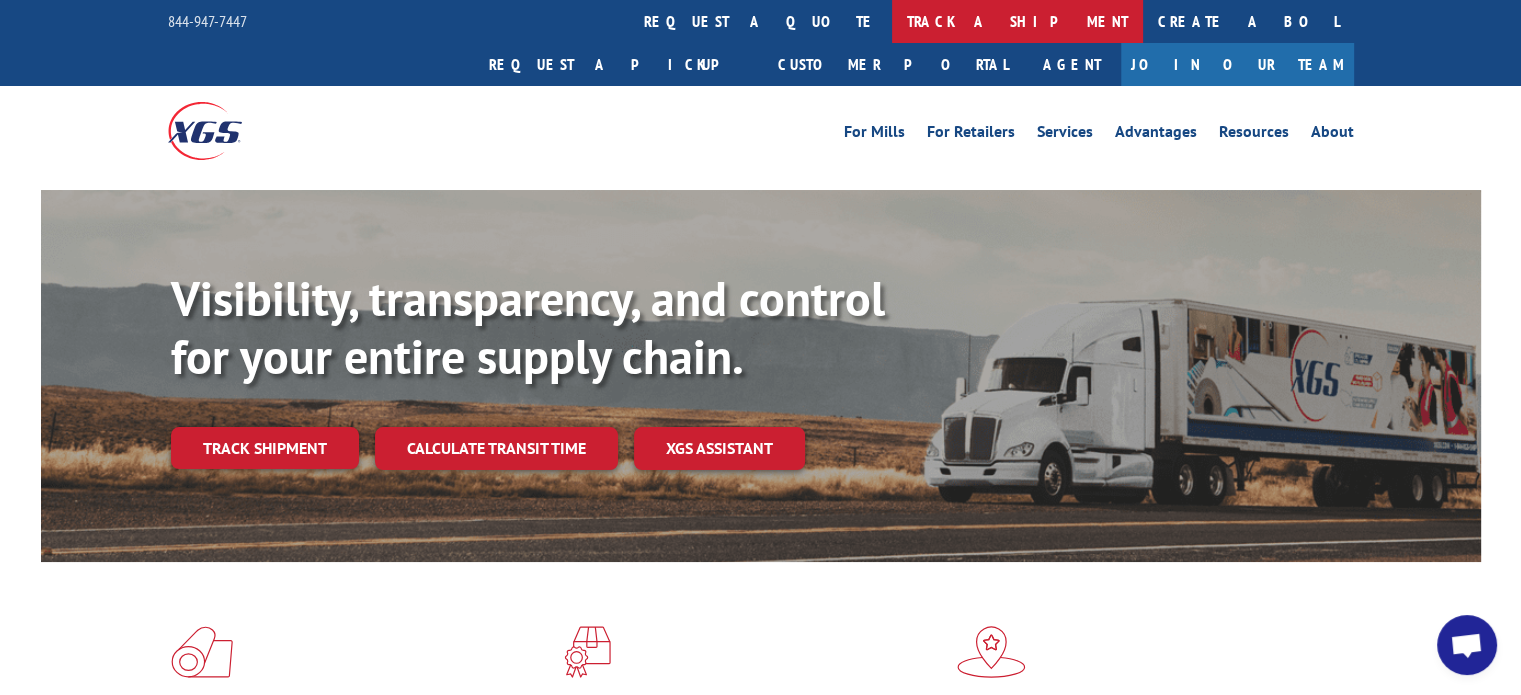 click on "track a shipment" at bounding box center [1017, 21] 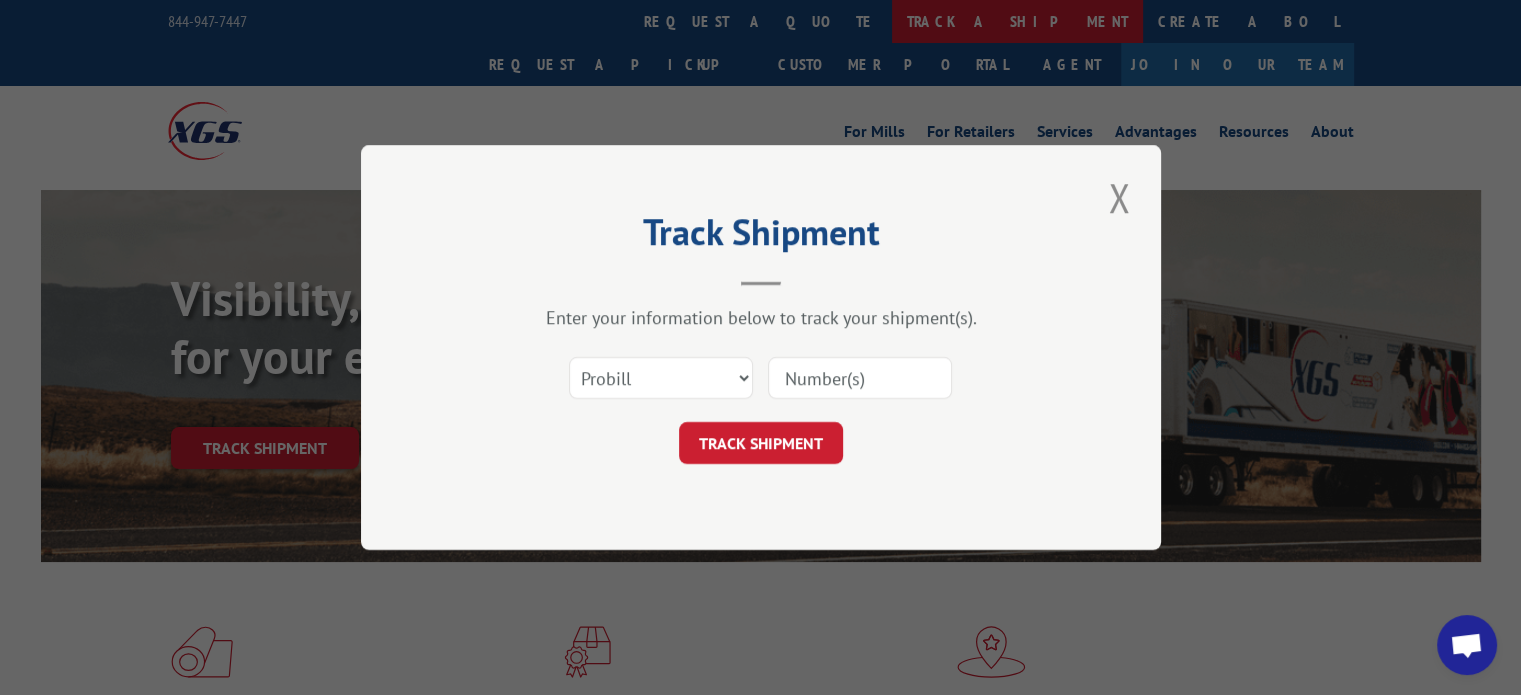 scroll, scrollTop: 0, scrollLeft: 0, axis: both 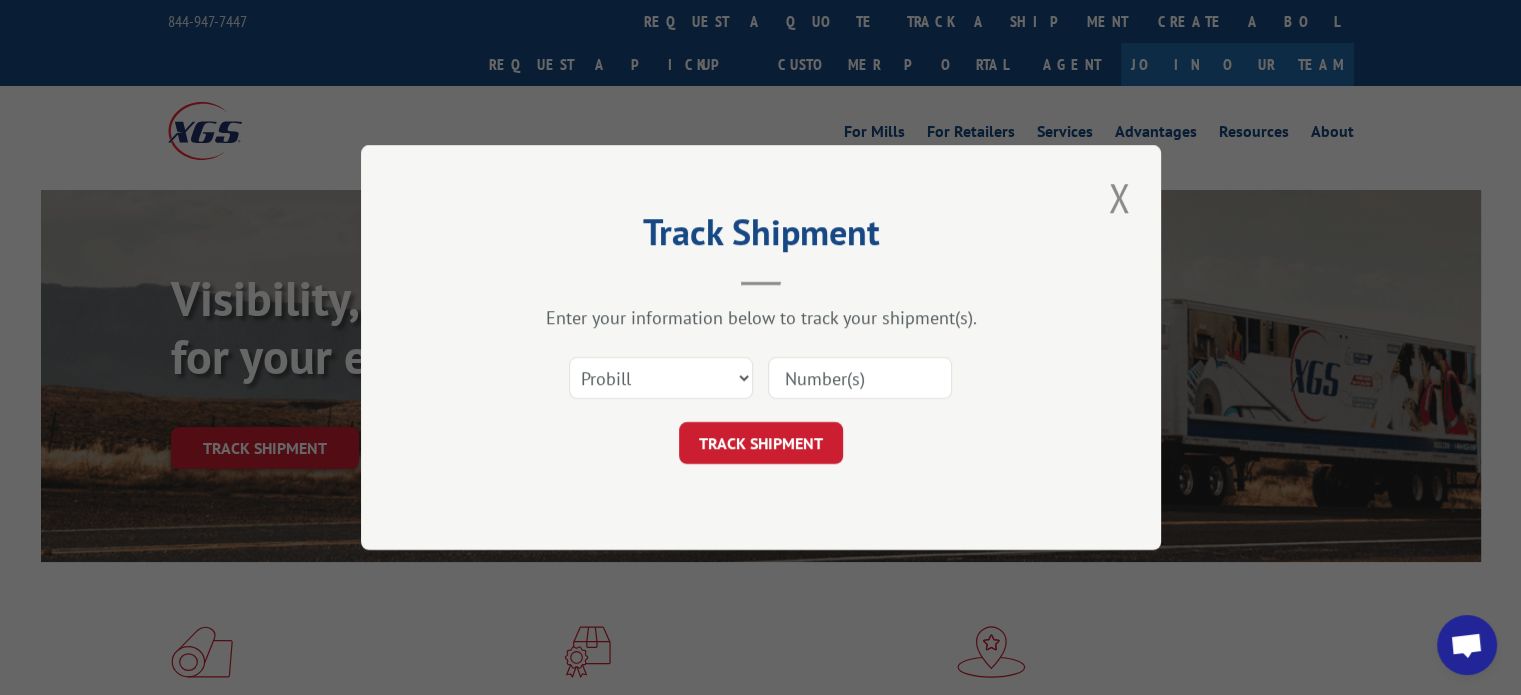 click at bounding box center (860, 378) 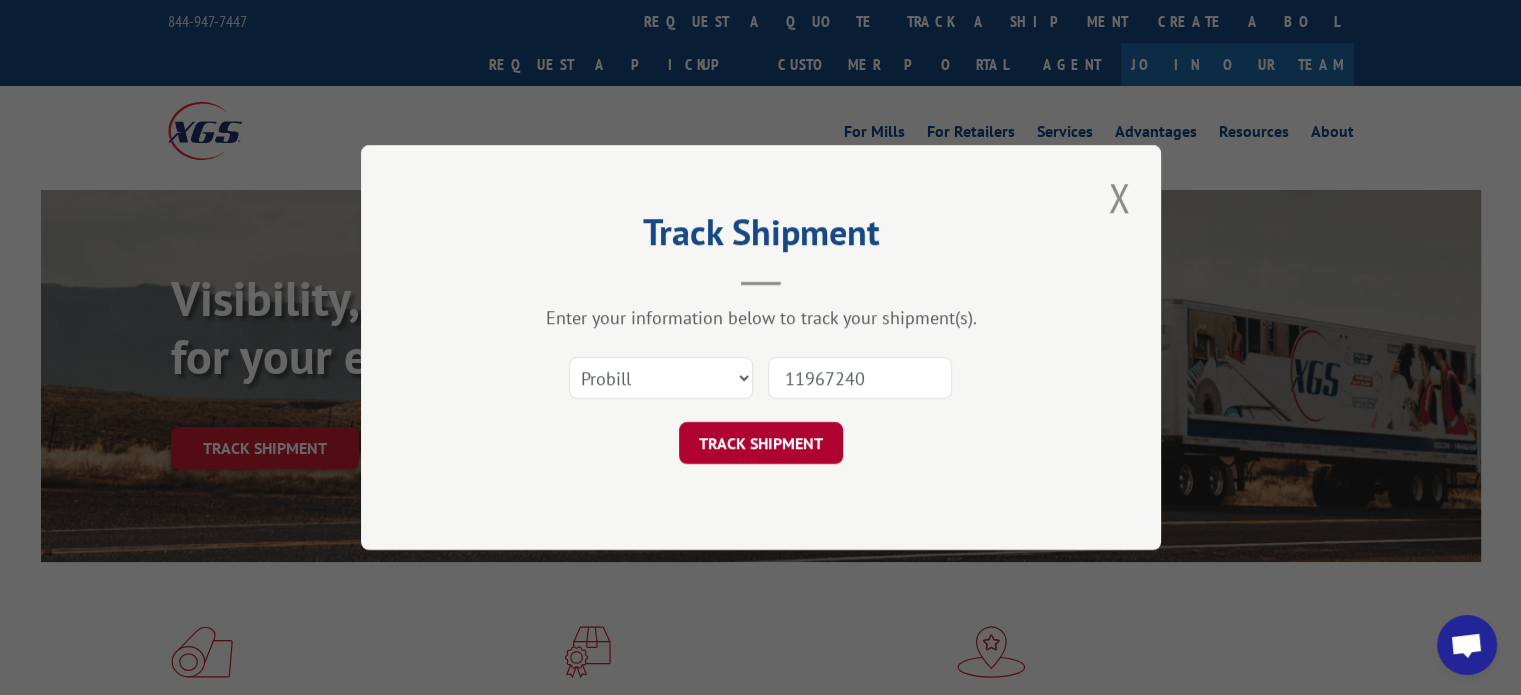 type on "11967240" 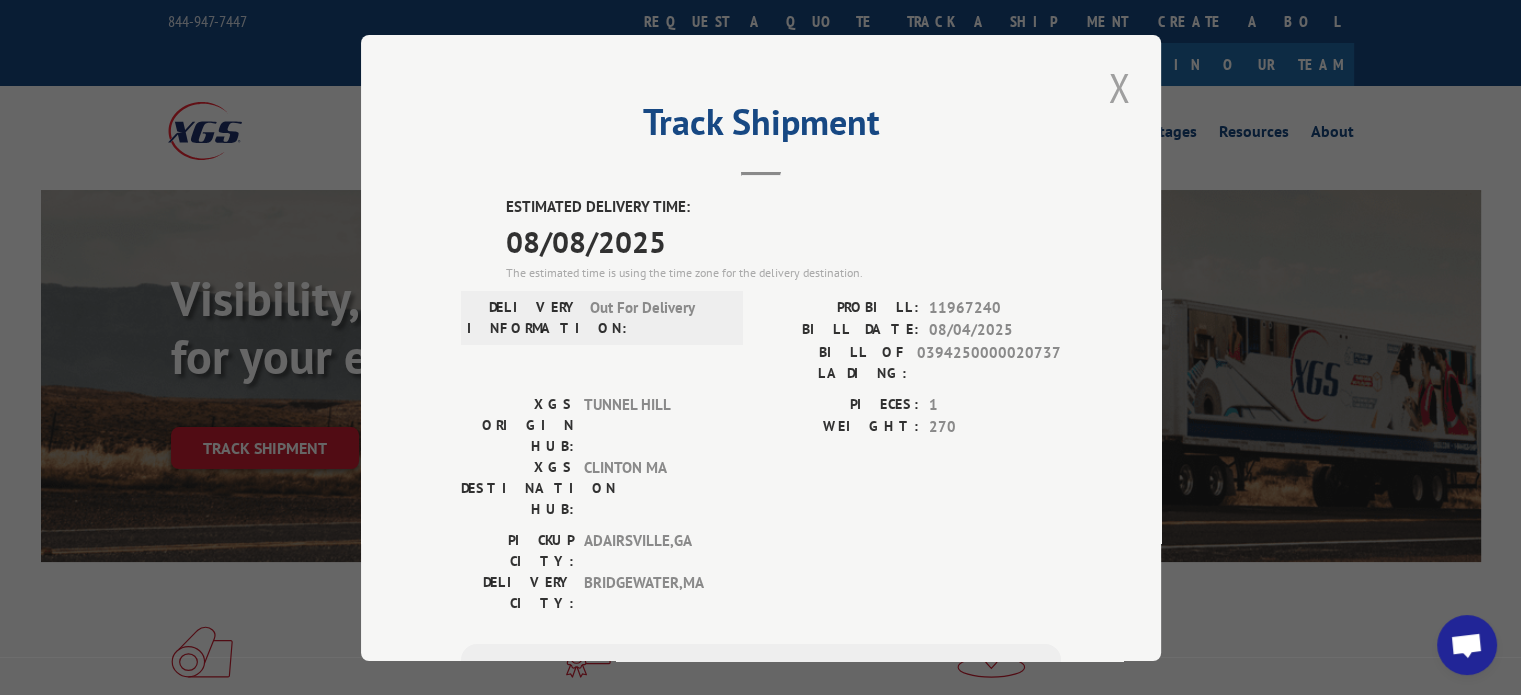 click at bounding box center [1119, 87] 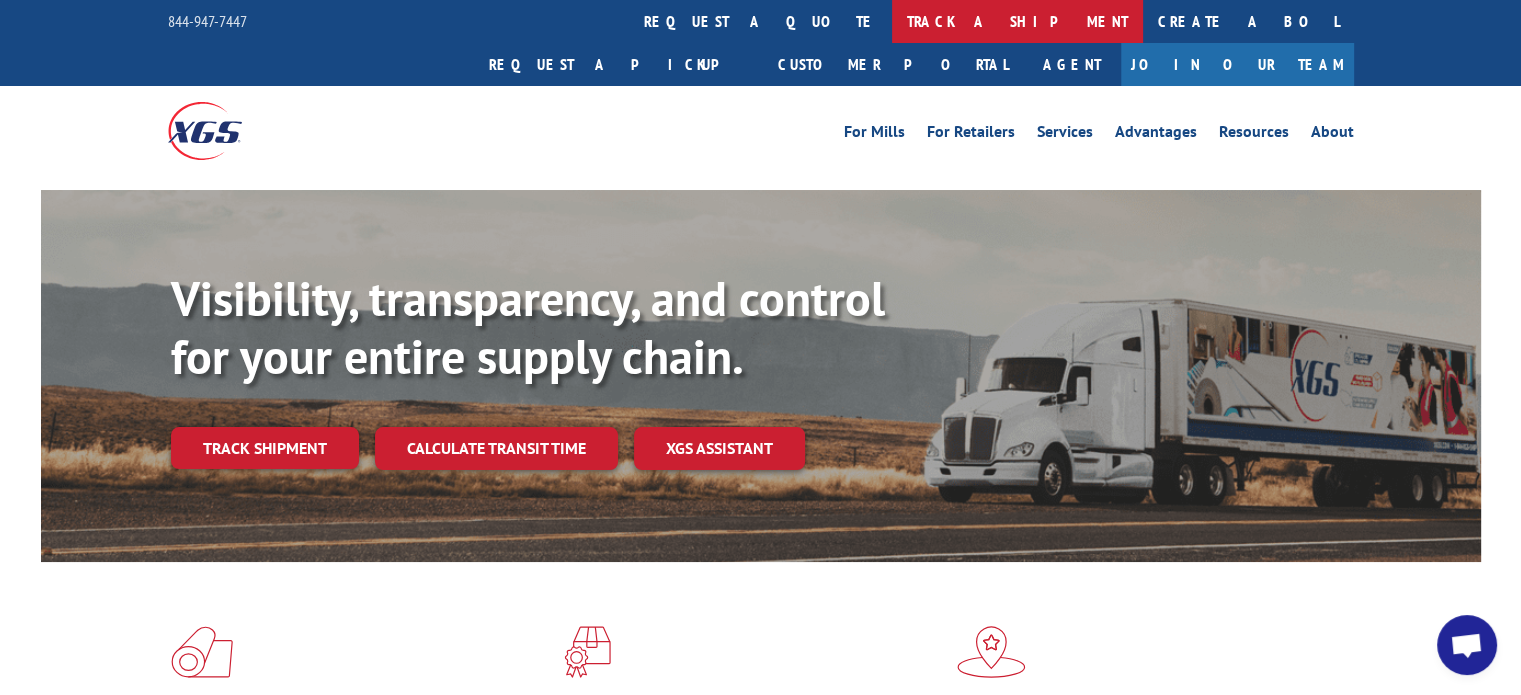 click on "track a shipment" at bounding box center [1017, 21] 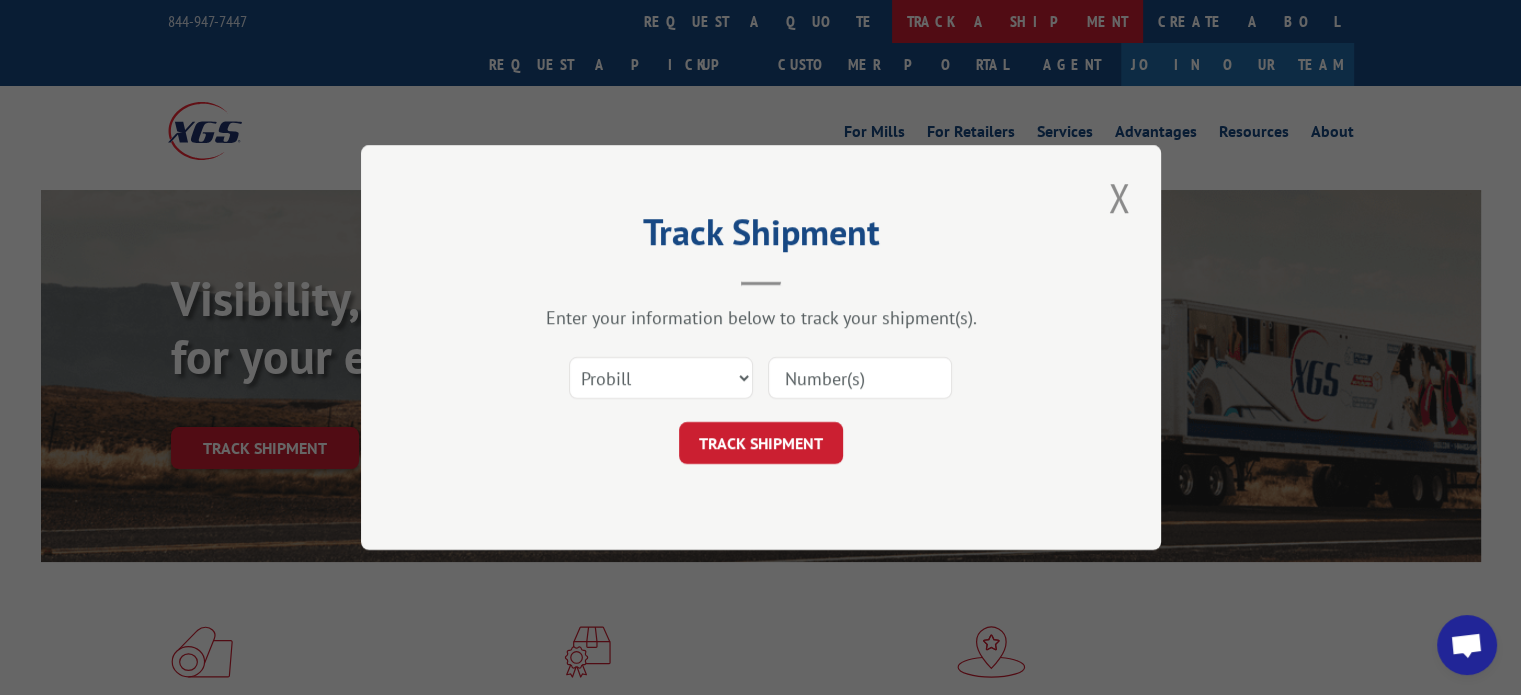 scroll, scrollTop: 0, scrollLeft: 0, axis: both 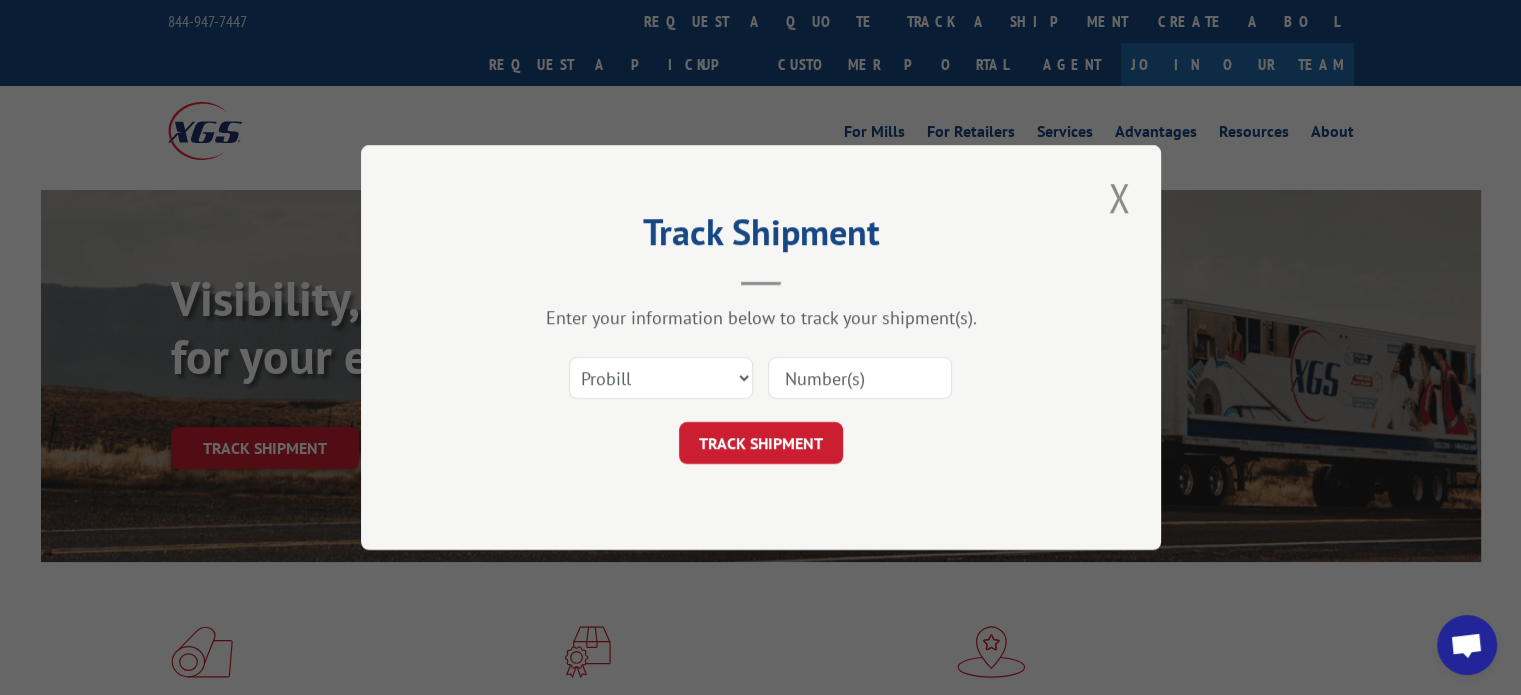 click at bounding box center (860, 378) 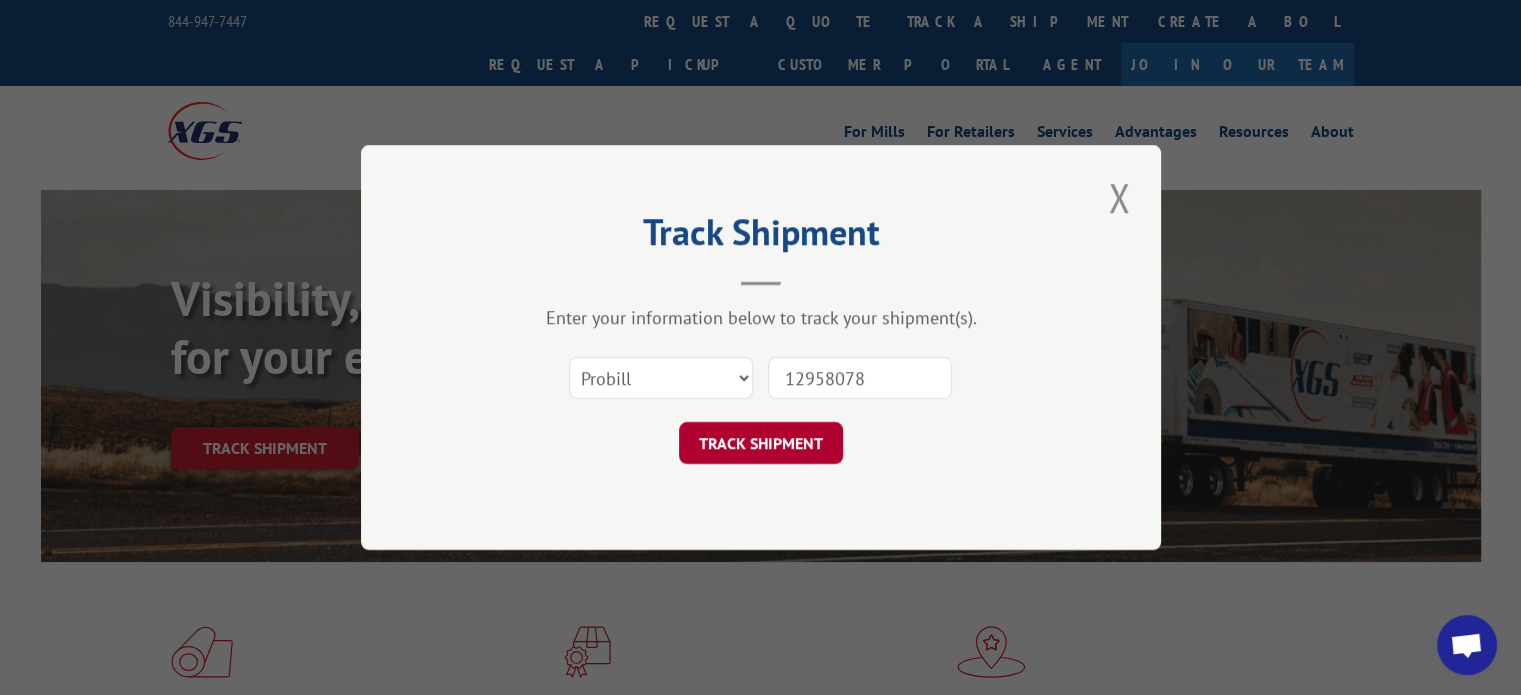 type on "12958078" 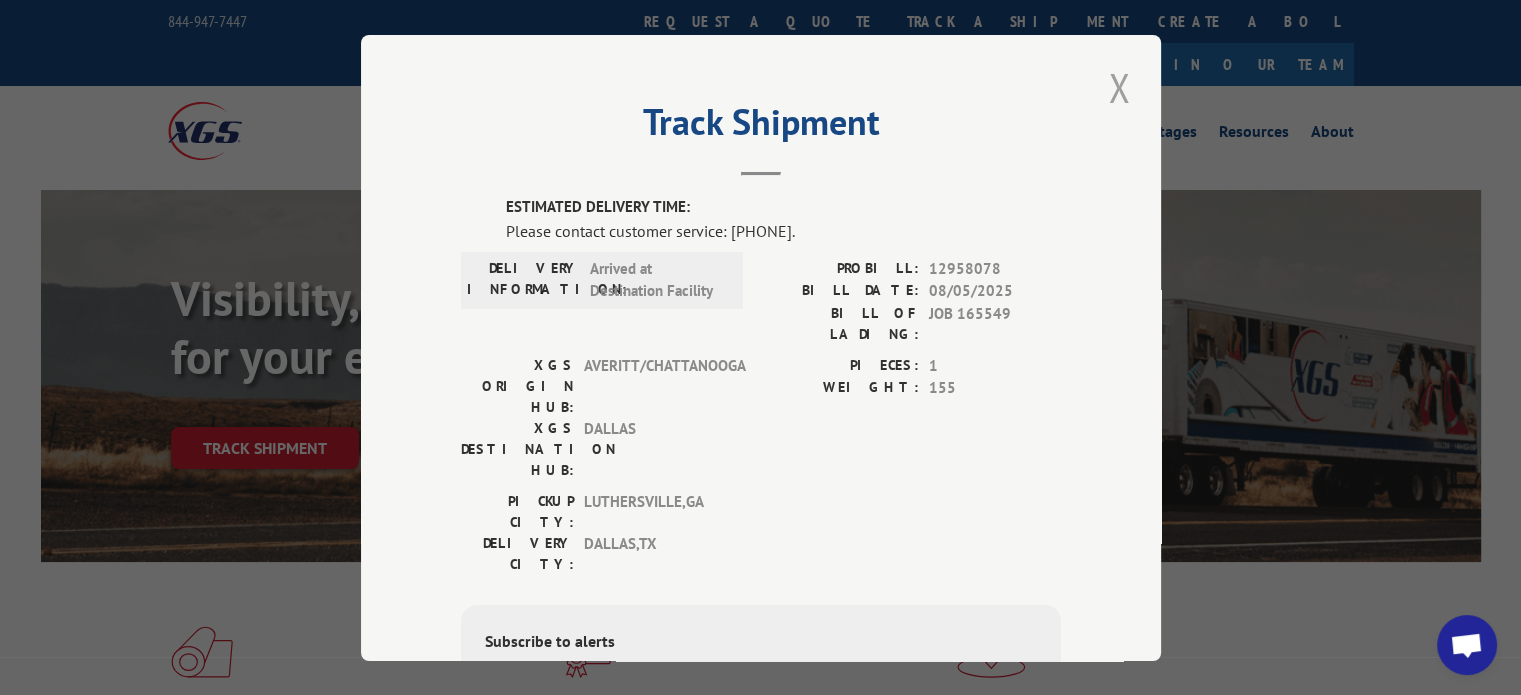 click at bounding box center [1119, 87] 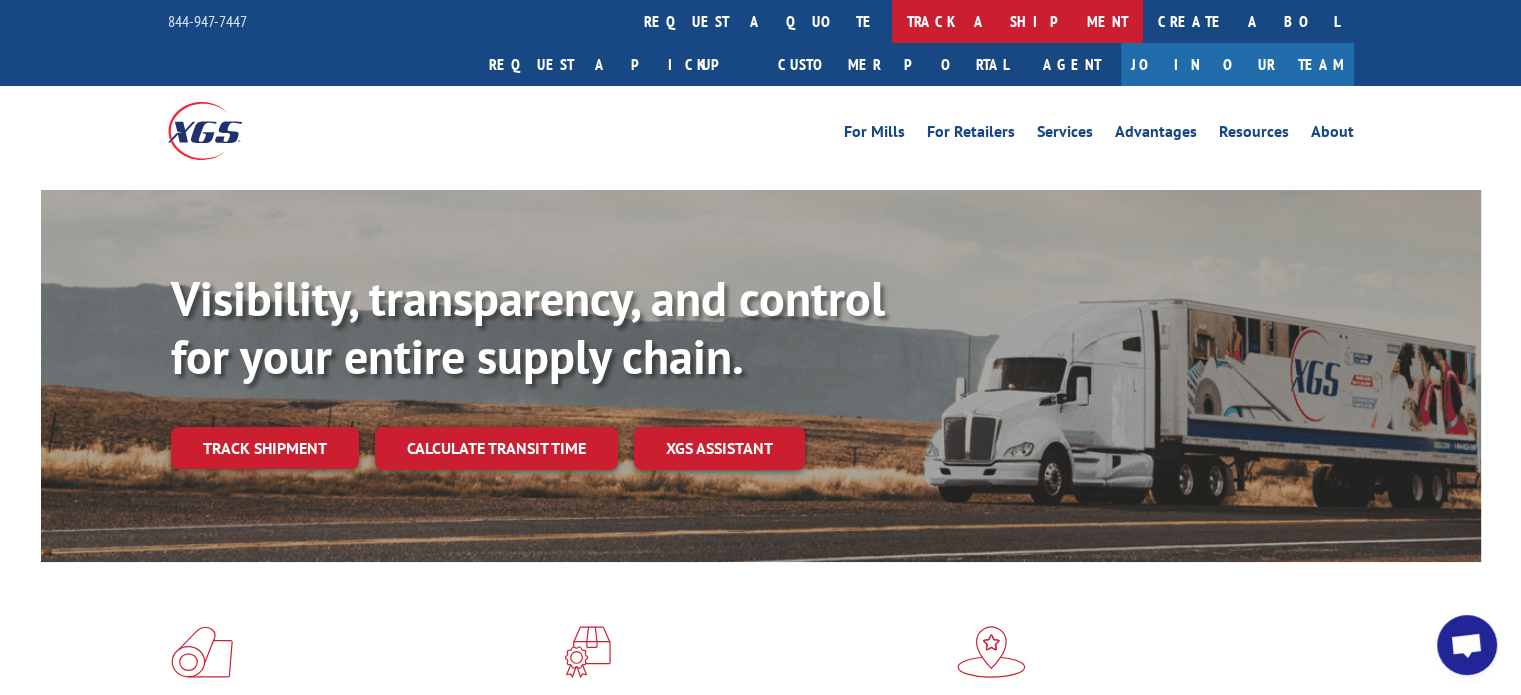 click on "track a shipment" at bounding box center [1017, 21] 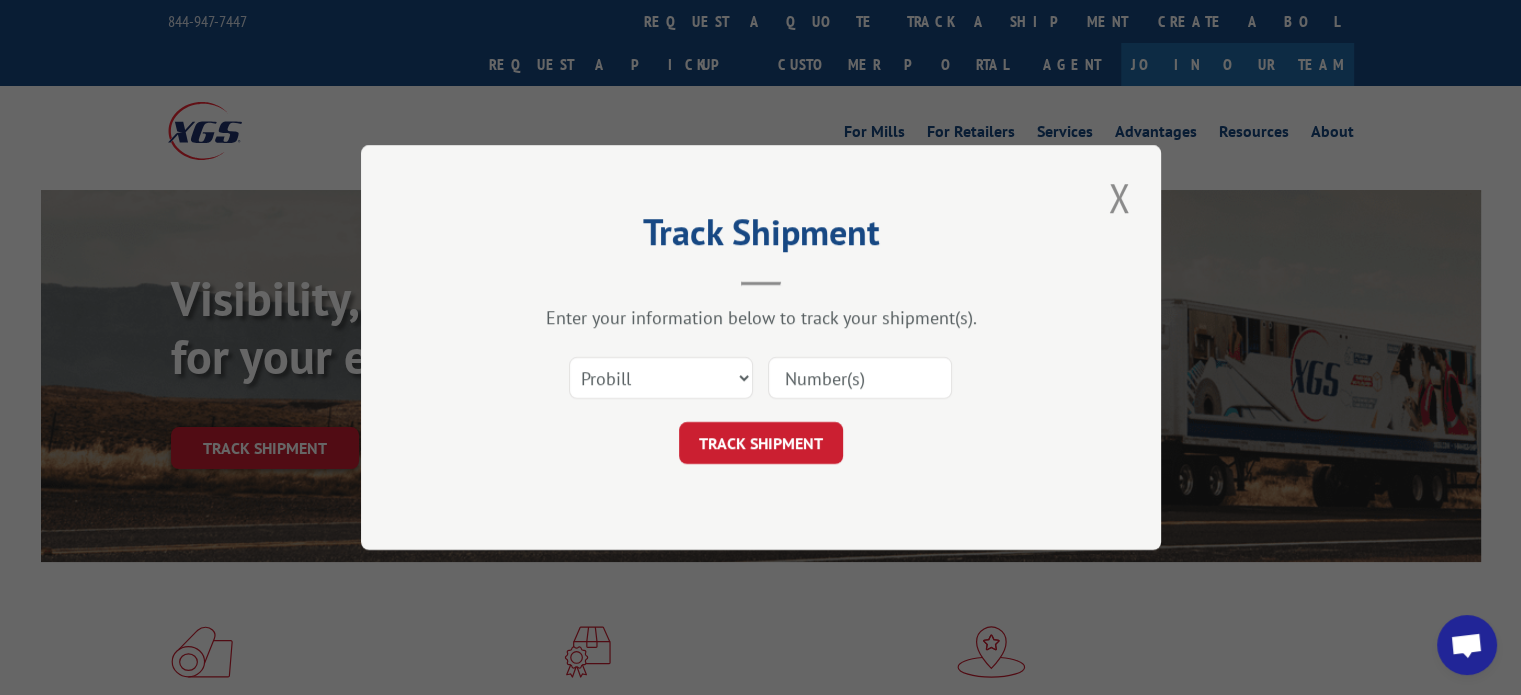 click at bounding box center [860, 378] 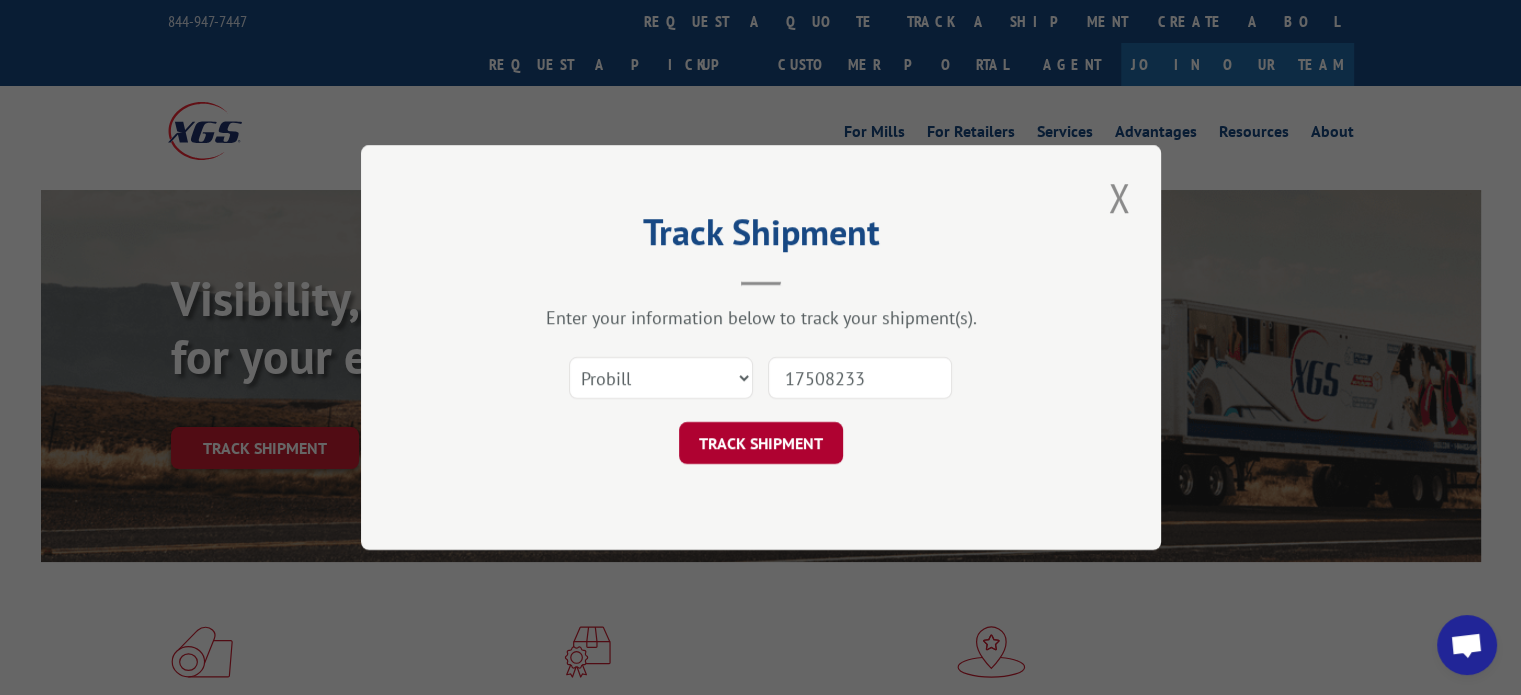 type on "17508233" 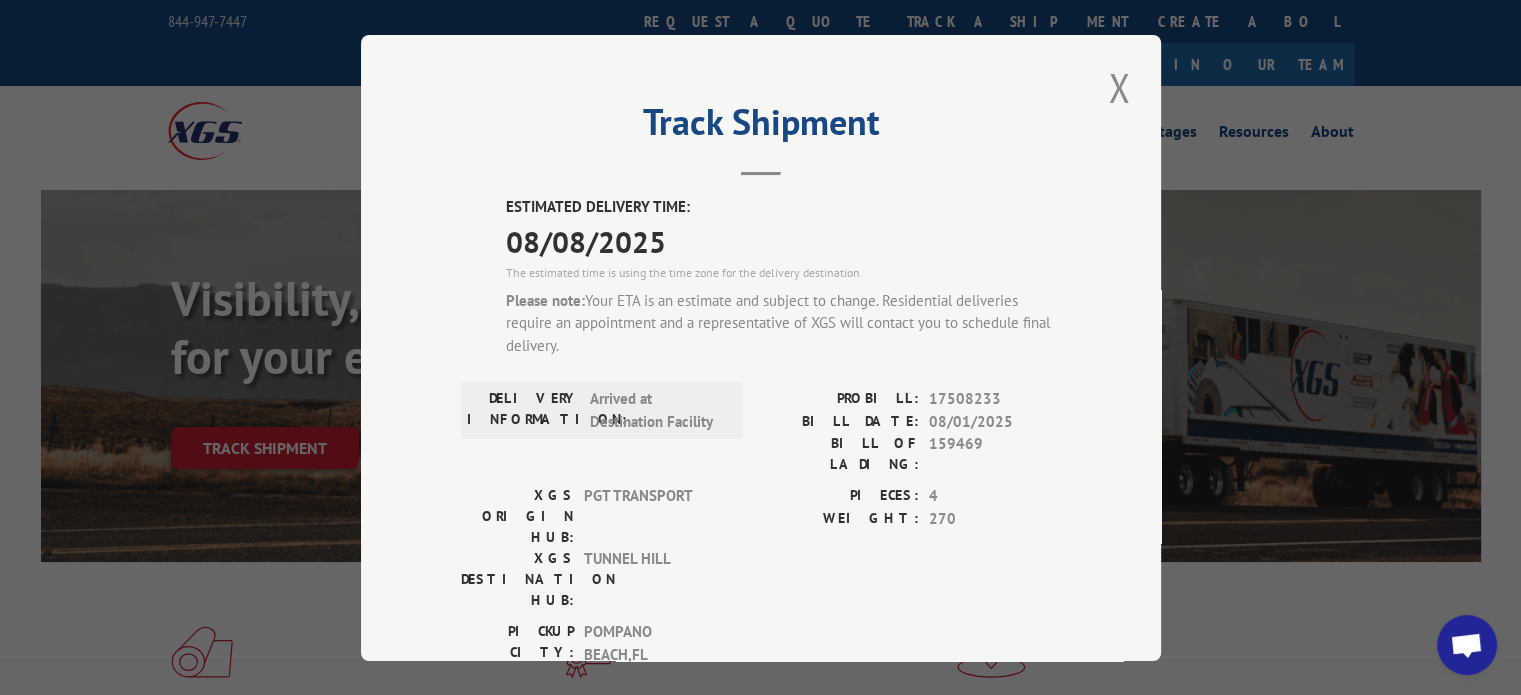 click on "Track Shipment ESTIMATED DELIVERY TIME: 08/08/2025 The estimated time is using the time zone for the delivery destination. Please note:  Your ETA is an estimate and subject to change. Residential deliveries require an appointment and a representative of XGS will contact you to schedule final delivery. DELIVERY INFORMATION: Arrived at Destination Facility PROBILL: 17508233 BILL DATE: 08/01/2025 BILL OF LADING: 159469 XGS ORIGIN HUB: PGT TRANSPORT XGS DESTINATION HUB: TUNNEL HILL PIECES: 4 WEIGHT: 270 PICKUP CITY: POMPANO BEACH ,  FL DELIVERY CITY: MARIETTA ,  GA Subscribe to alerts Get texted with status updates for this shipment. Message and data rates may apply. Message frequency depends upon your activity. SUBSCRIBE Note:  by providing a telephone number and submitting this form you are consenting to be contacted by SMS text message. Message & data rates may apply. You can reply STOP to opt-out of further messaging." at bounding box center (761, 348) 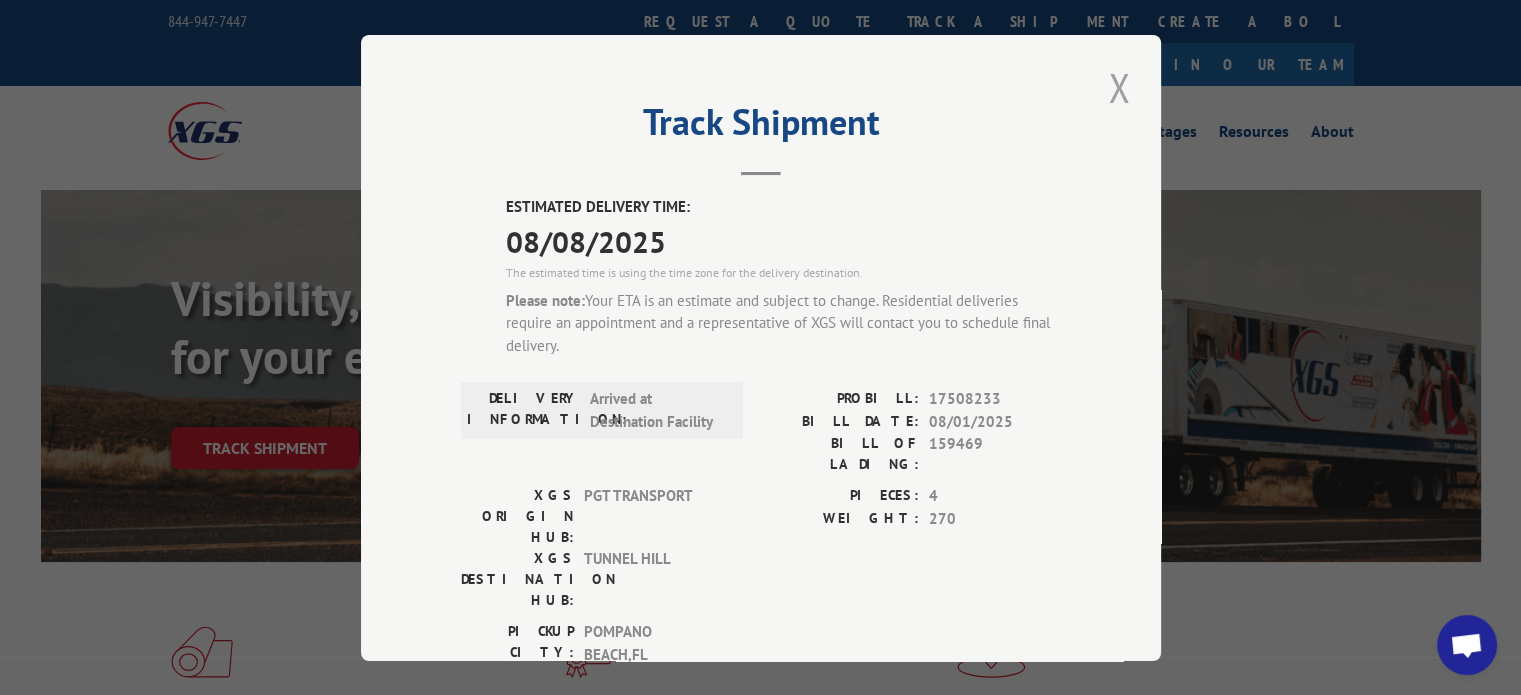 click at bounding box center (1119, 87) 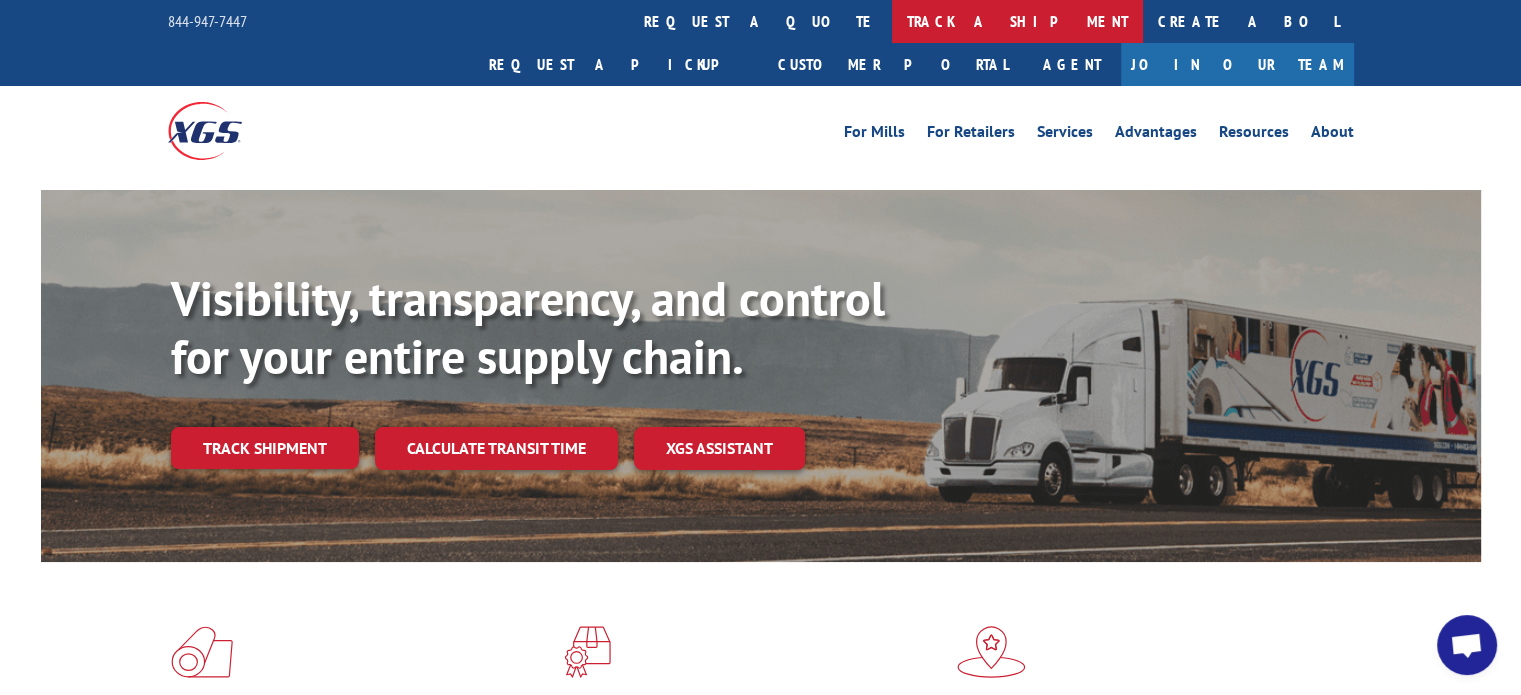 click on "track a shipment" at bounding box center [1017, 21] 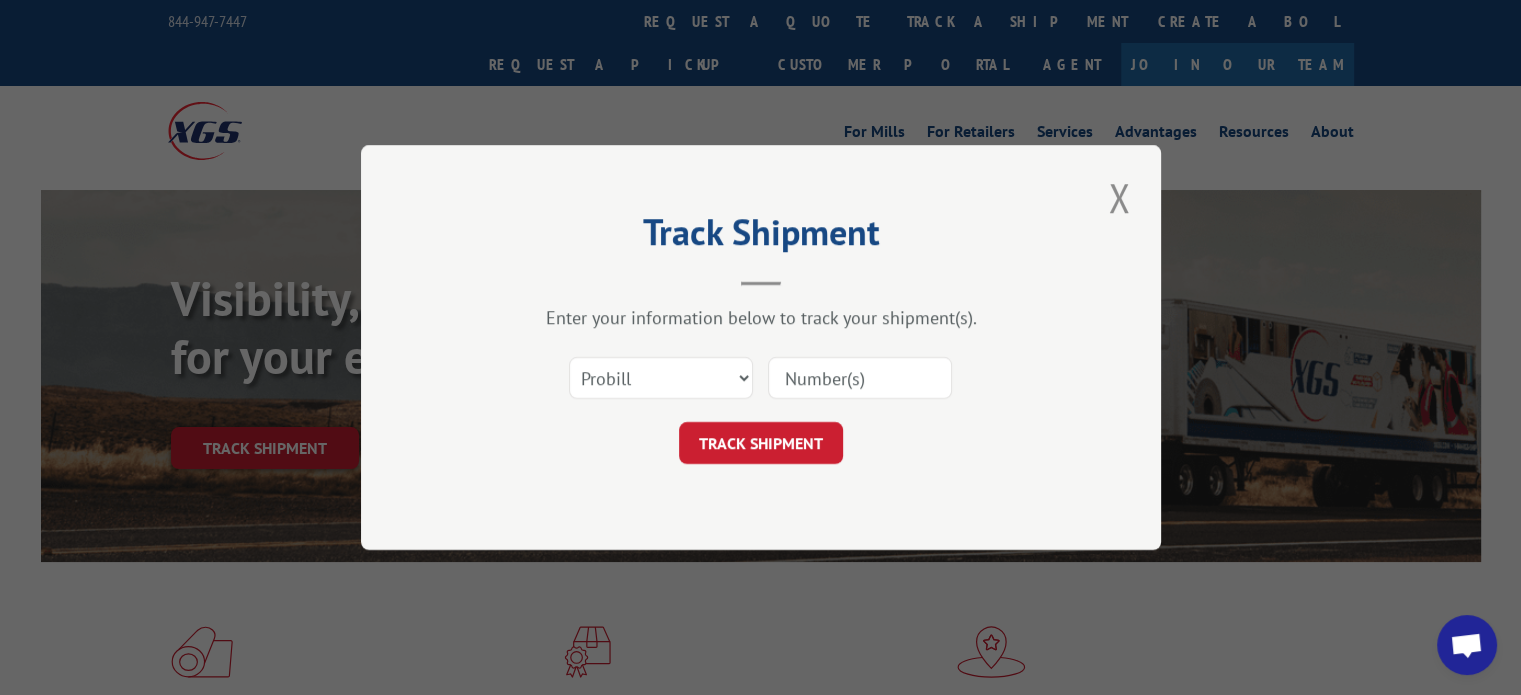 click at bounding box center (860, 378) 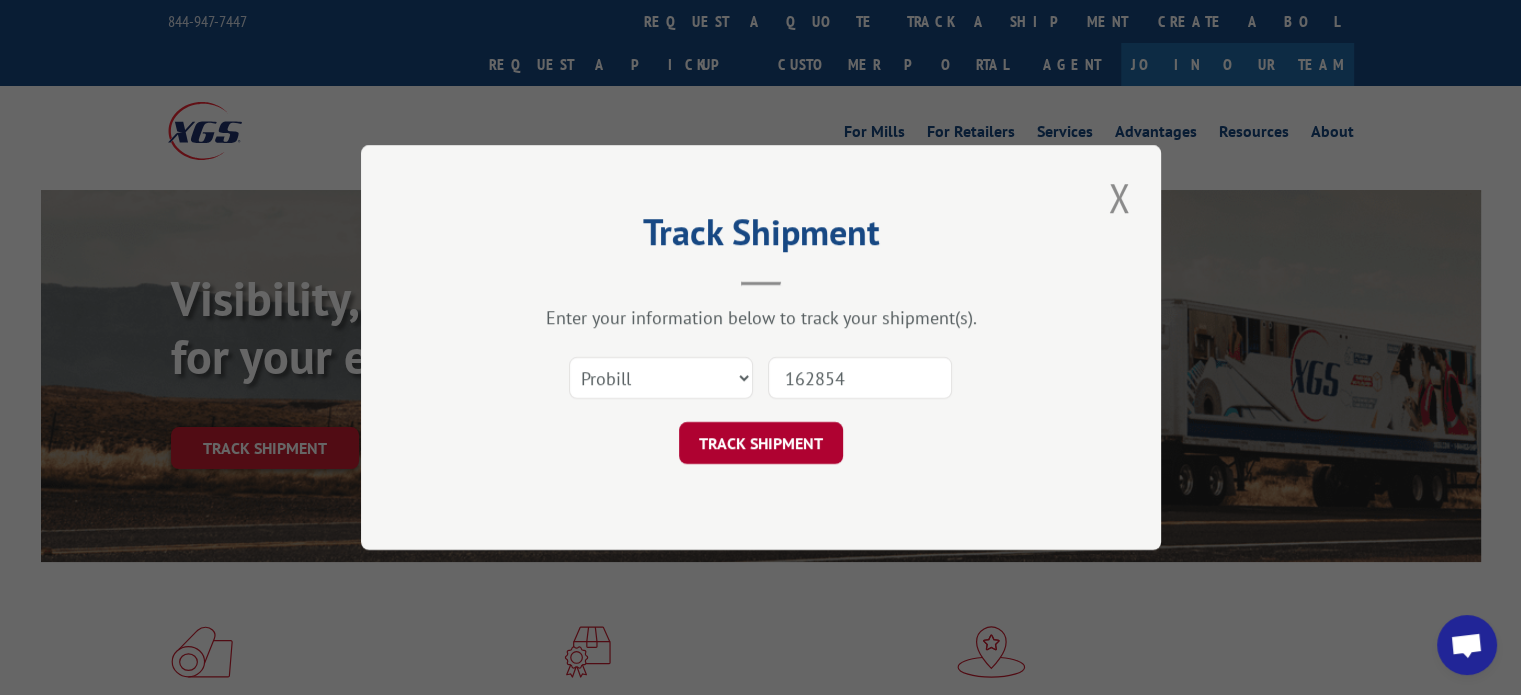 type on "162854" 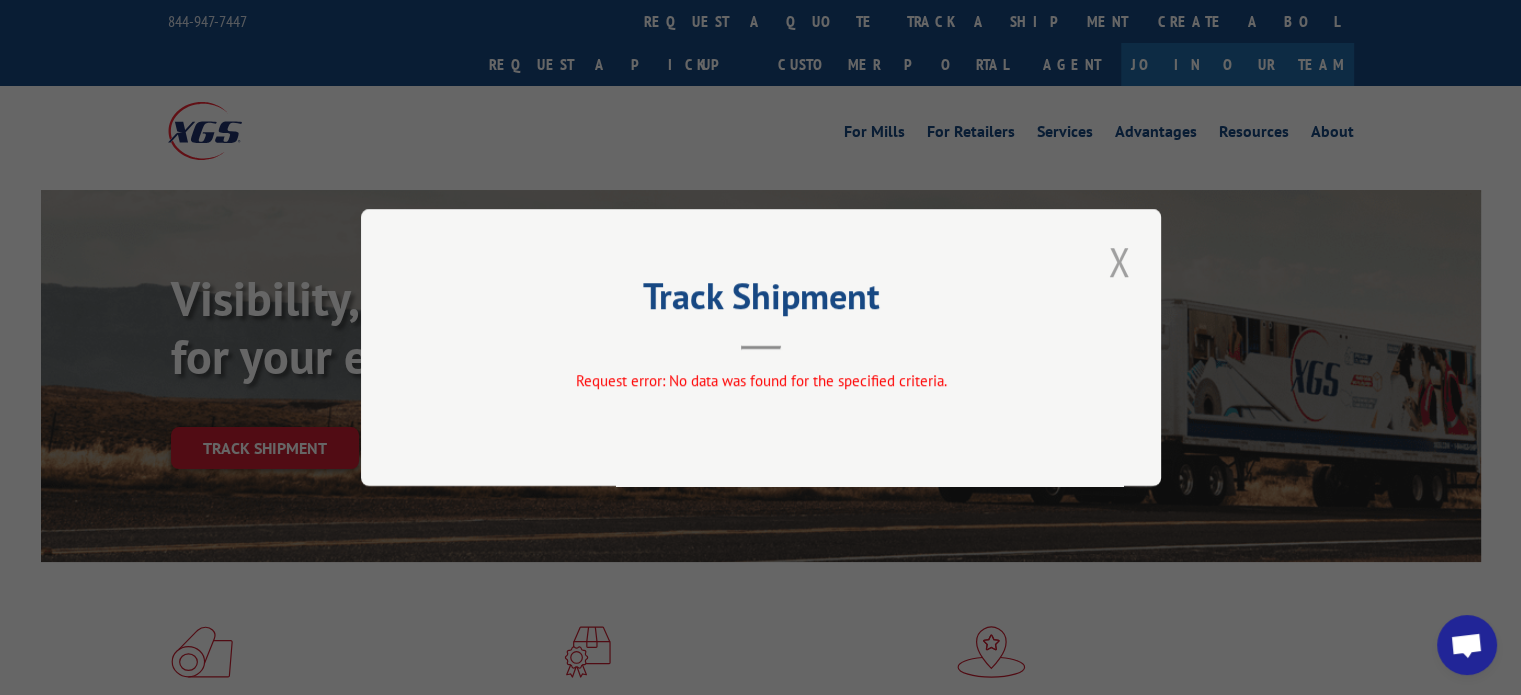 click at bounding box center [1119, 261] 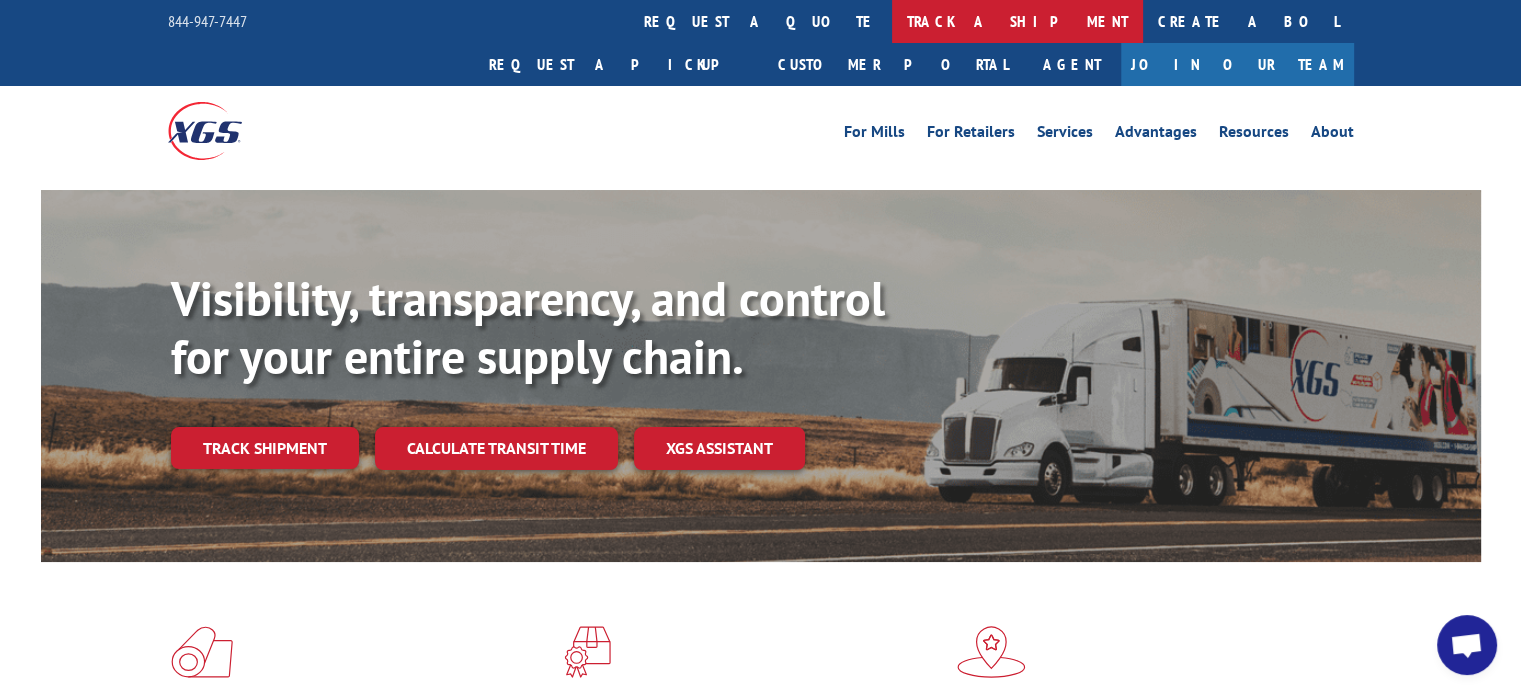 click on "track a shipment" at bounding box center [1017, 21] 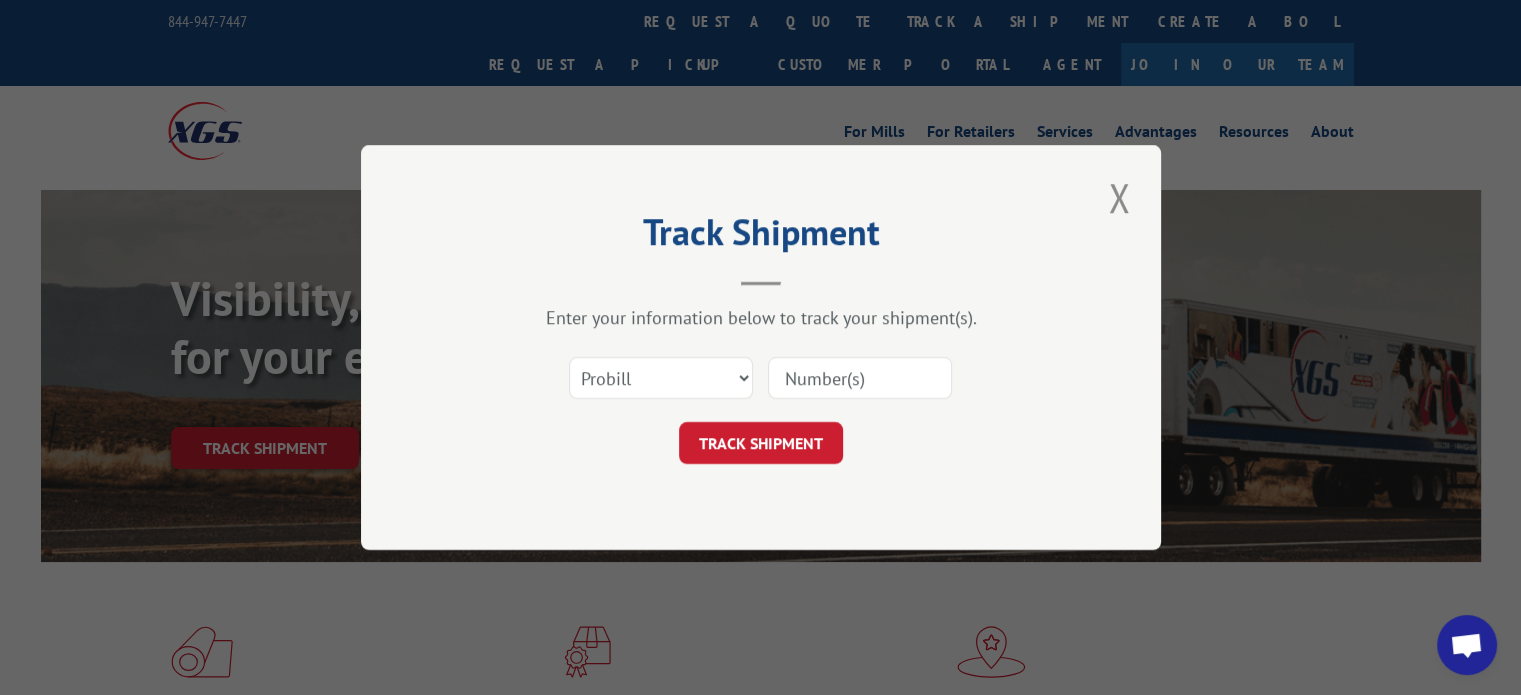 click on "Select category... Probill BOL PO" at bounding box center (761, 378) 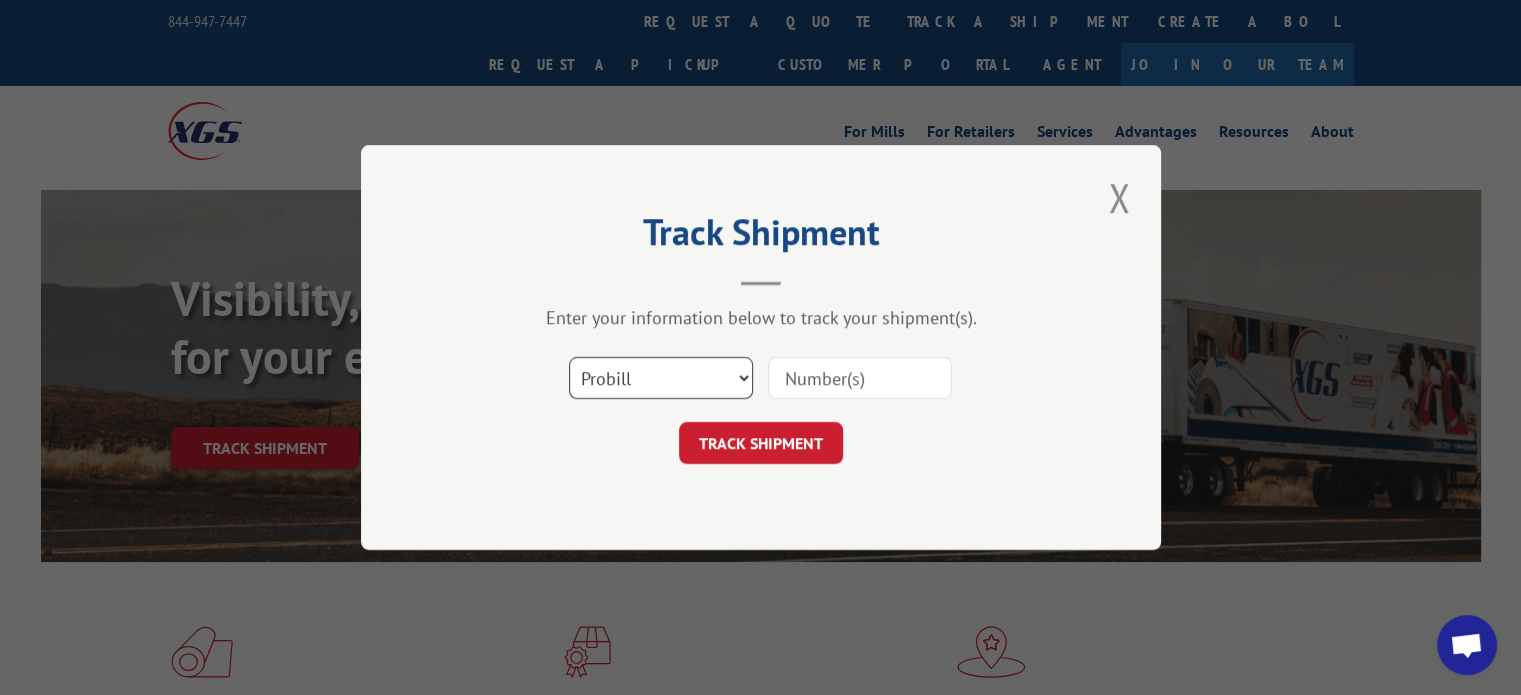 click on "Select category... Probill BOL PO" at bounding box center [661, 378] 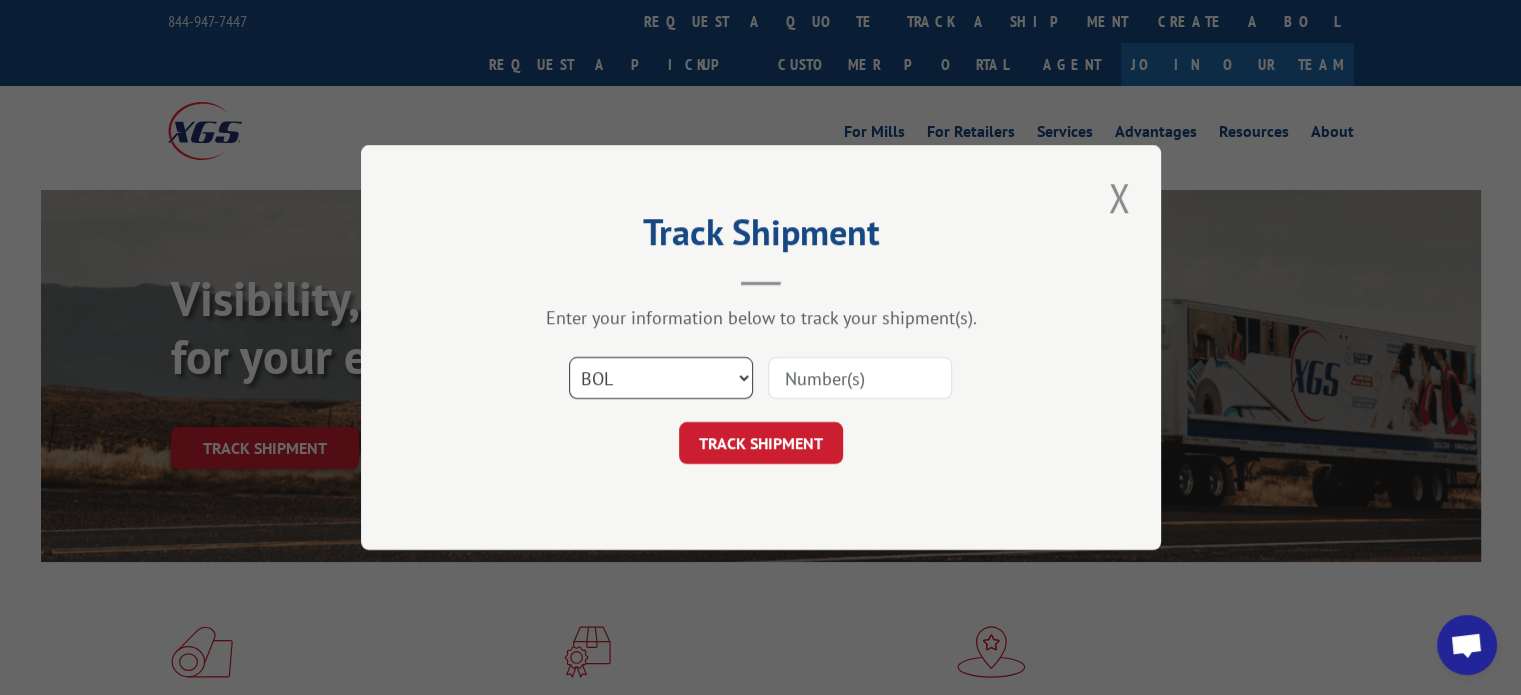 click on "Select category... Probill BOL PO" at bounding box center (661, 378) 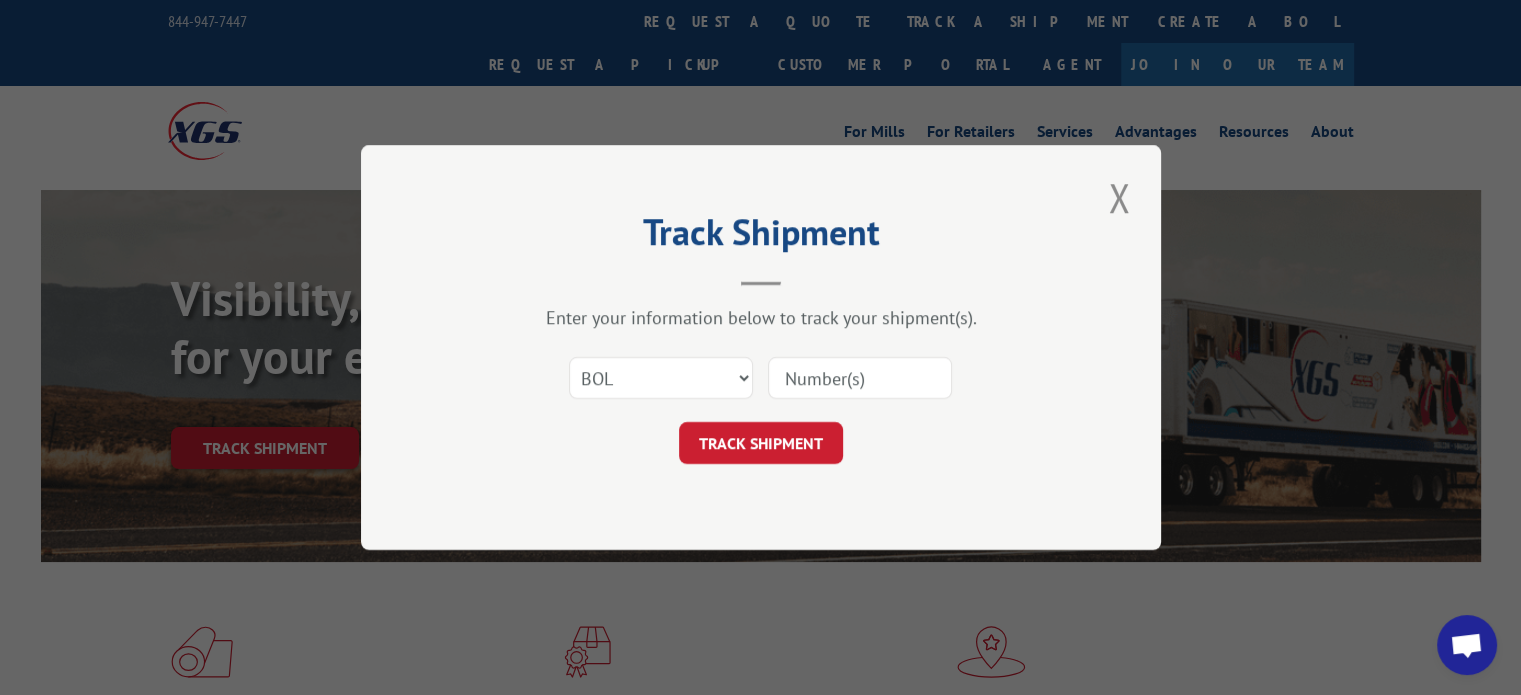 click at bounding box center (860, 378) 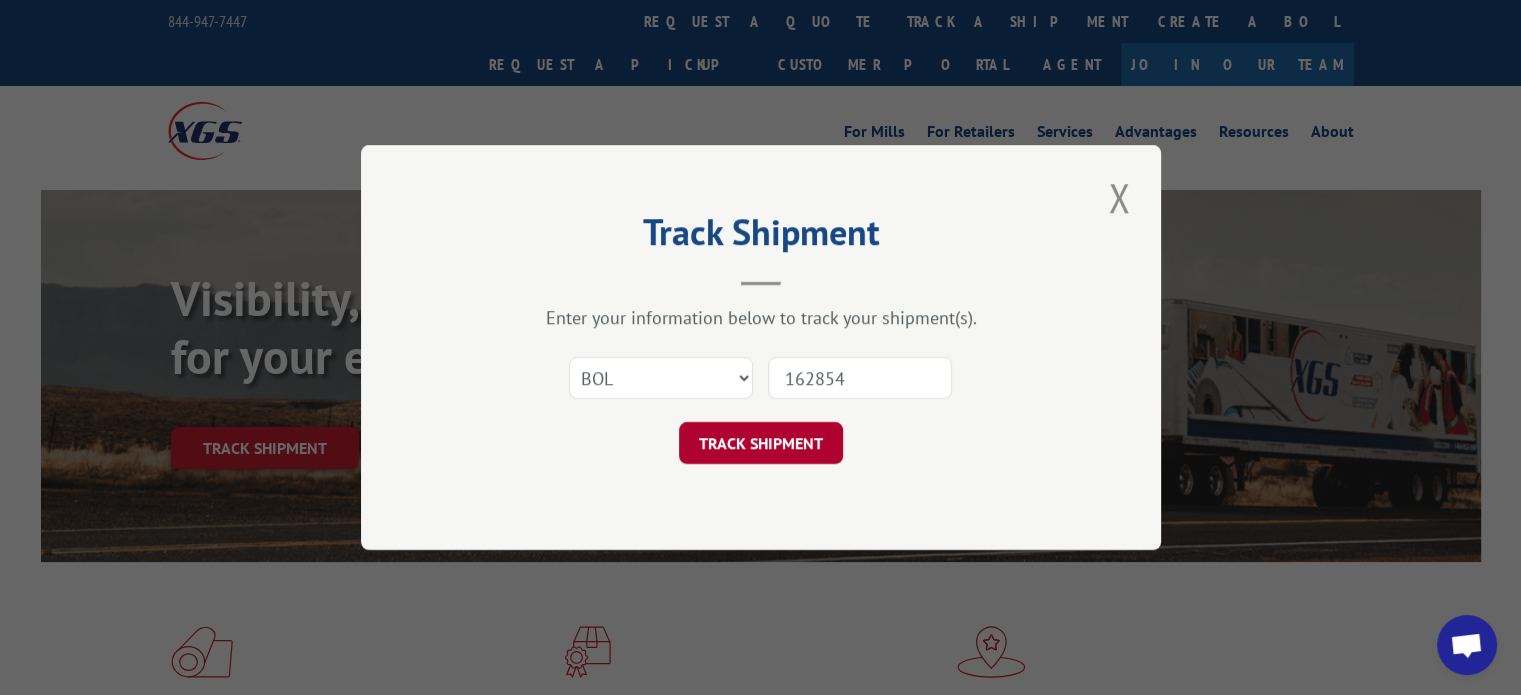 type on "162854" 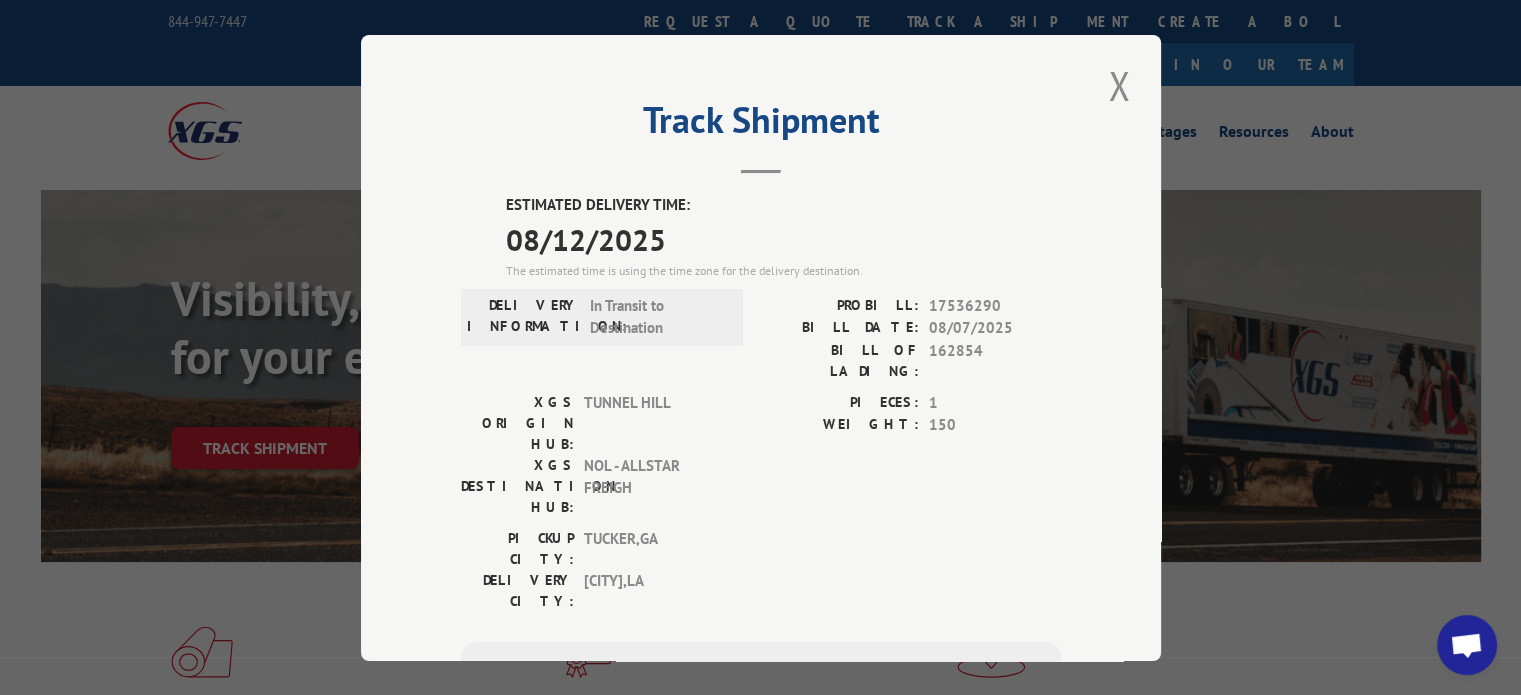 scroll, scrollTop: 0, scrollLeft: 0, axis: both 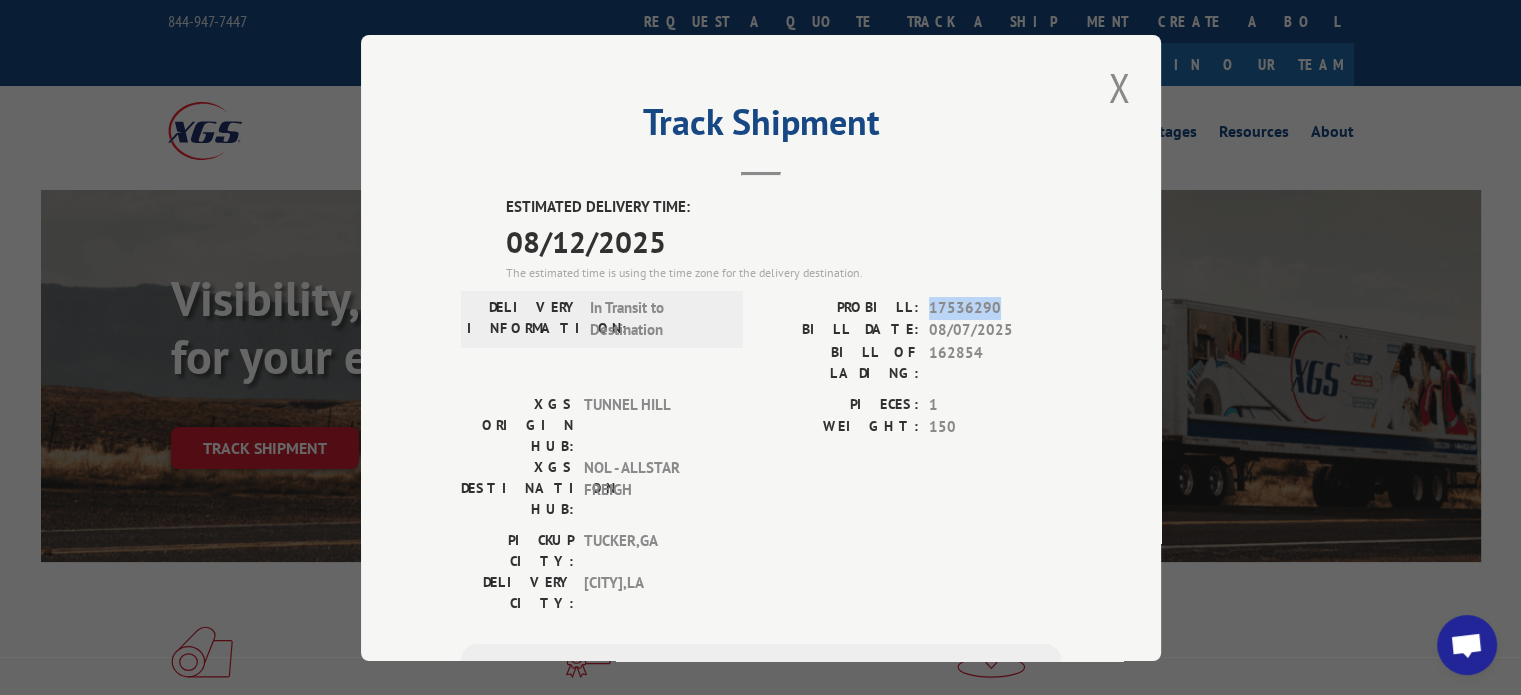 drag, startPoint x: 995, startPoint y: 309, endPoint x: 917, endPoint y: 307, distance: 78.025635 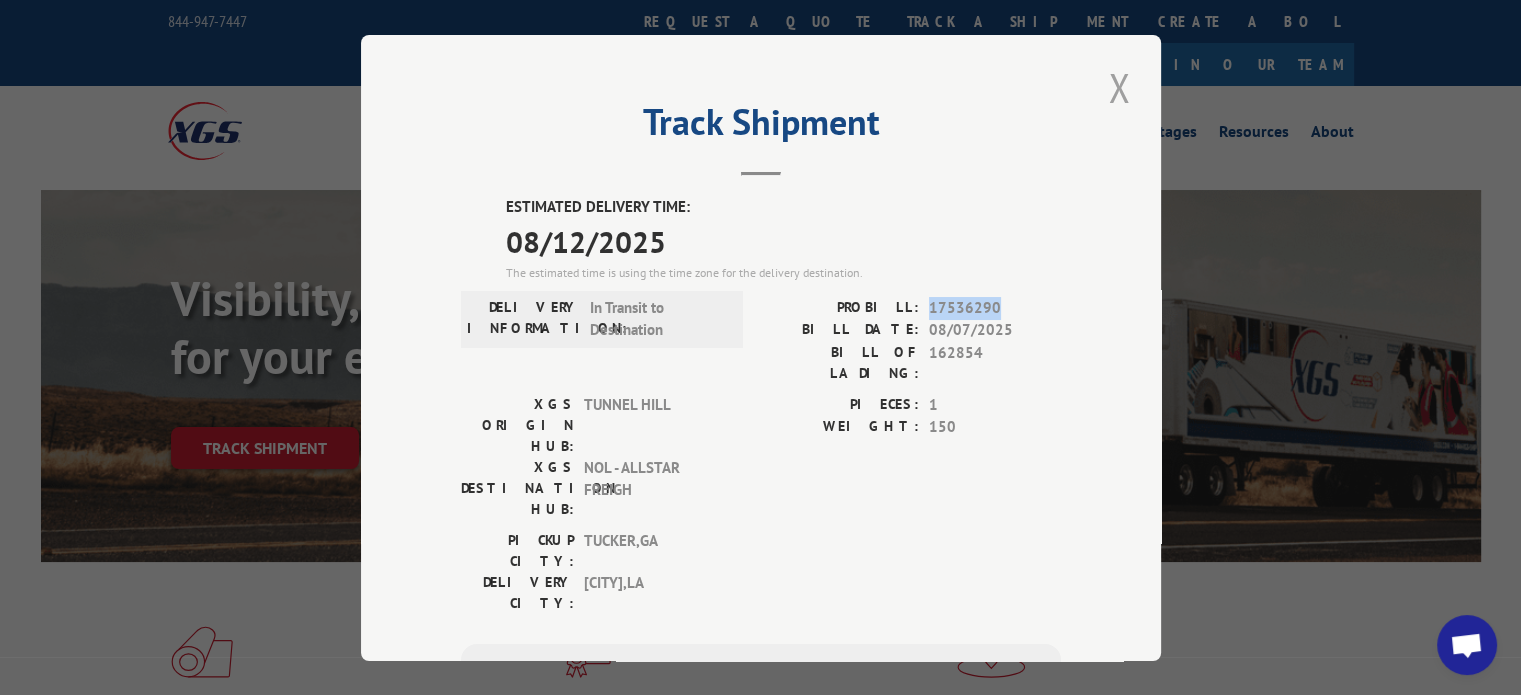 click at bounding box center (1119, 87) 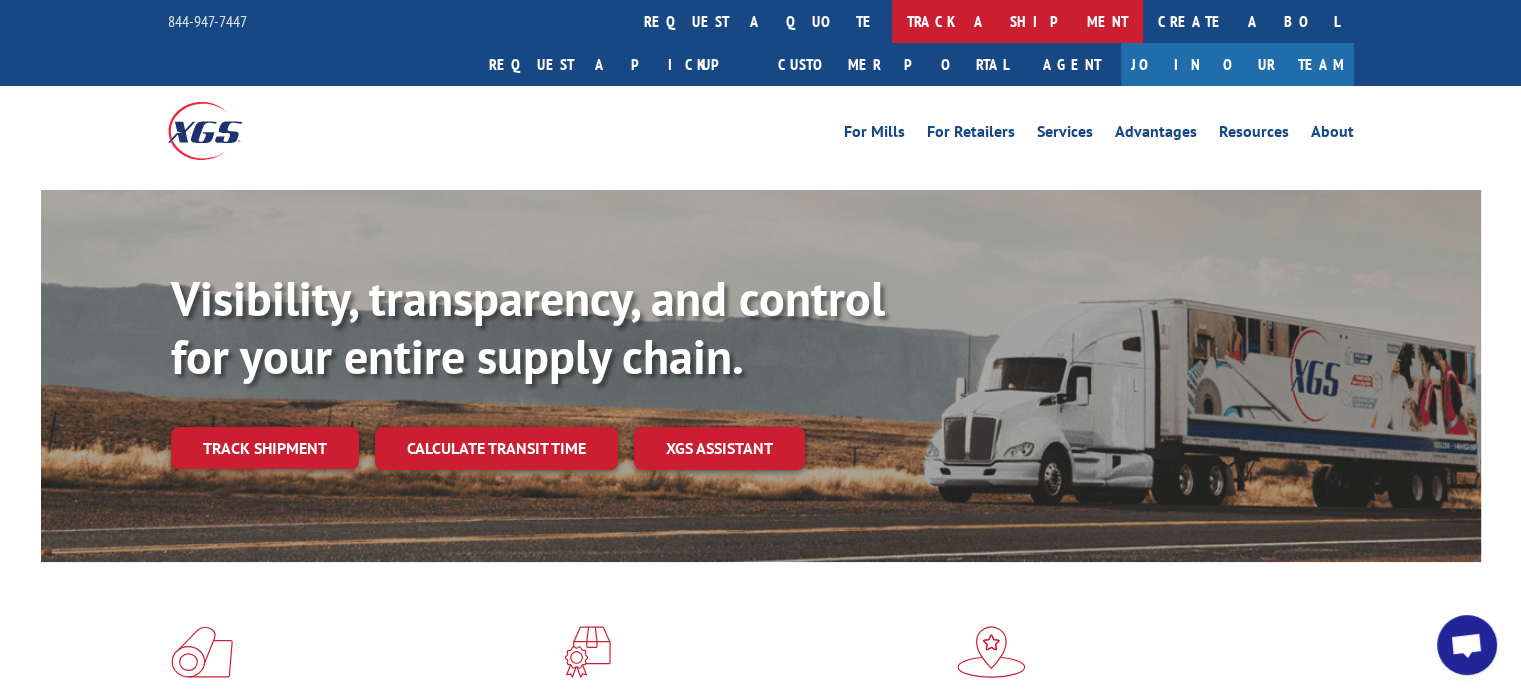 click on "track a shipment" at bounding box center (1017, 21) 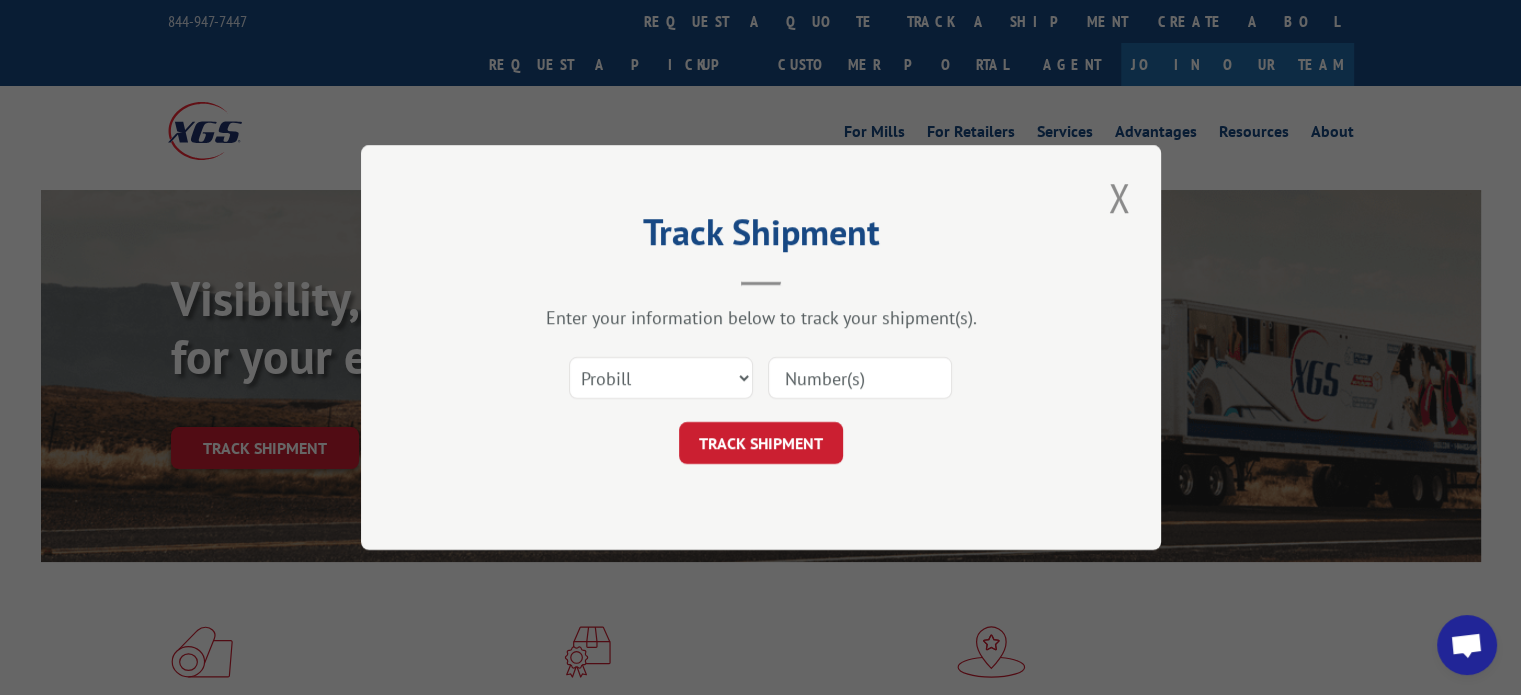 click at bounding box center [860, 378] 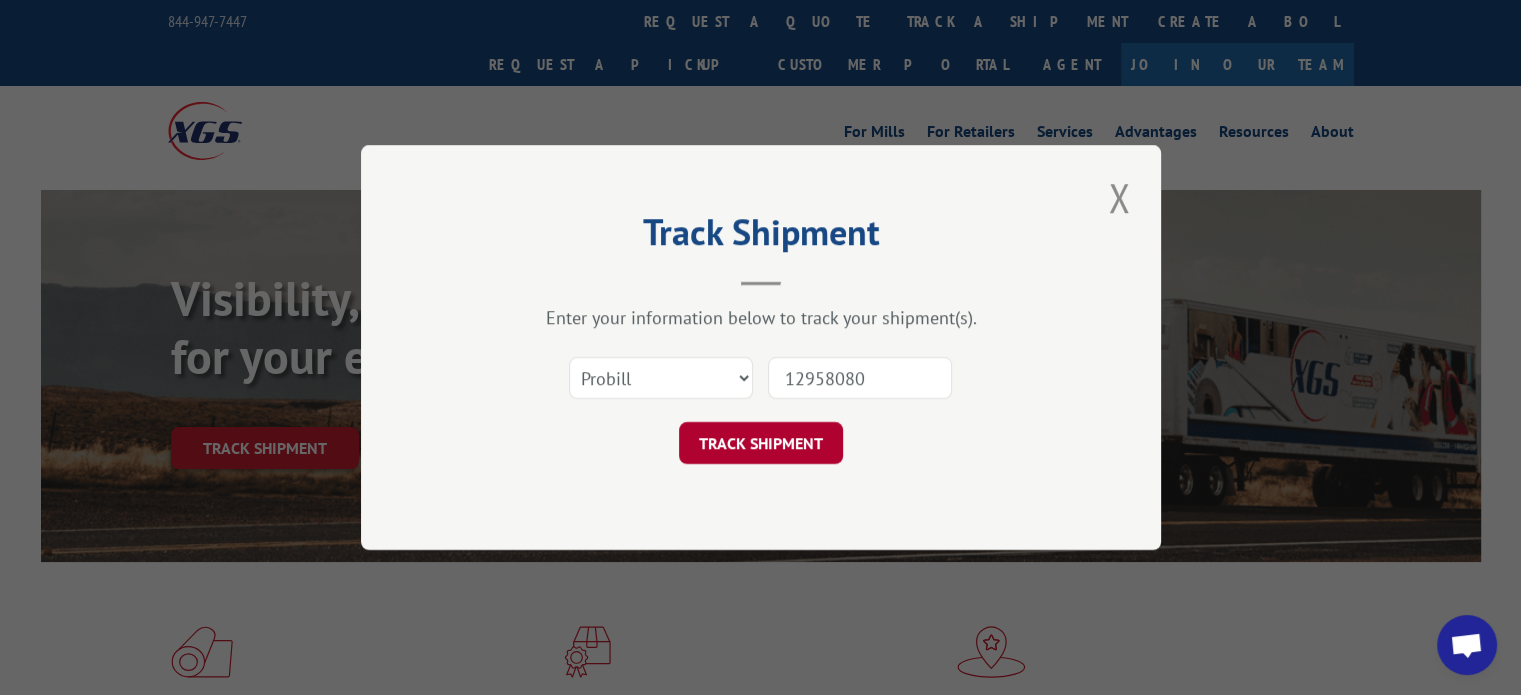 type on "12958080" 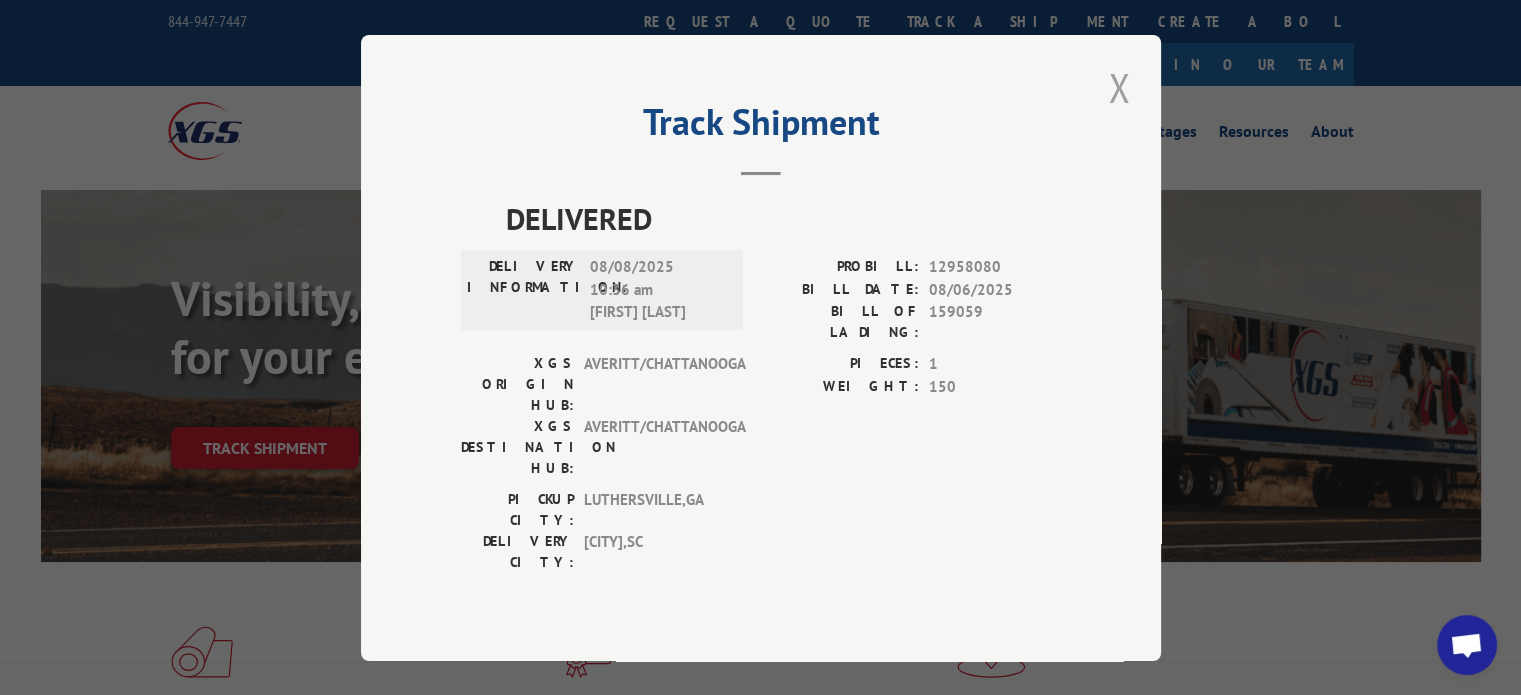 click at bounding box center (1119, 87) 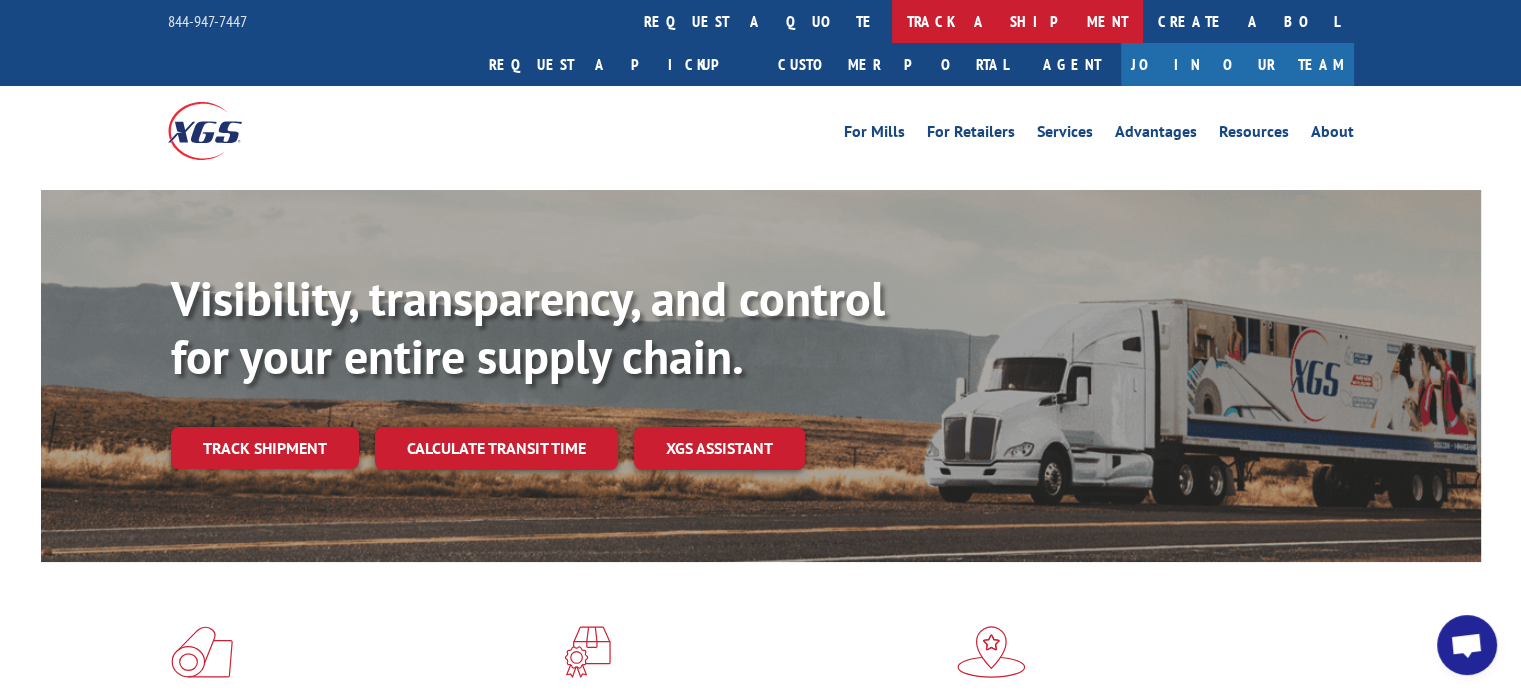 click on "track a shipment" at bounding box center (1017, 21) 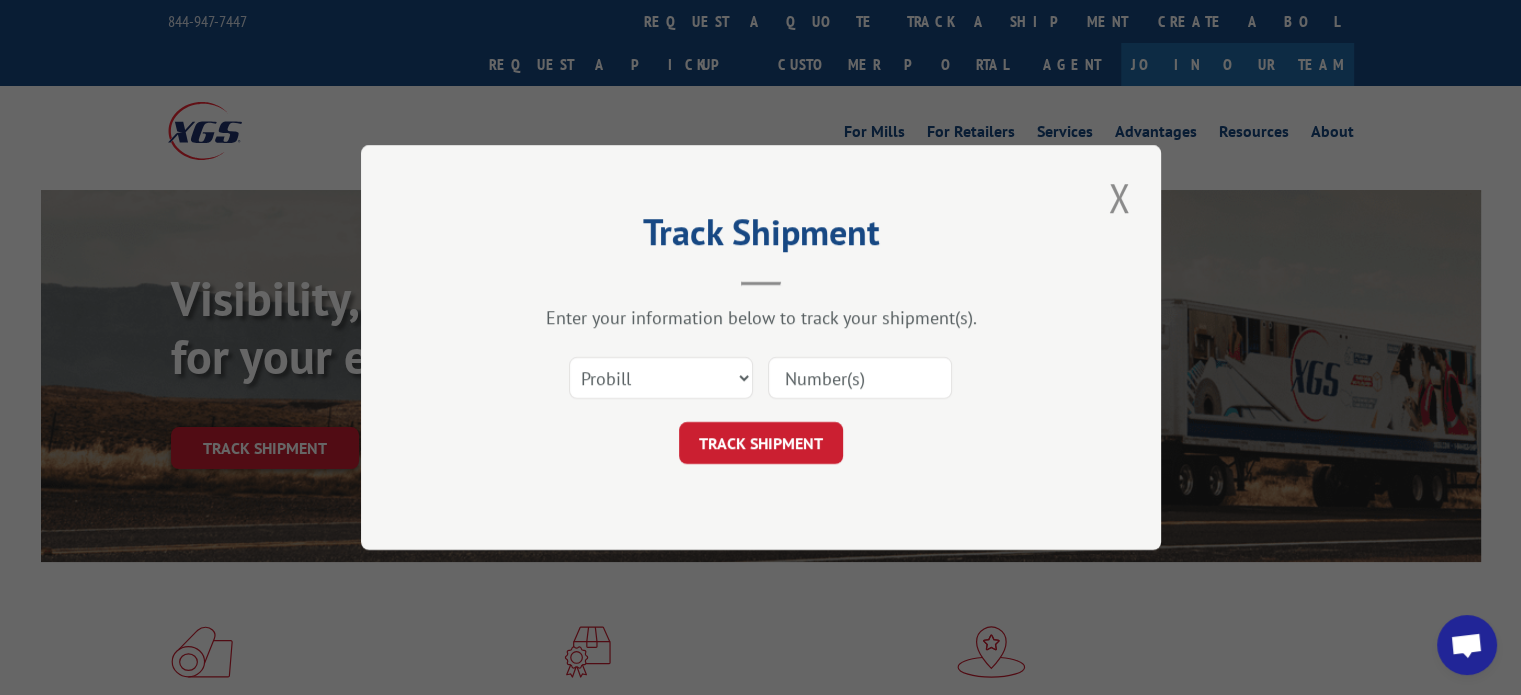 click on "Select category... Probill BOL PO" at bounding box center [761, 378] 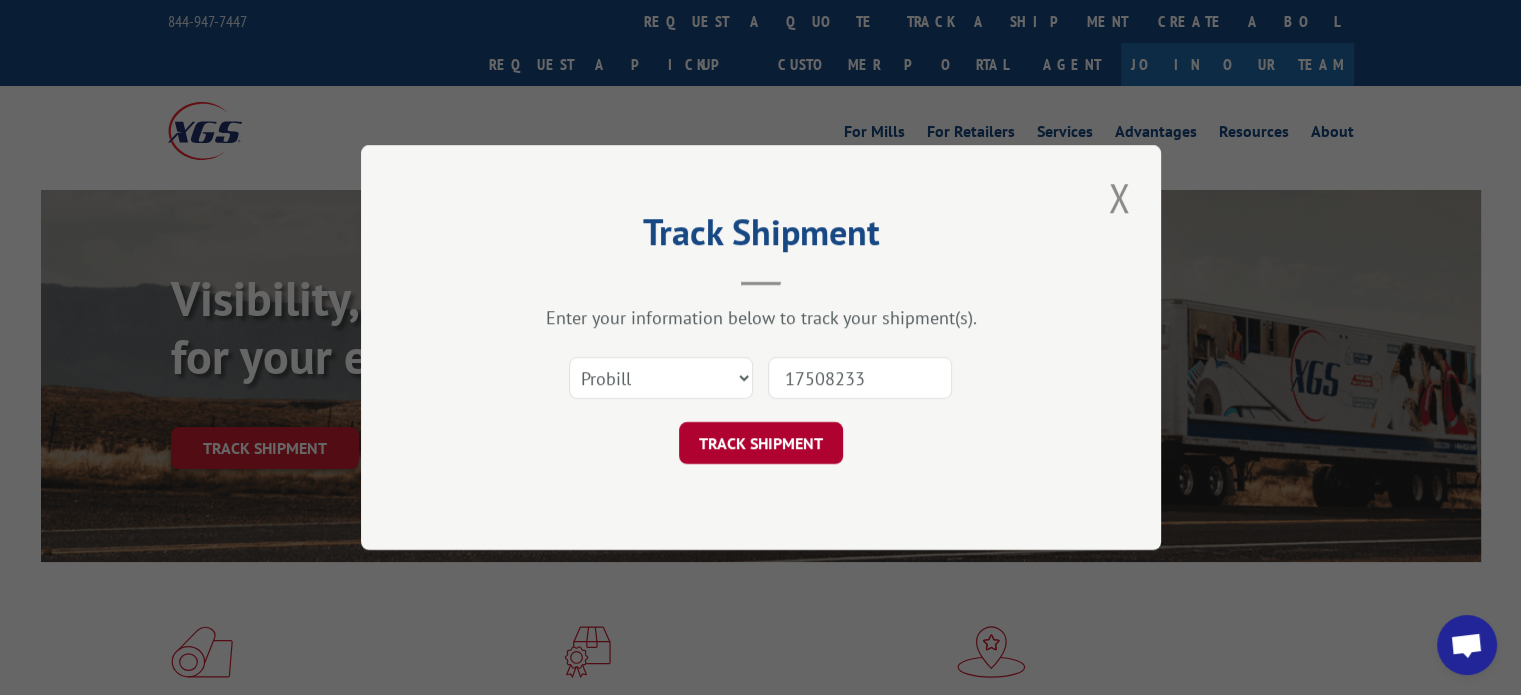 type on "17508233" 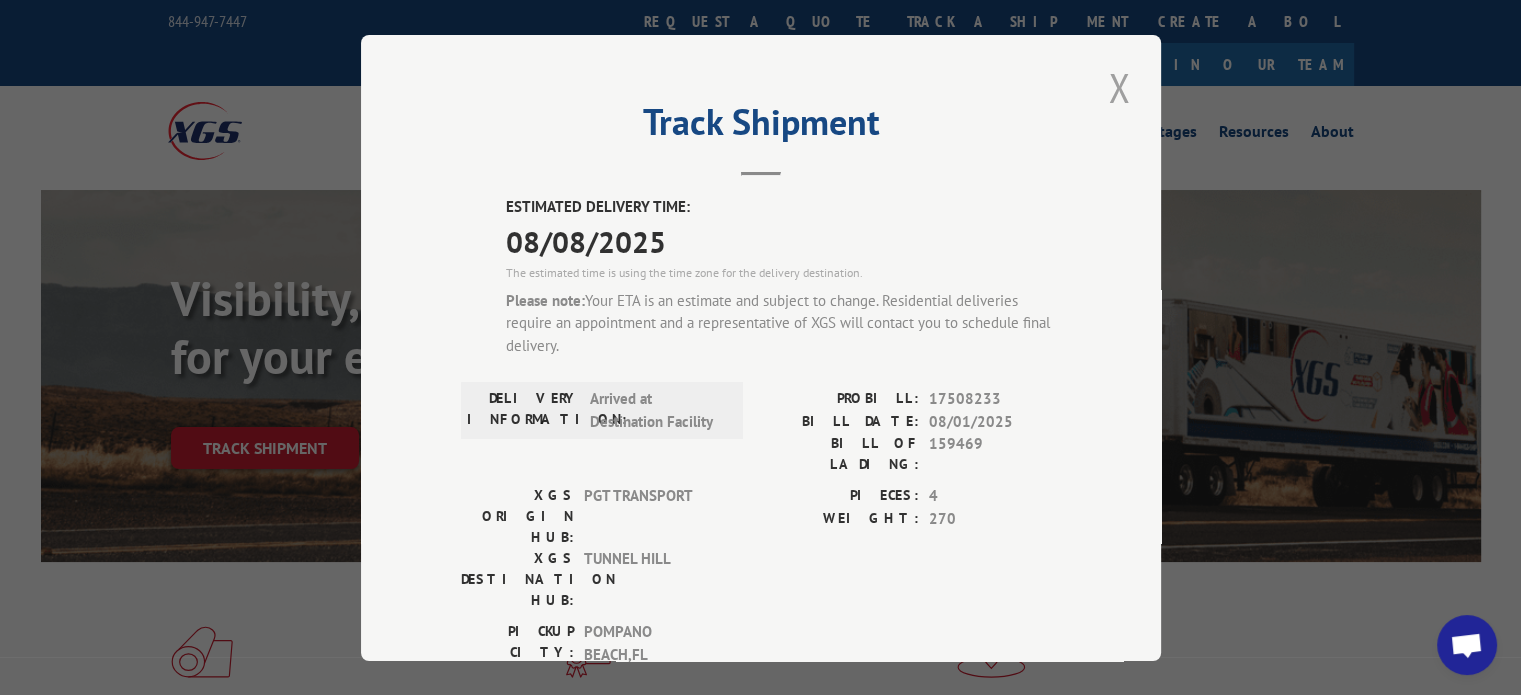 click at bounding box center [1119, 87] 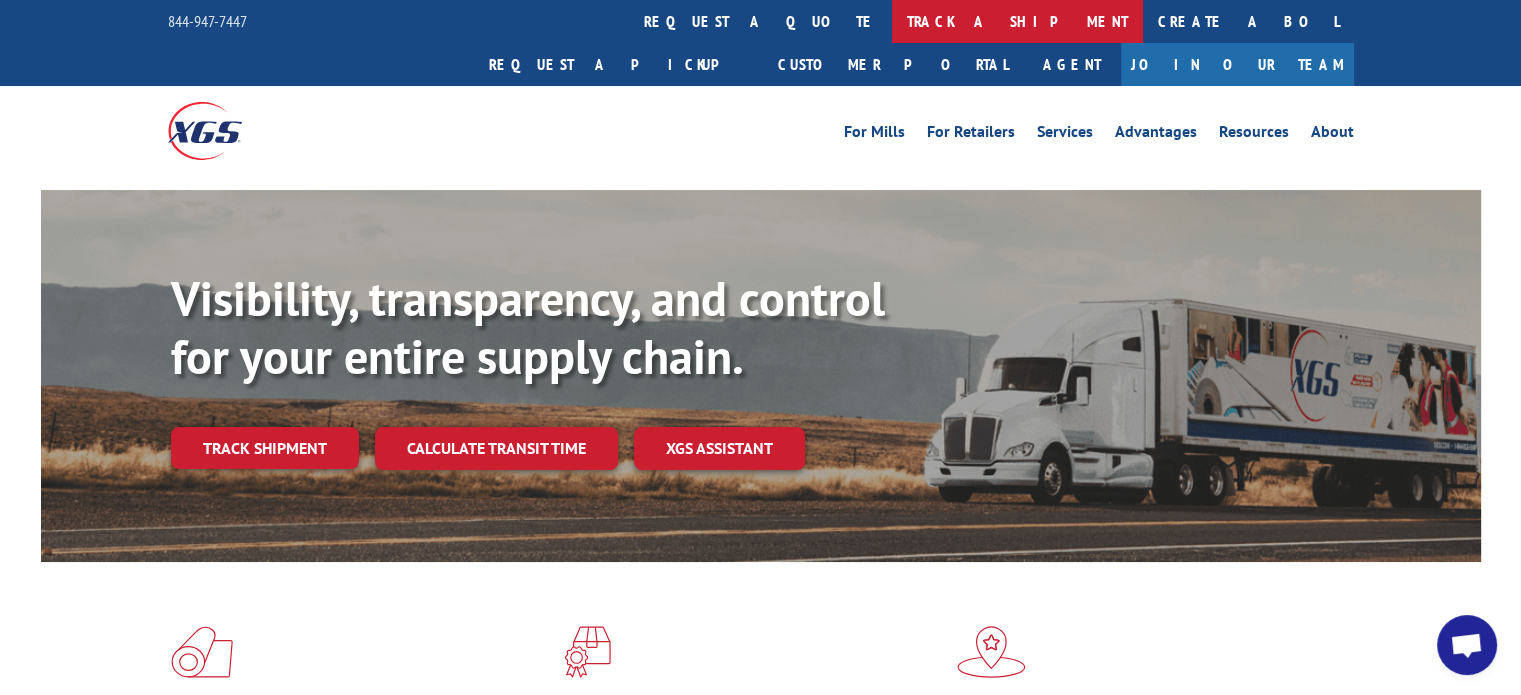 click on "track a shipment" at bounding box center [1017, 21] 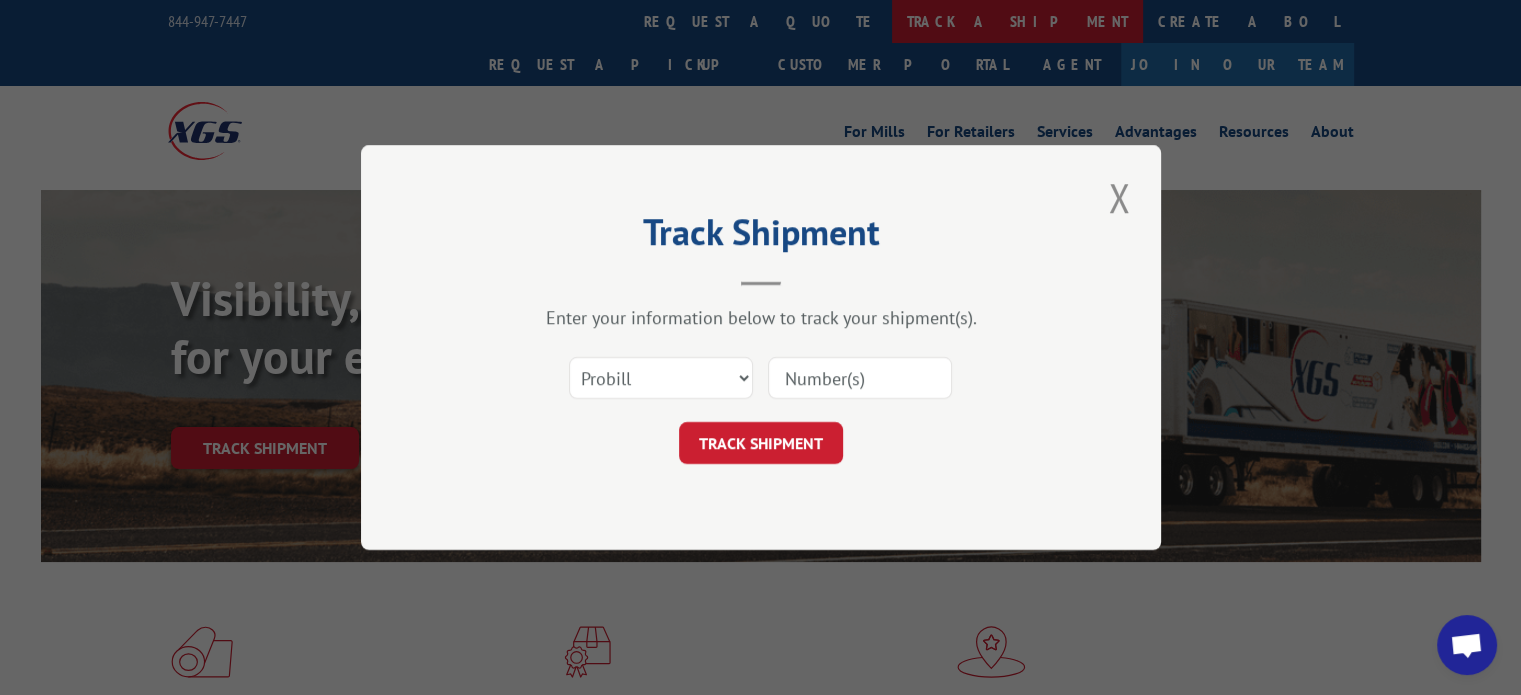 scroll, scrollTop: 0, scrollLeft: 0, axis: both 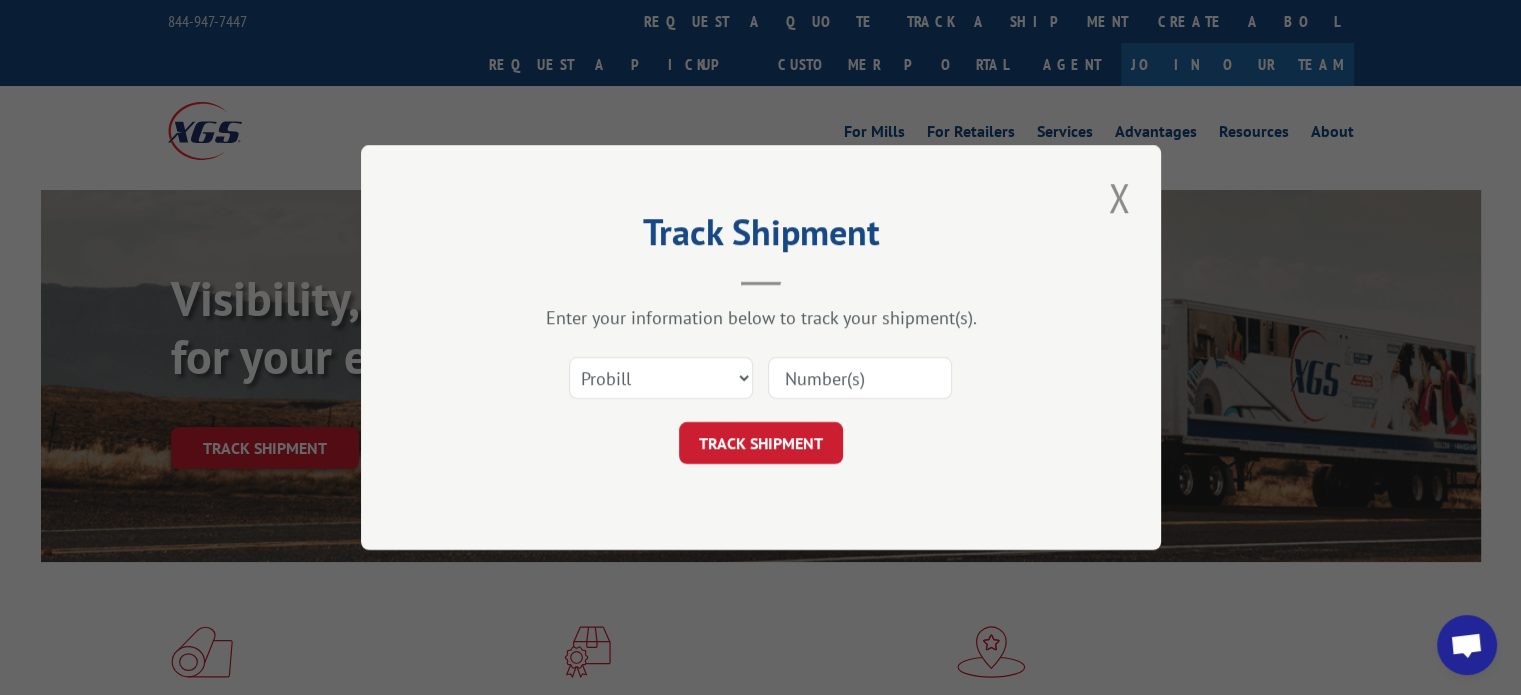 click at bounding box center (860, 378) 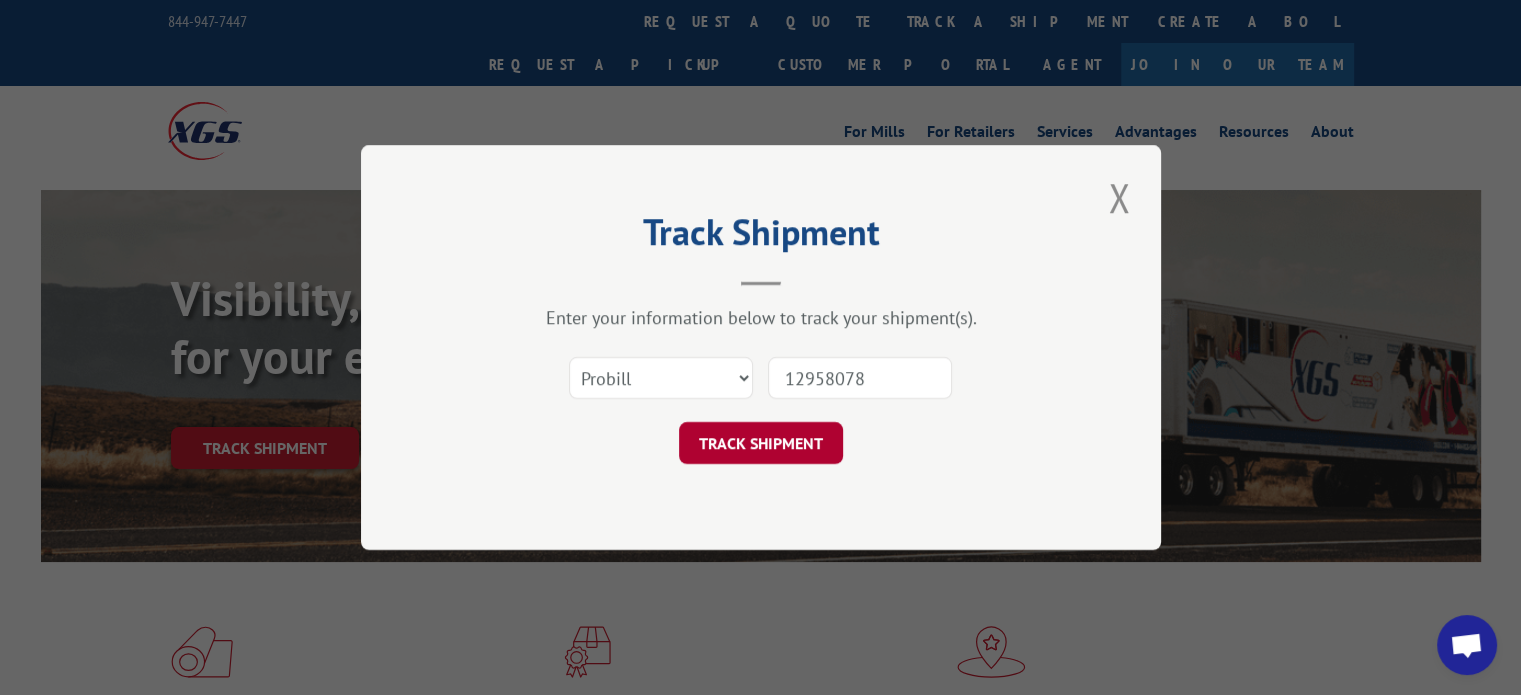 type on "12958078" 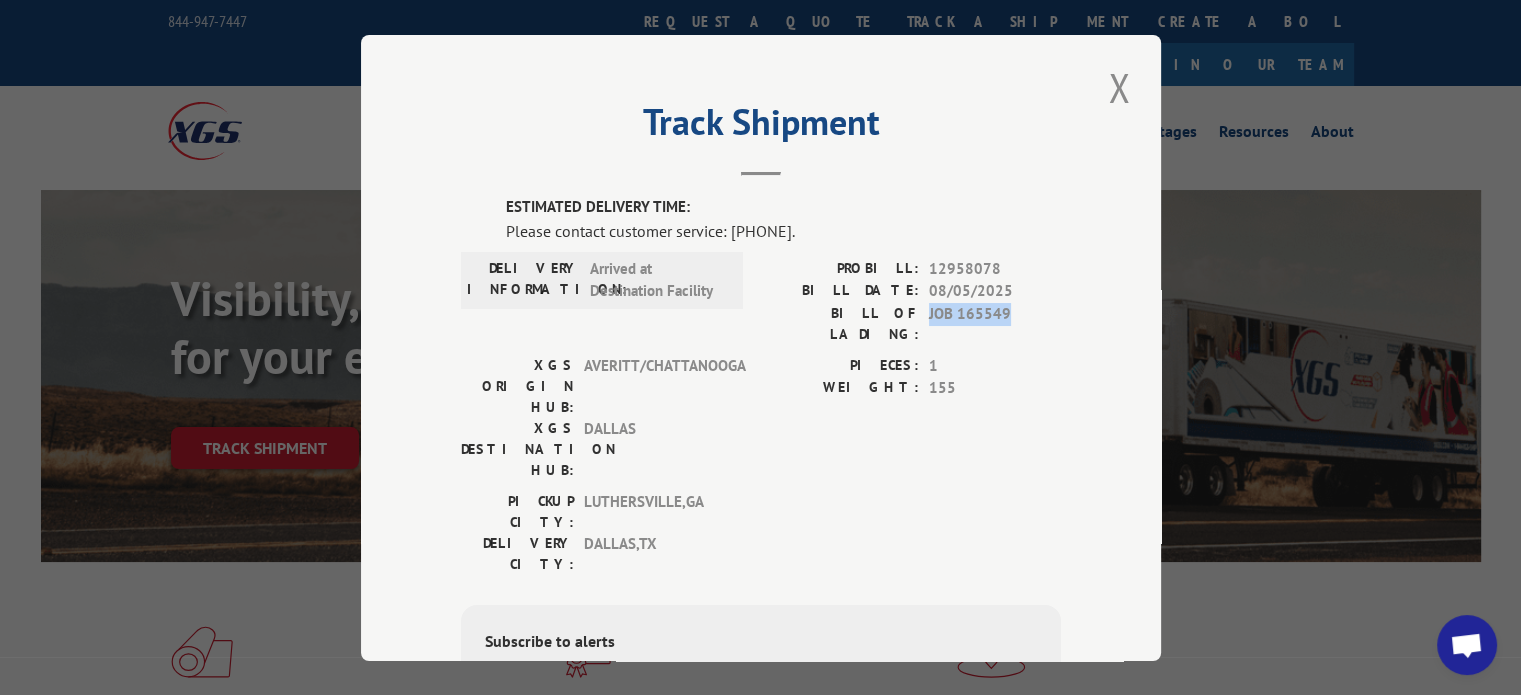 drag, startPoint x: 1007, startPoint y: 311, endPoint x: 917, endPoint y: 307, distance: 90.088844 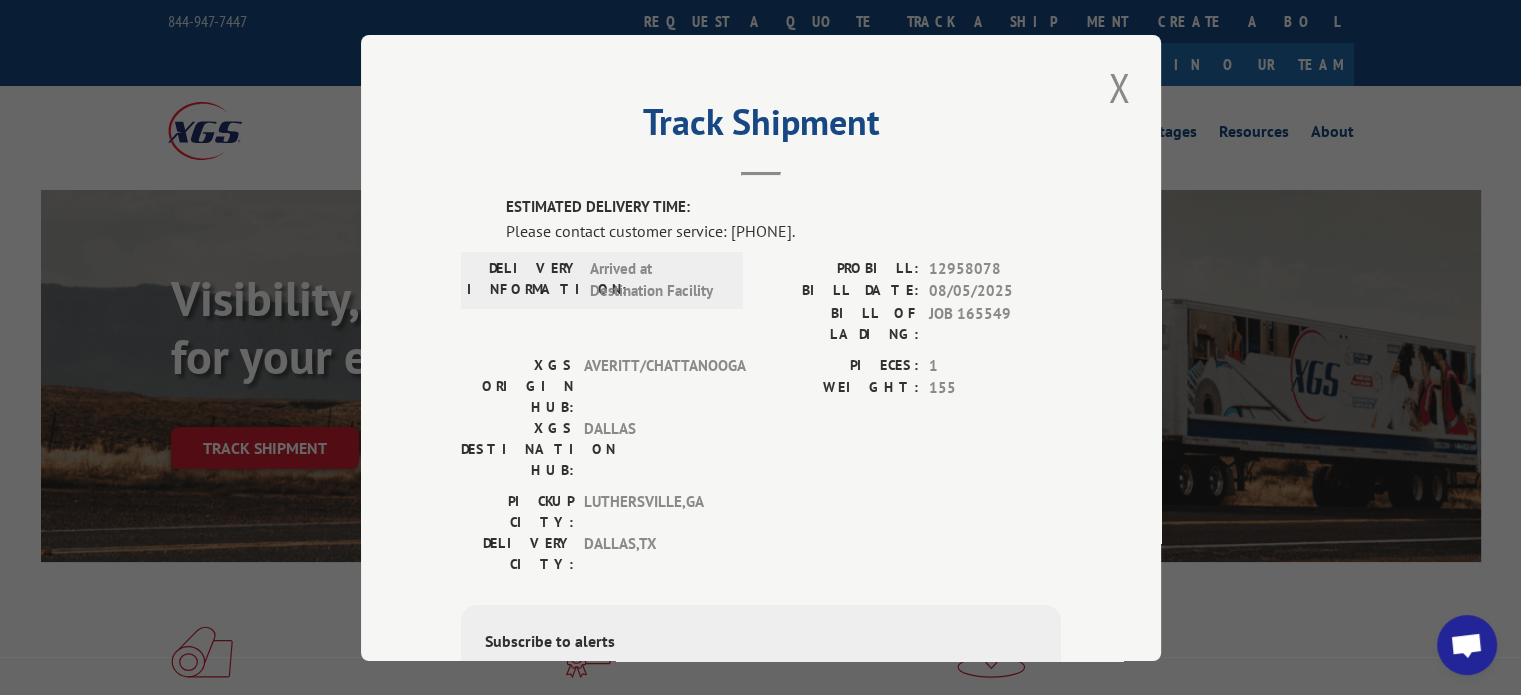 click on "DELIVERY INFORMATION: Arrived at Destination Facility PROBILL: 12958078 BILL DATE: 08/05/2025 BILL OF LADING: JOB 165549" at bounding box center [761, 305] 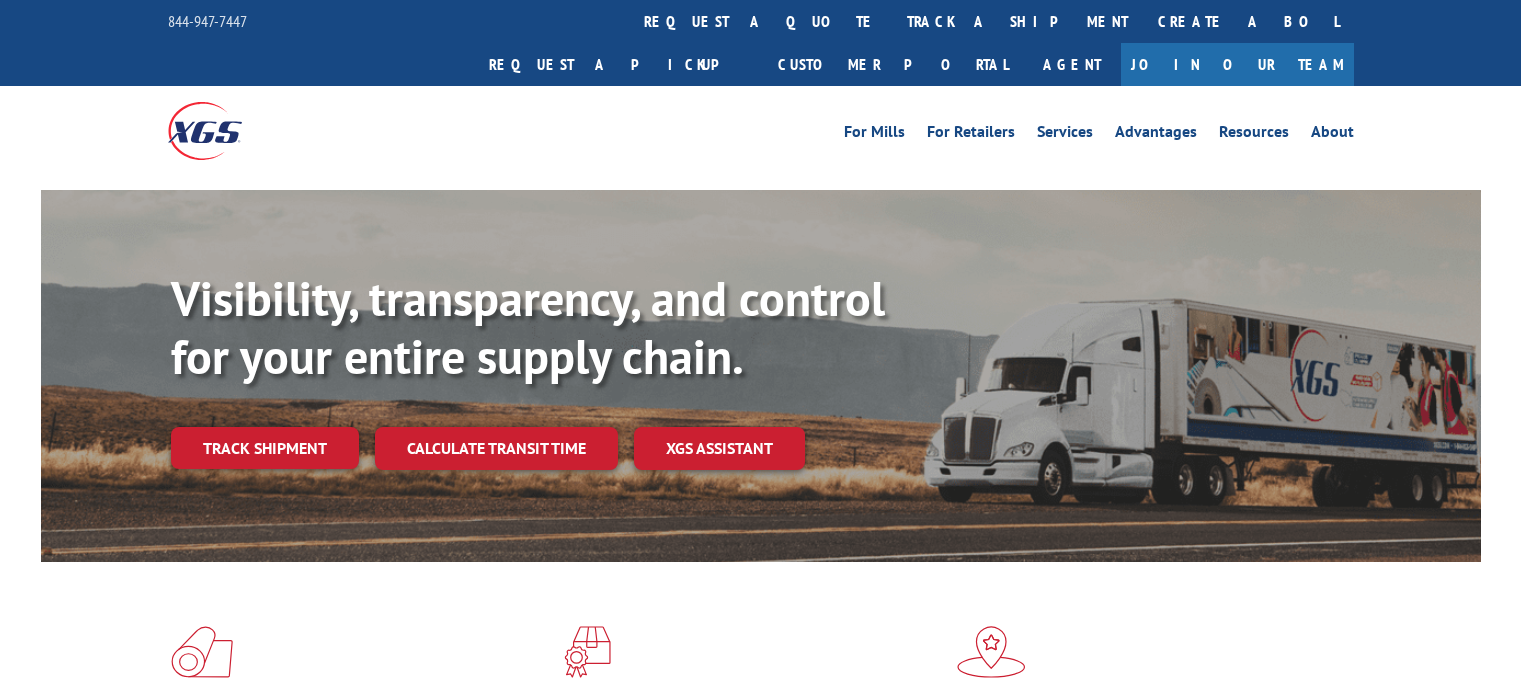 scroll, scrollTop: 0, scrollLeft: 0, axis: both 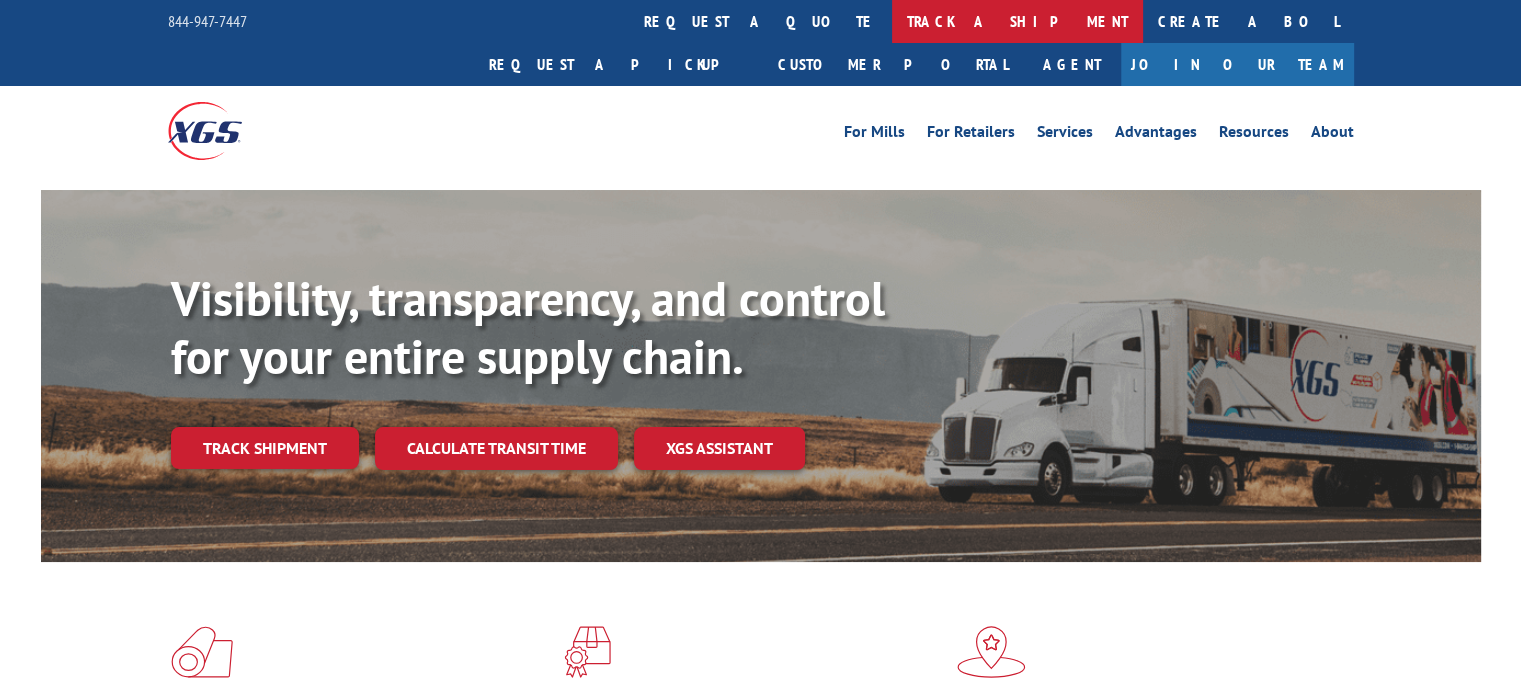 click on "track a shipment" at bounding box center (1017, 21) 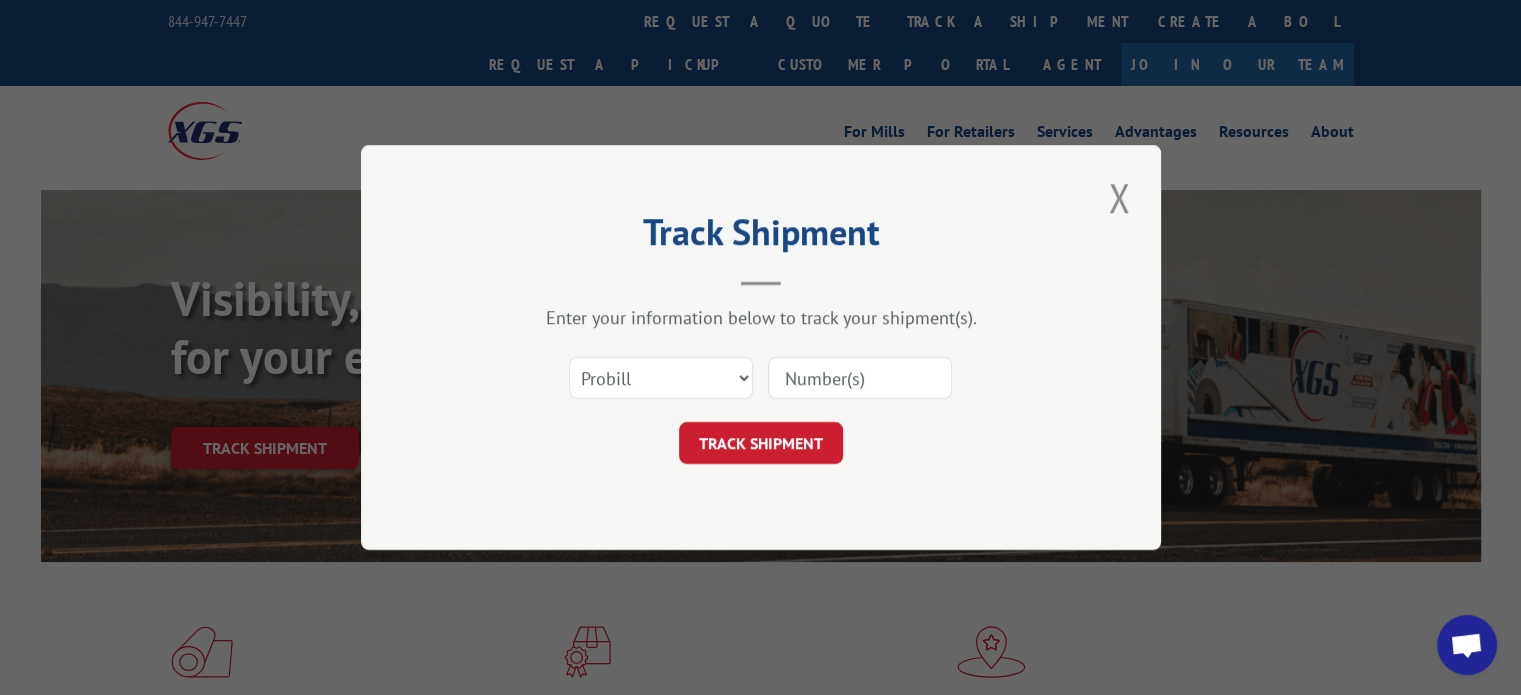 click at bounding box center [860, 378] 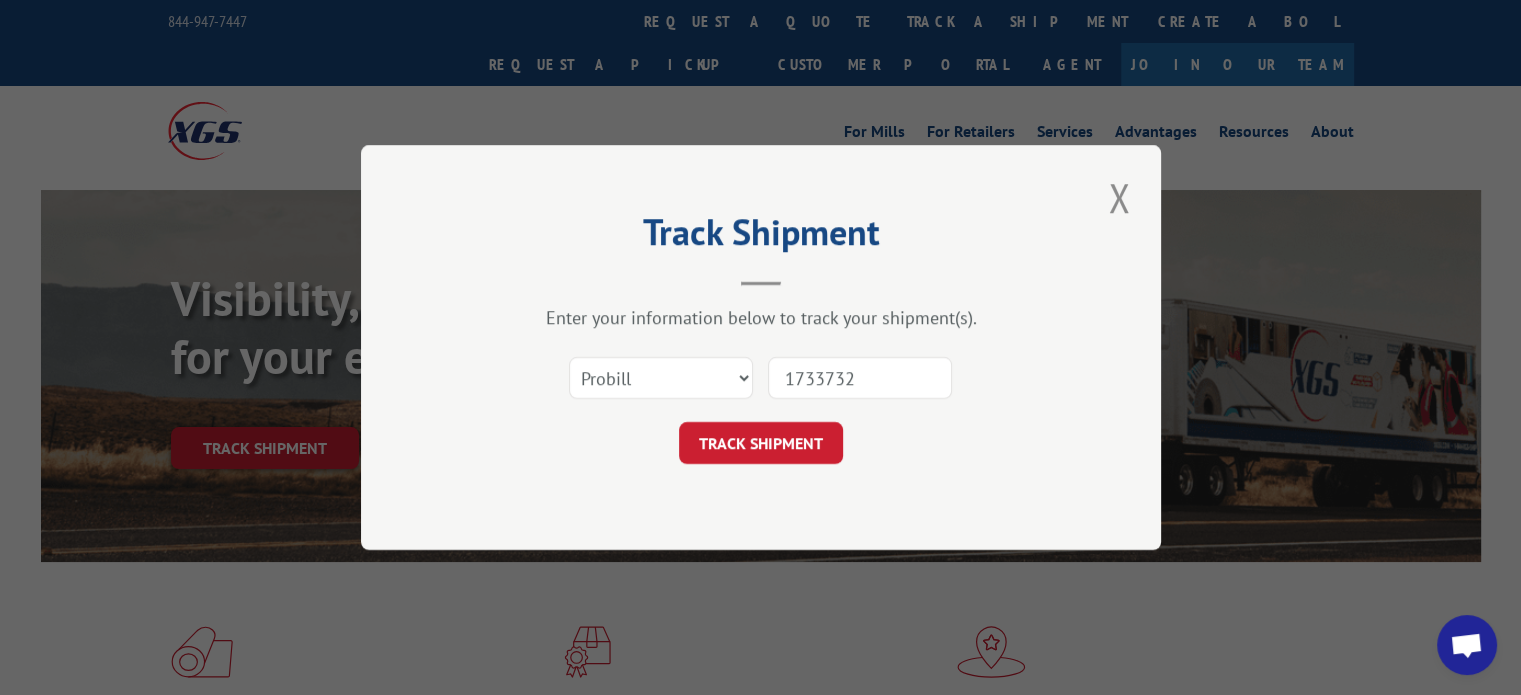 type on "17337326" 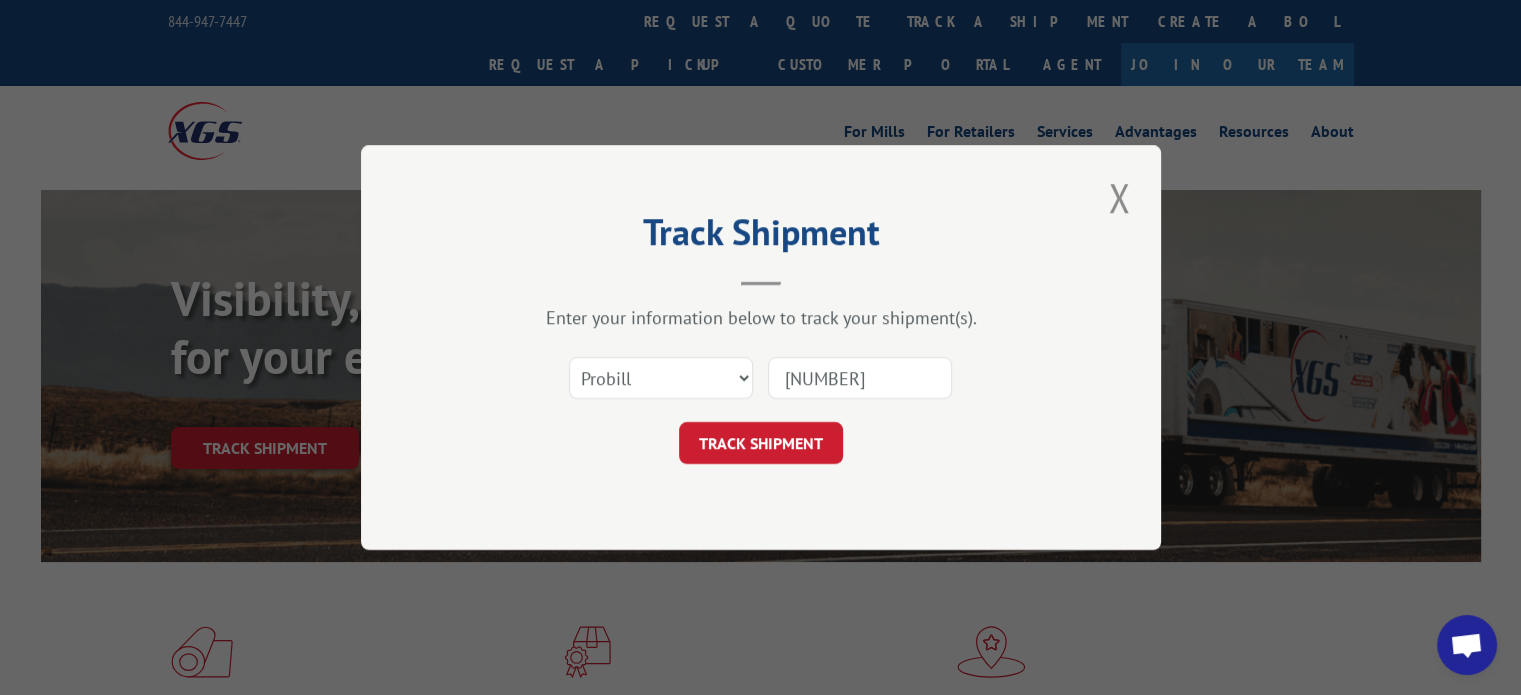click on "TRACK SHIPMENT" at bounding box center (761, 443) 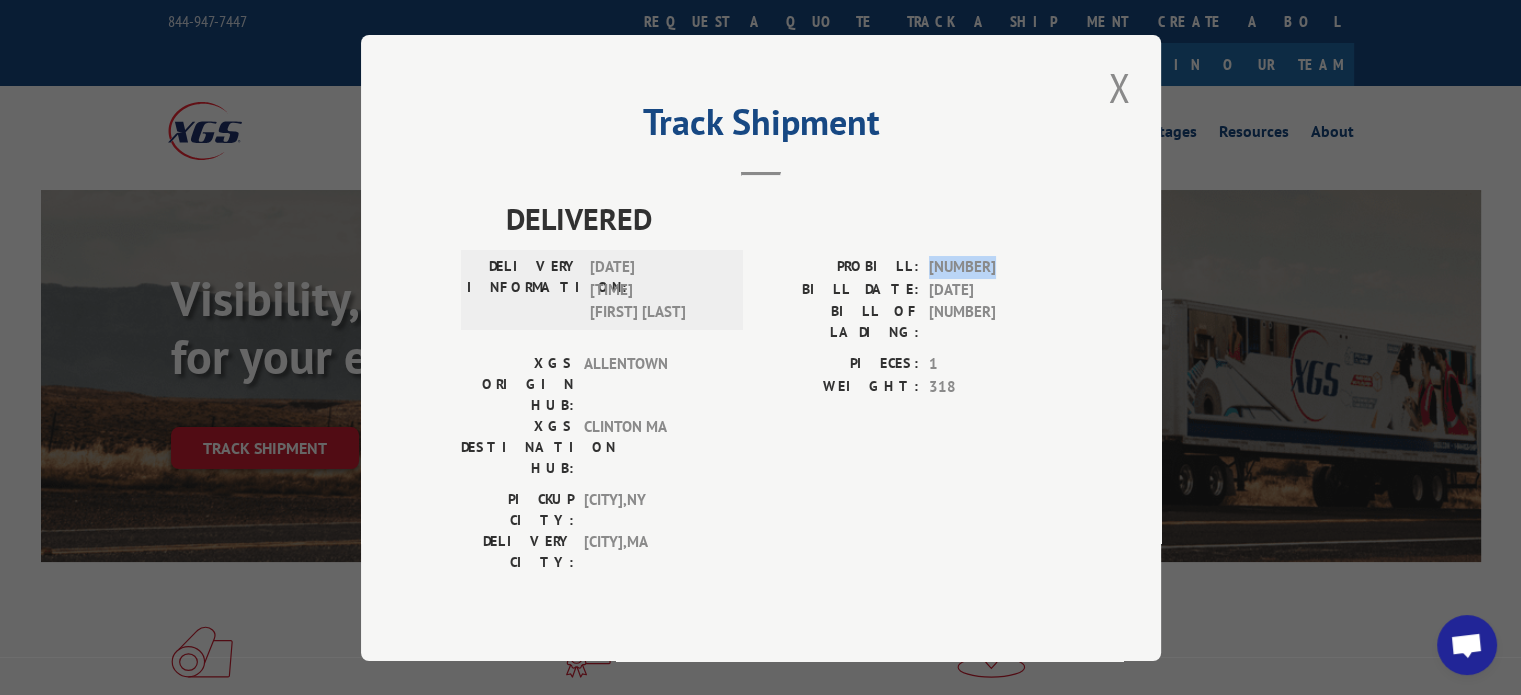 drag, startPoint x: 1001, startPoint y: 291, endPoint x: 927, endPoint y: 294, distance: 74.06078 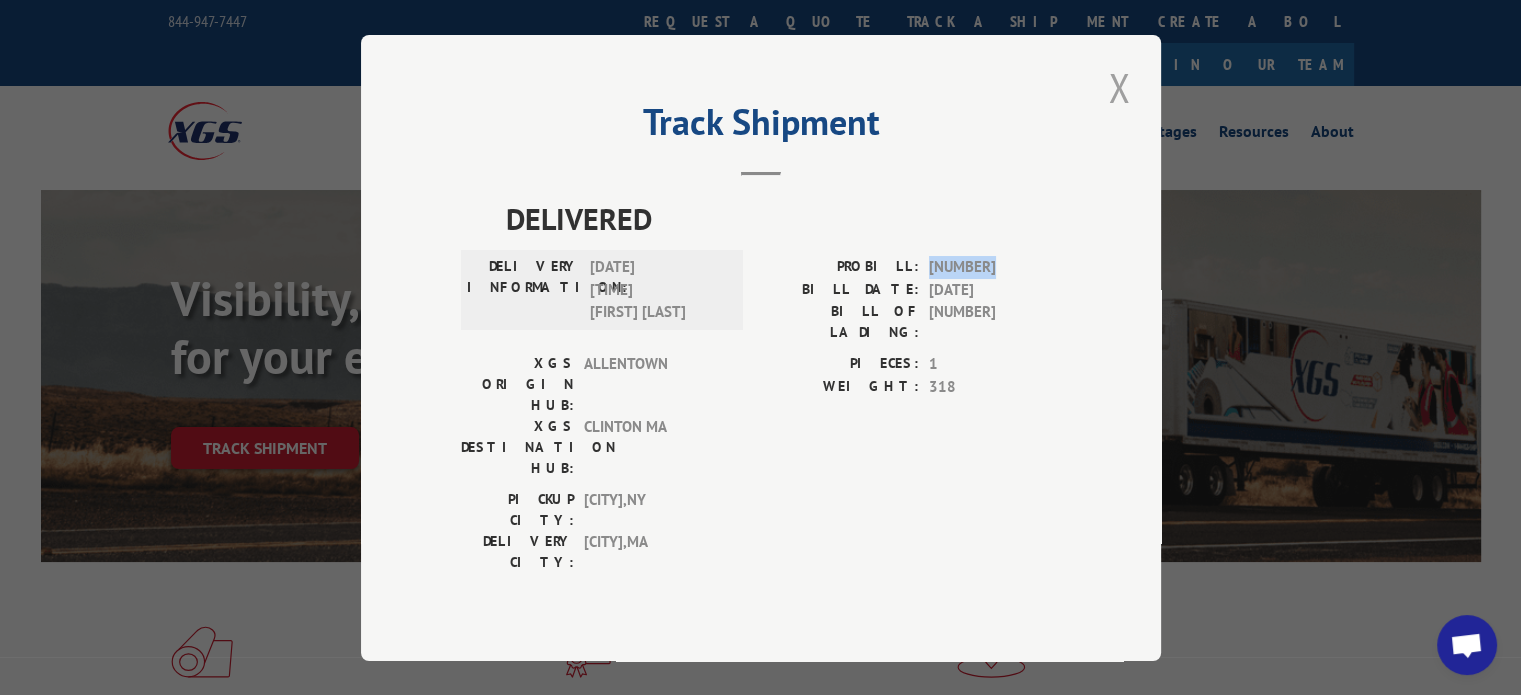 click at bounding box center (1119, 87) 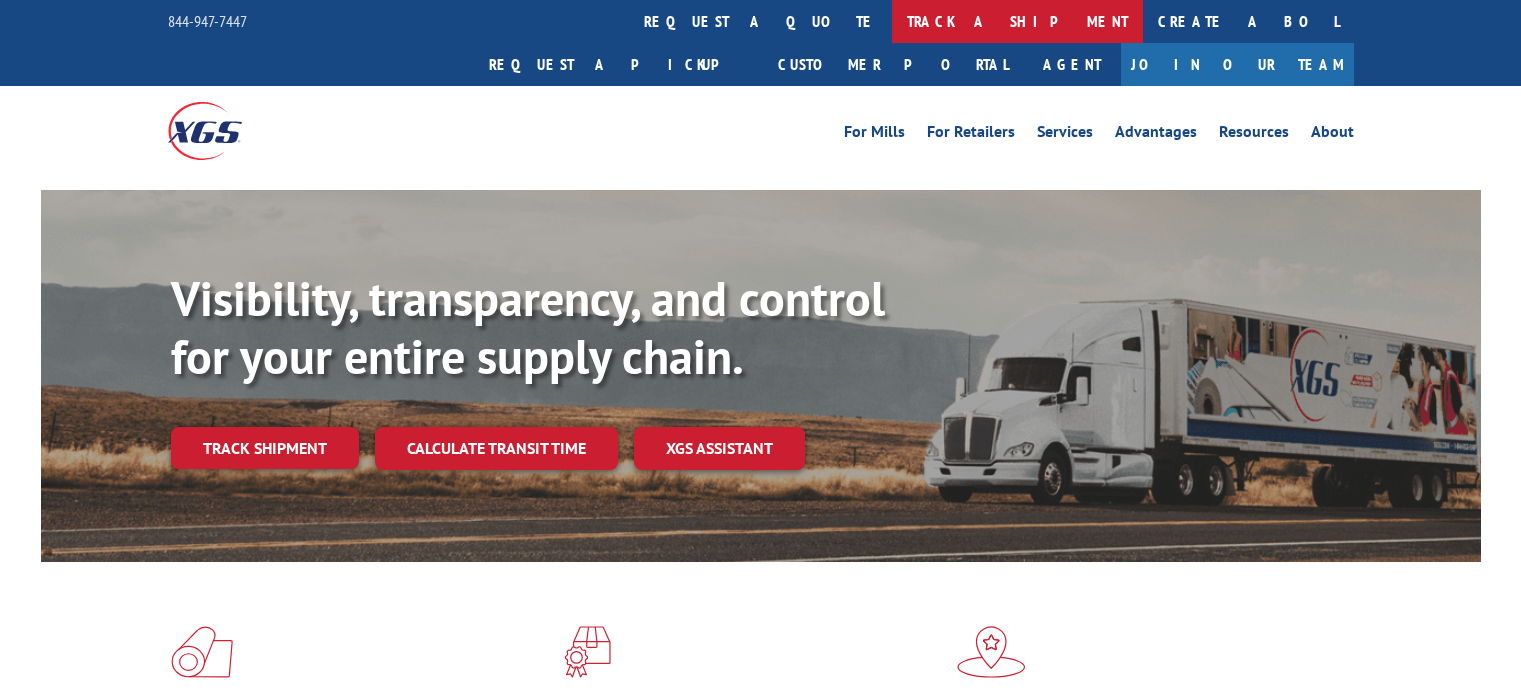 scroll, scrollTop: 0, scrollLeft: 0, axis: both 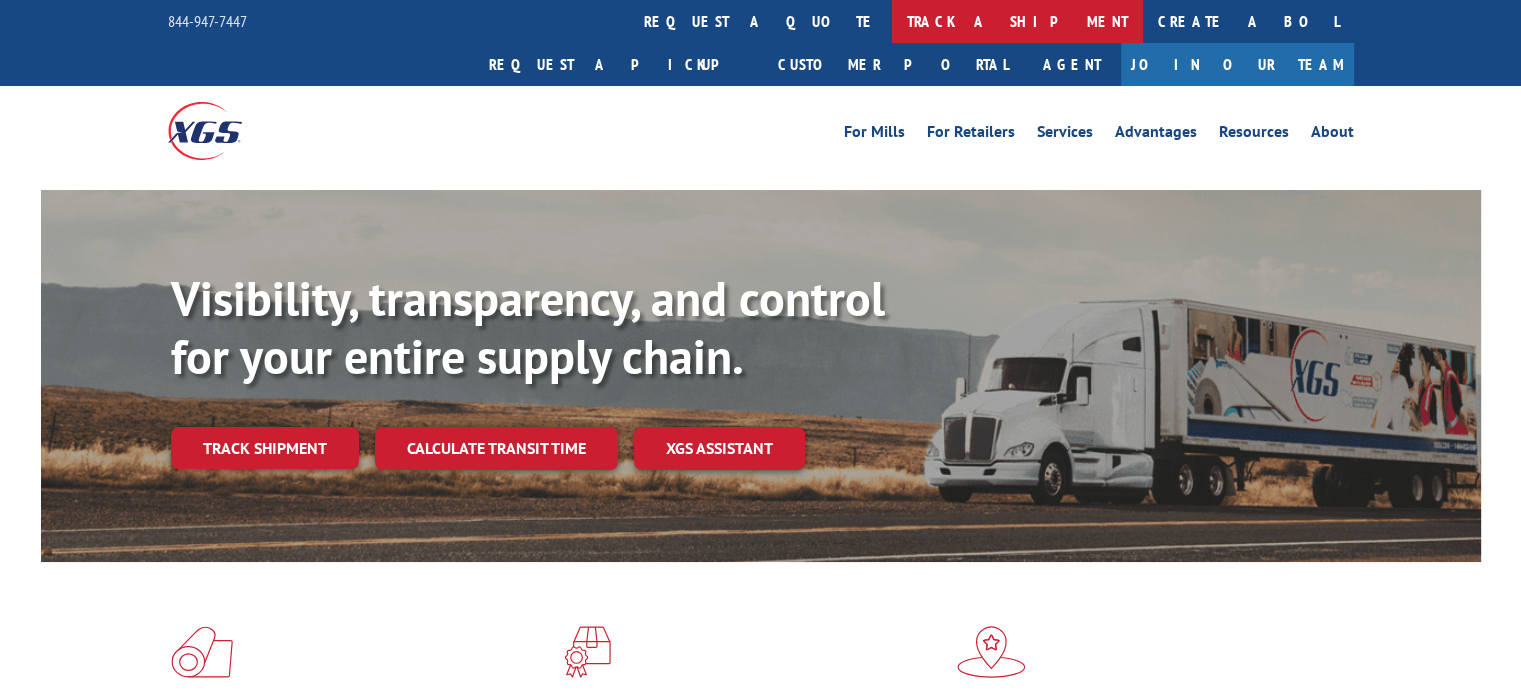 click on "track a shipment" at bounding box center [1017, 21] 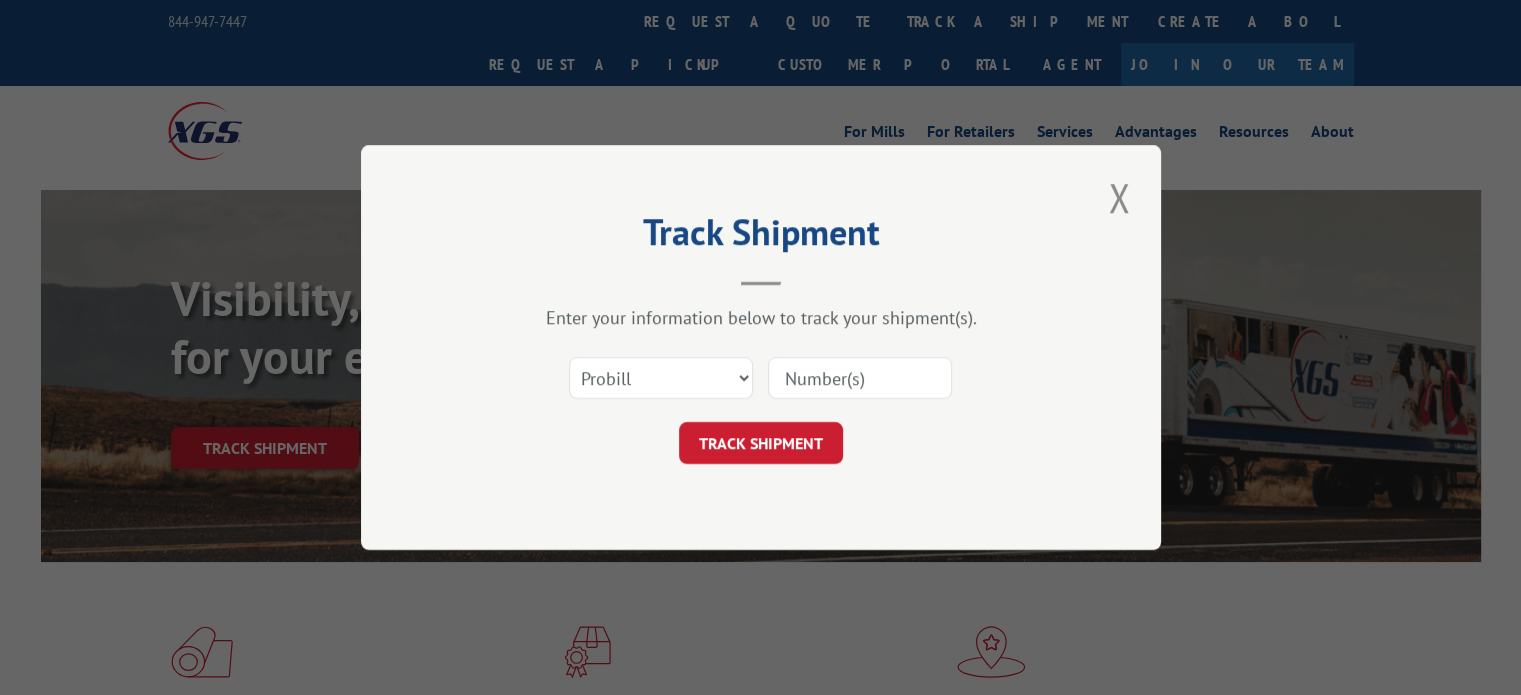 click at bounding box center [860, 378] 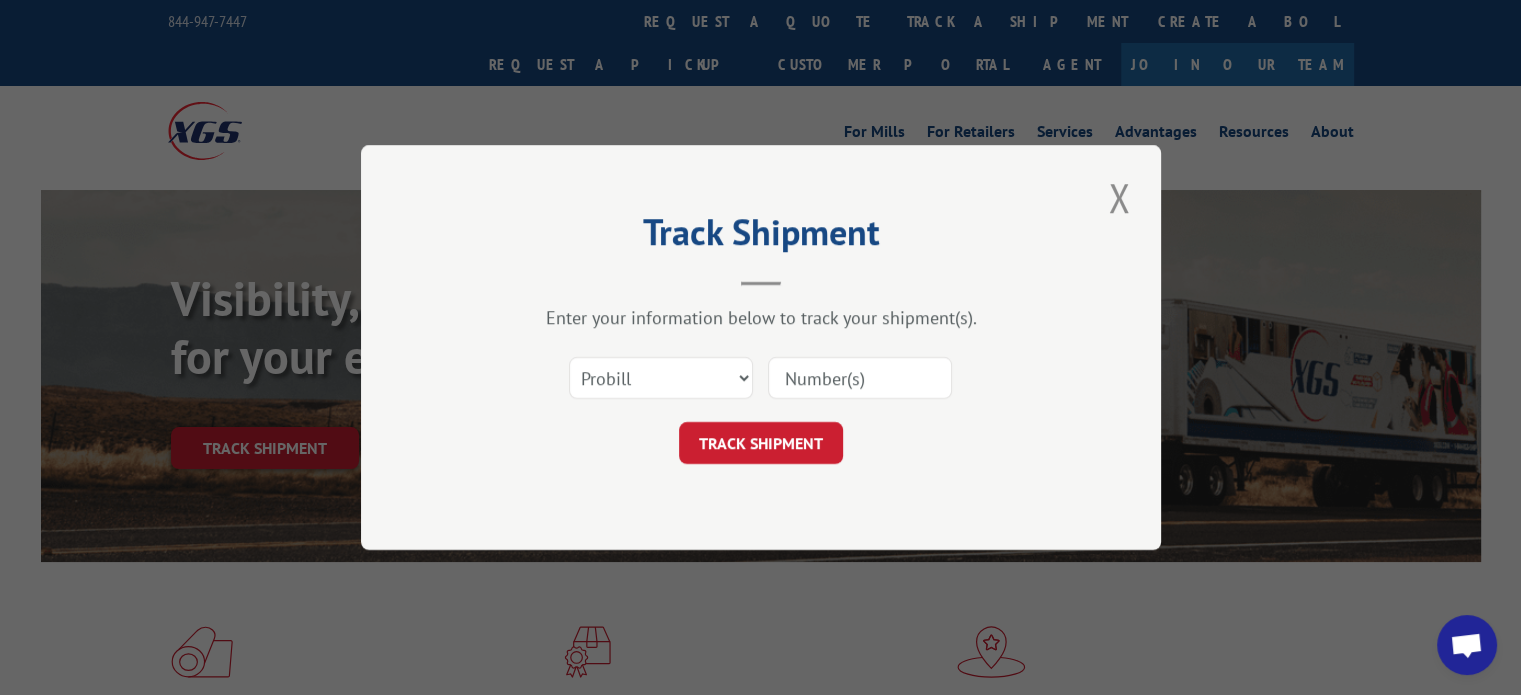 paste on "17508233" 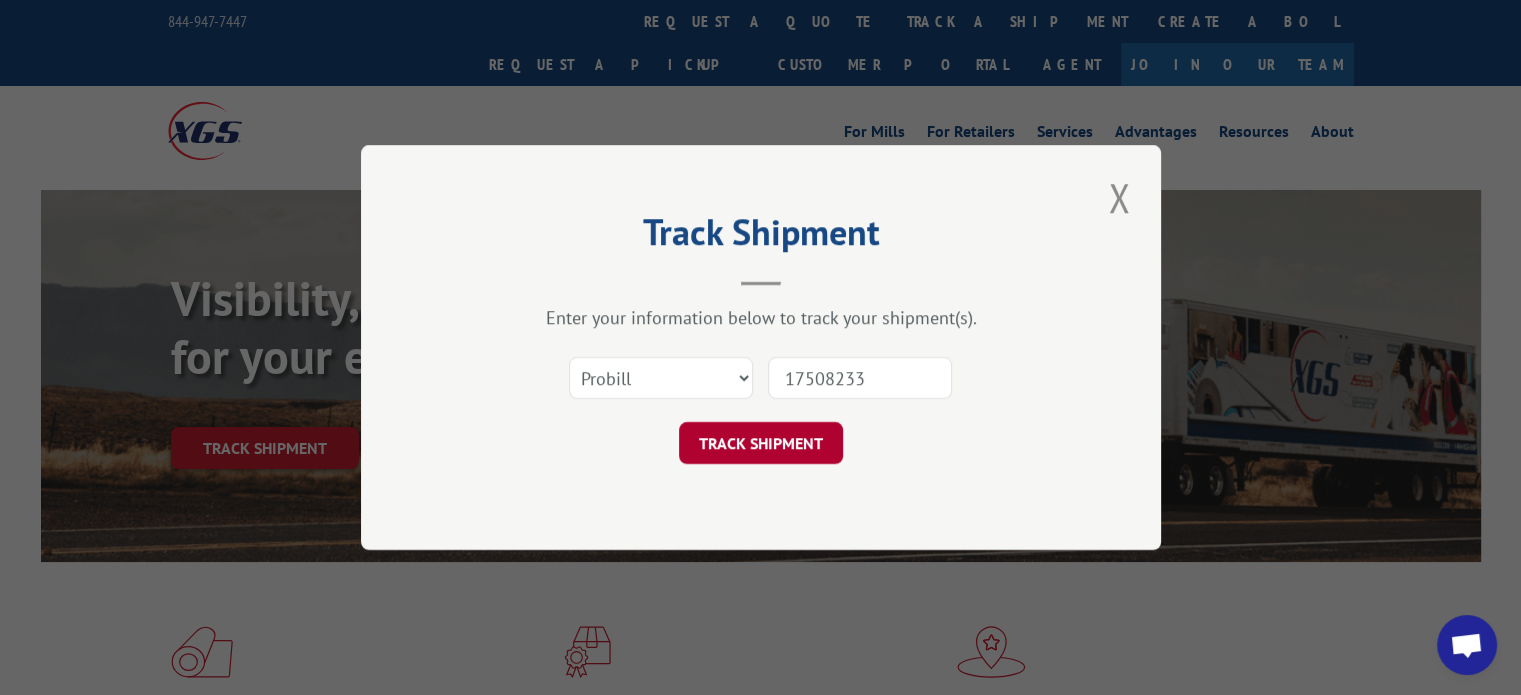 type on "17508233" 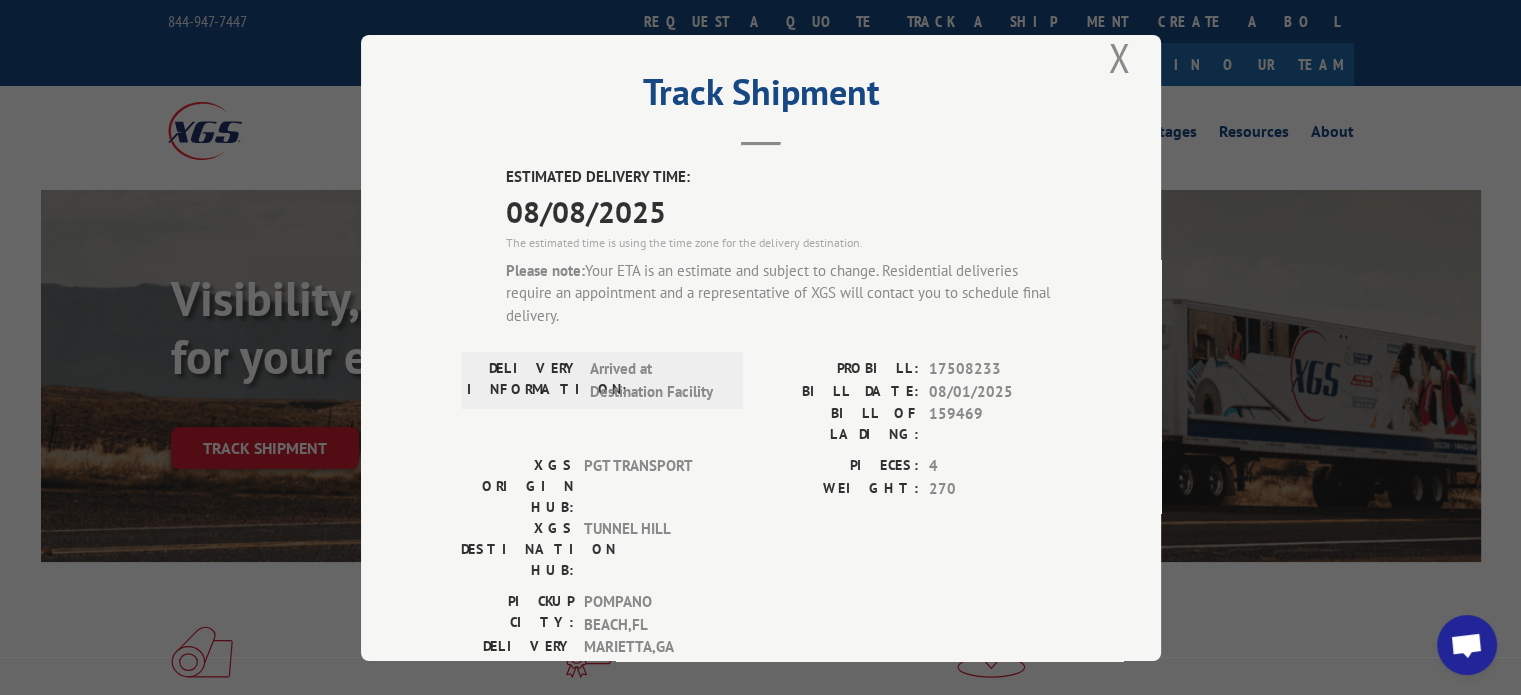 scroll, scrollTop: 28, scrollLeft: 0, axis: vertical 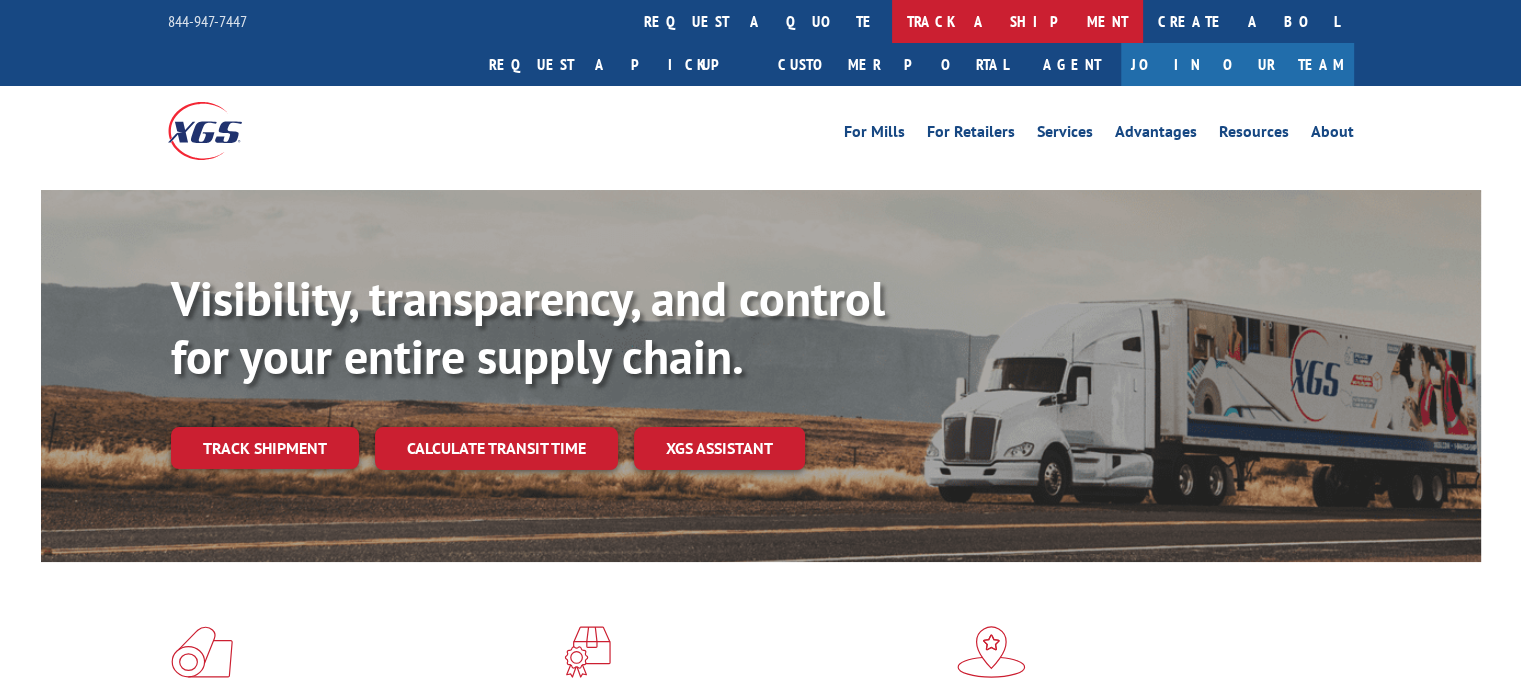click on "track a shipment" at bounding box center [1017, 21] 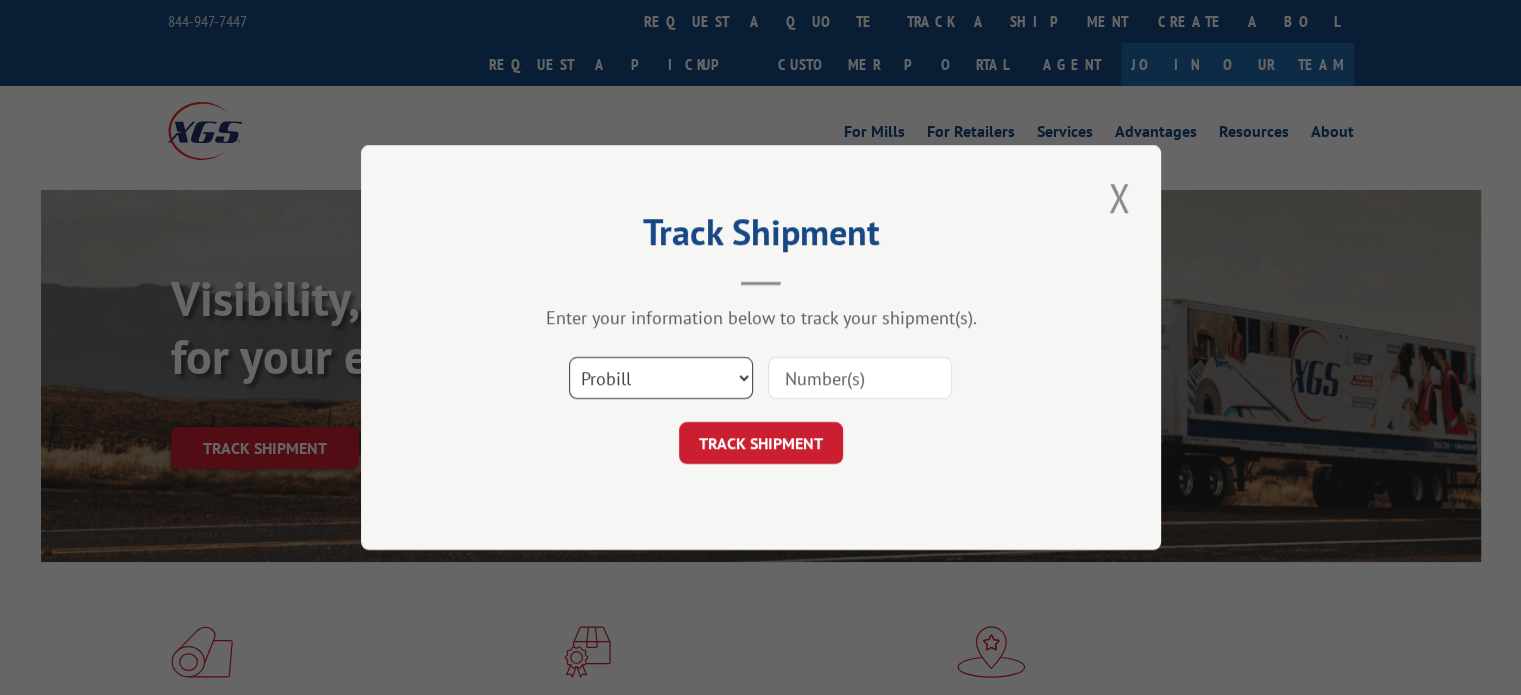 click on "Select category... Probill BOL PO" at bounding box center [661, 378] 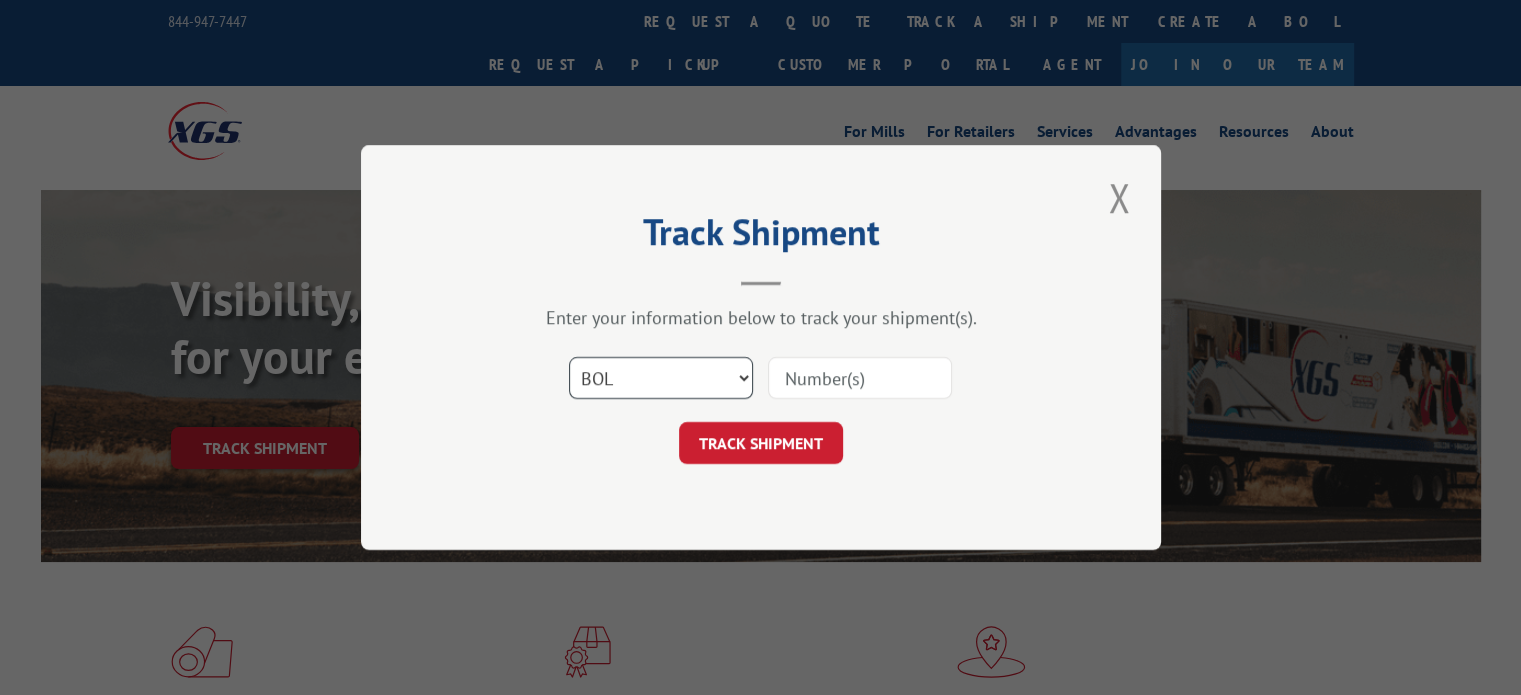 click on "Select category... Probill BOL PO" at bounding box center [661, 378] 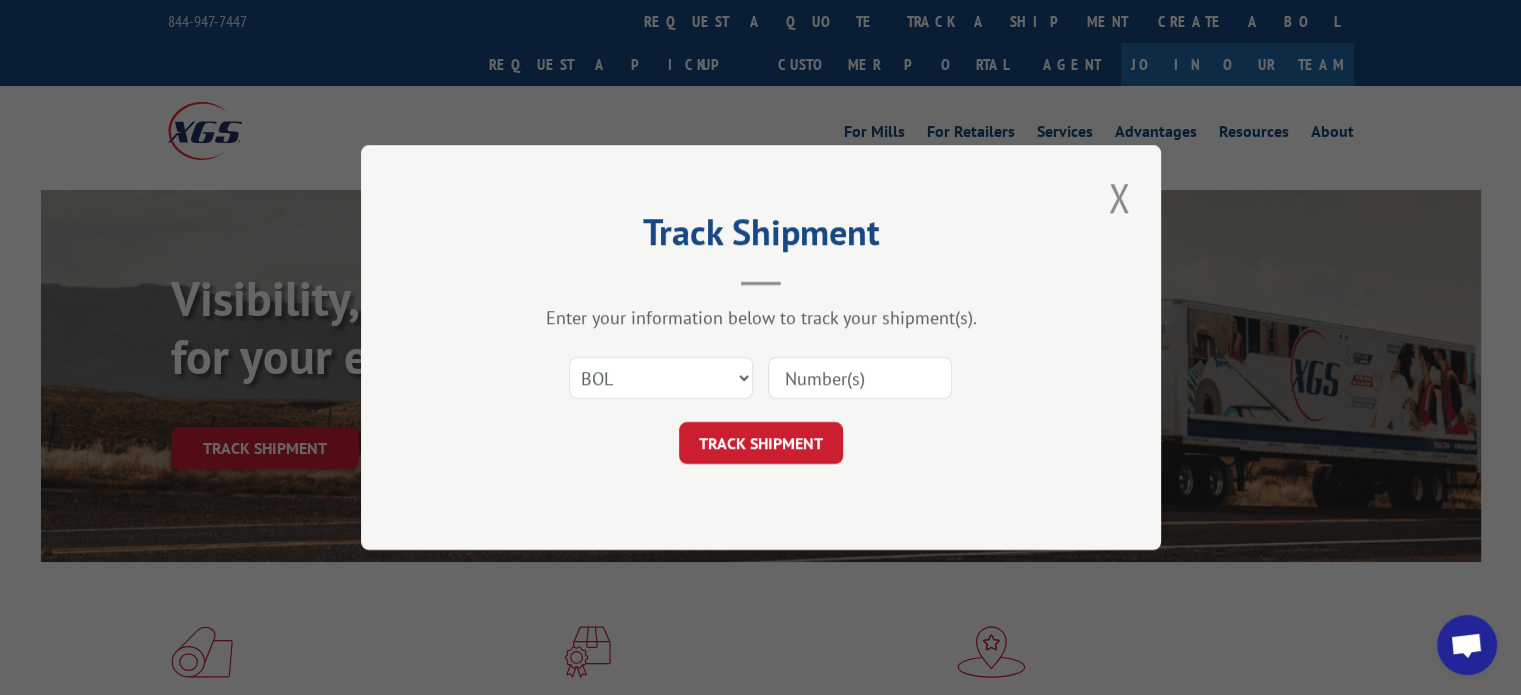 click at bounding box center [860, 378] 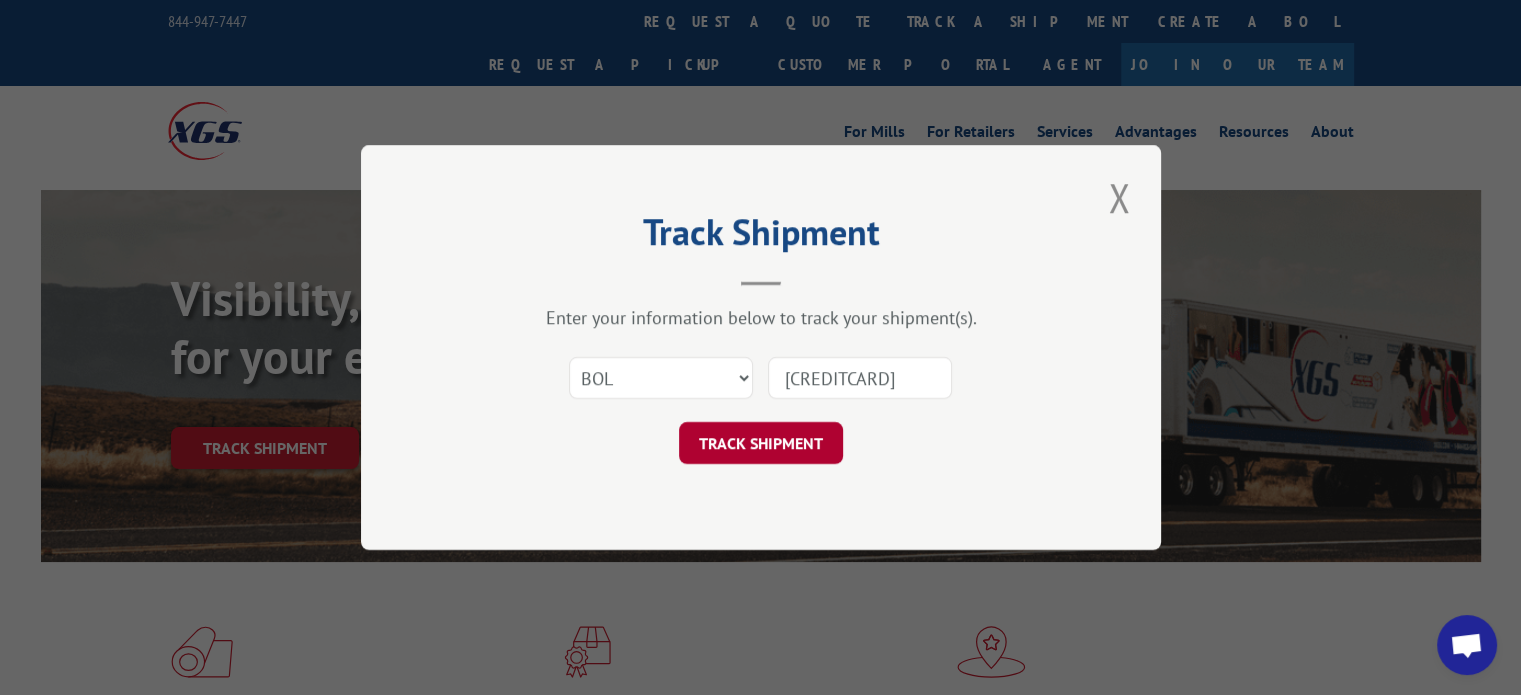 type on "[CREDITCARD]" 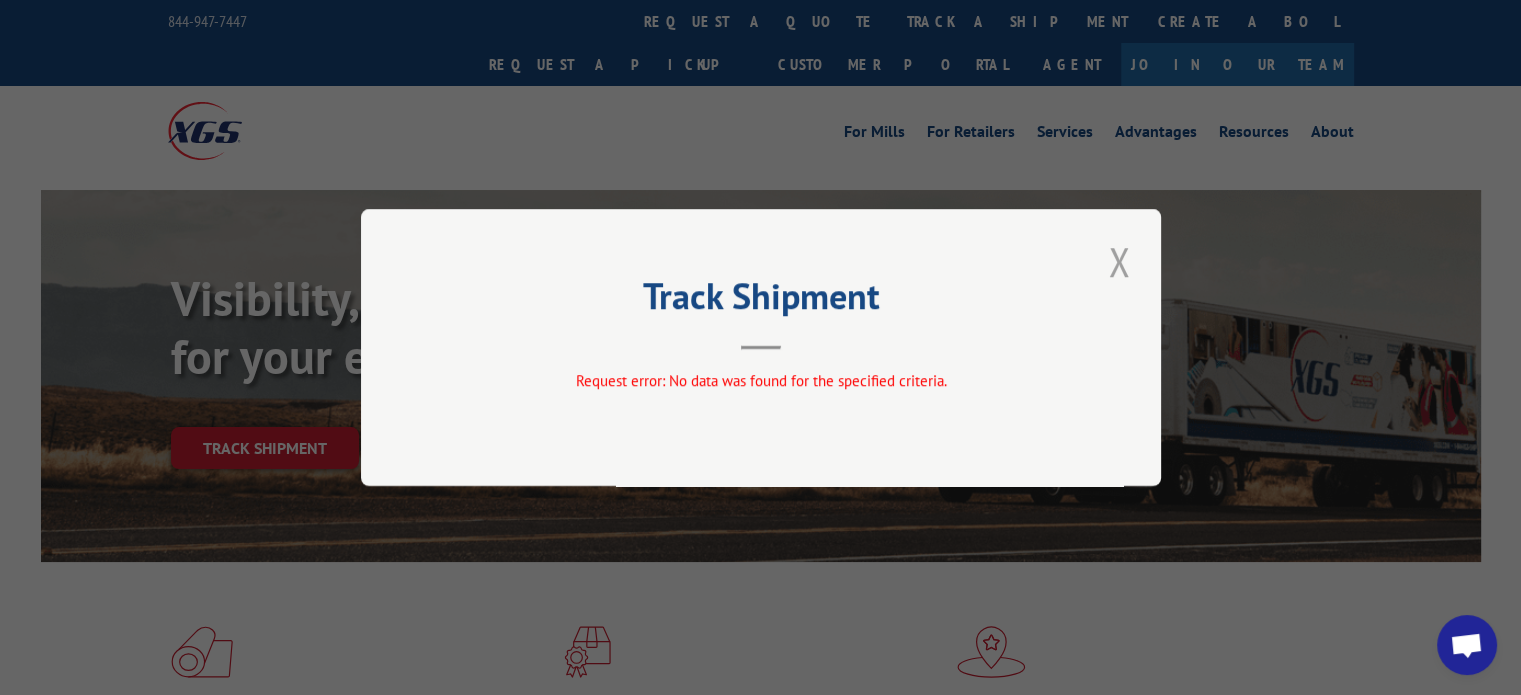 click at bounding box center [1119, 261] 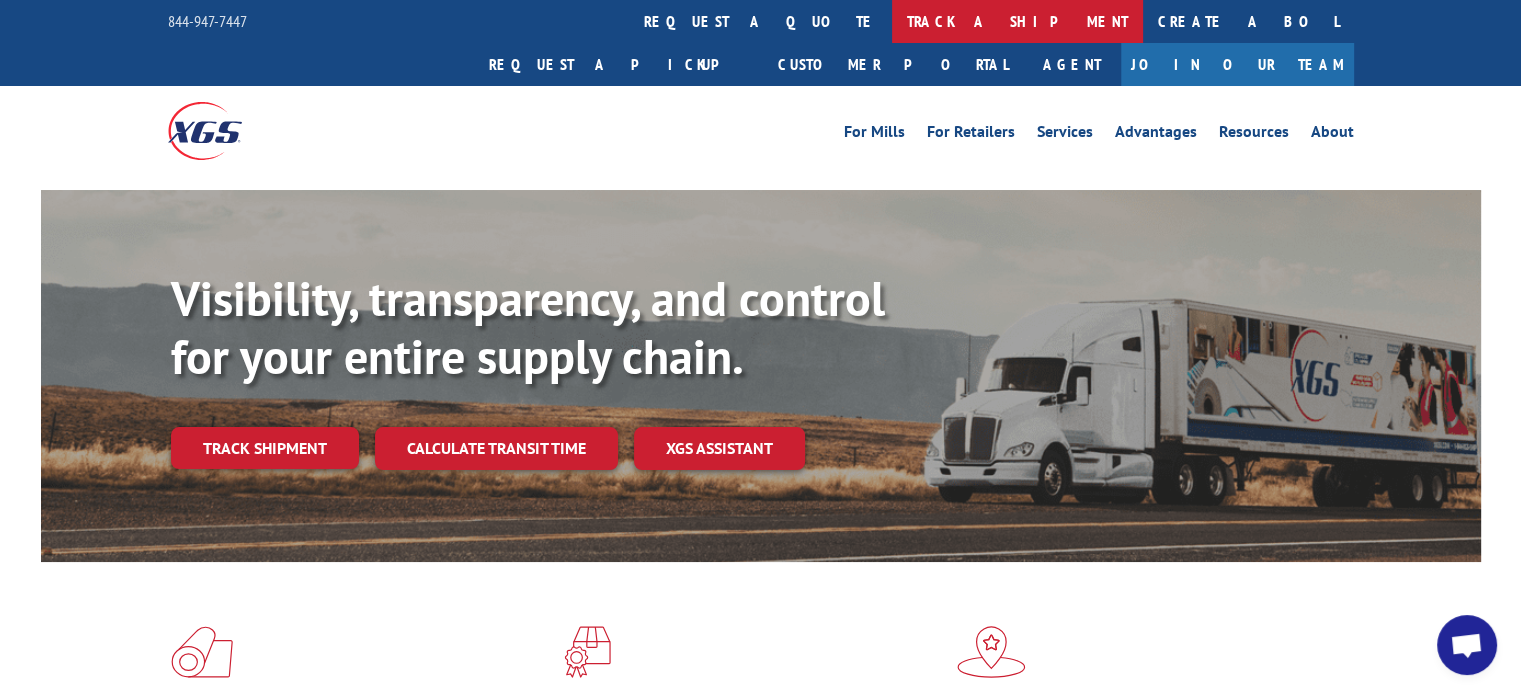 click on "track a shipment" at bounding box center (1017, 21) 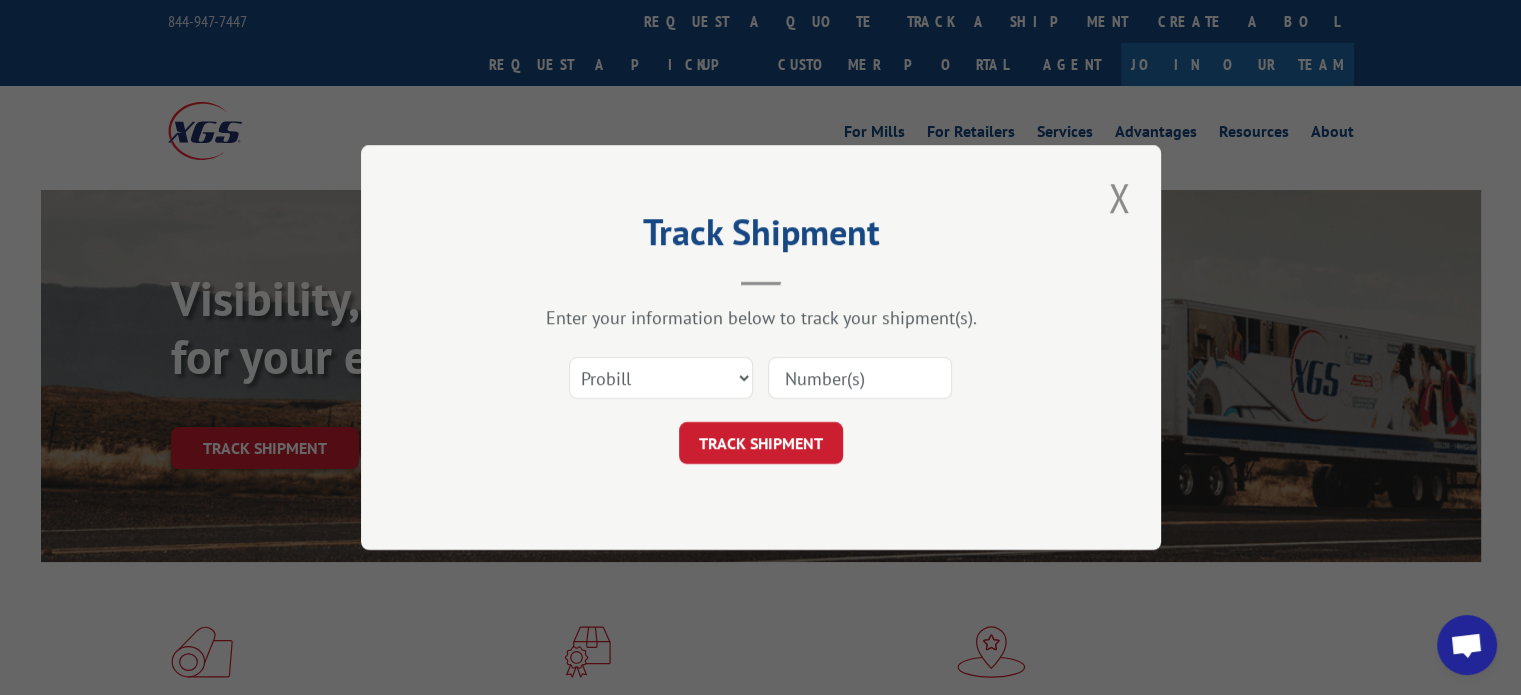click at bounding box center (860, 378) 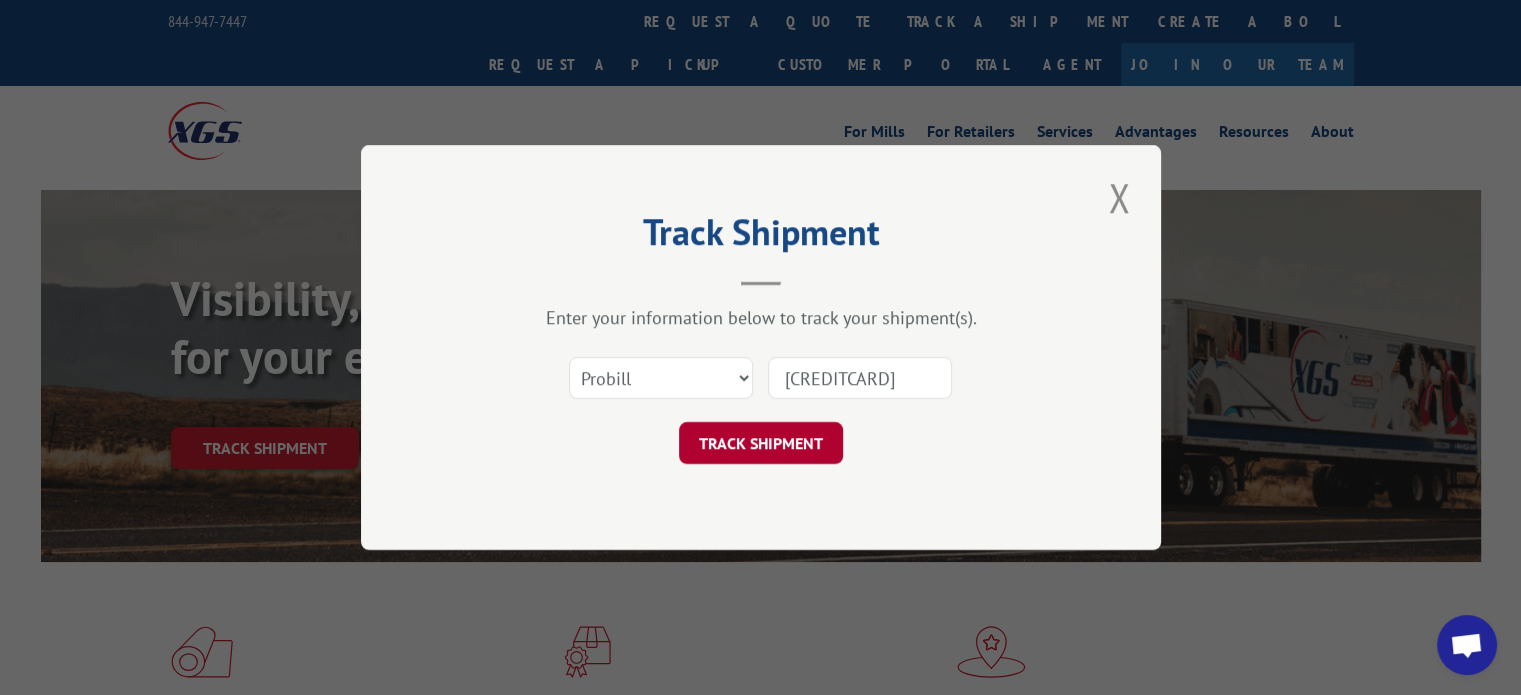 type on "[CREDITCARD]" 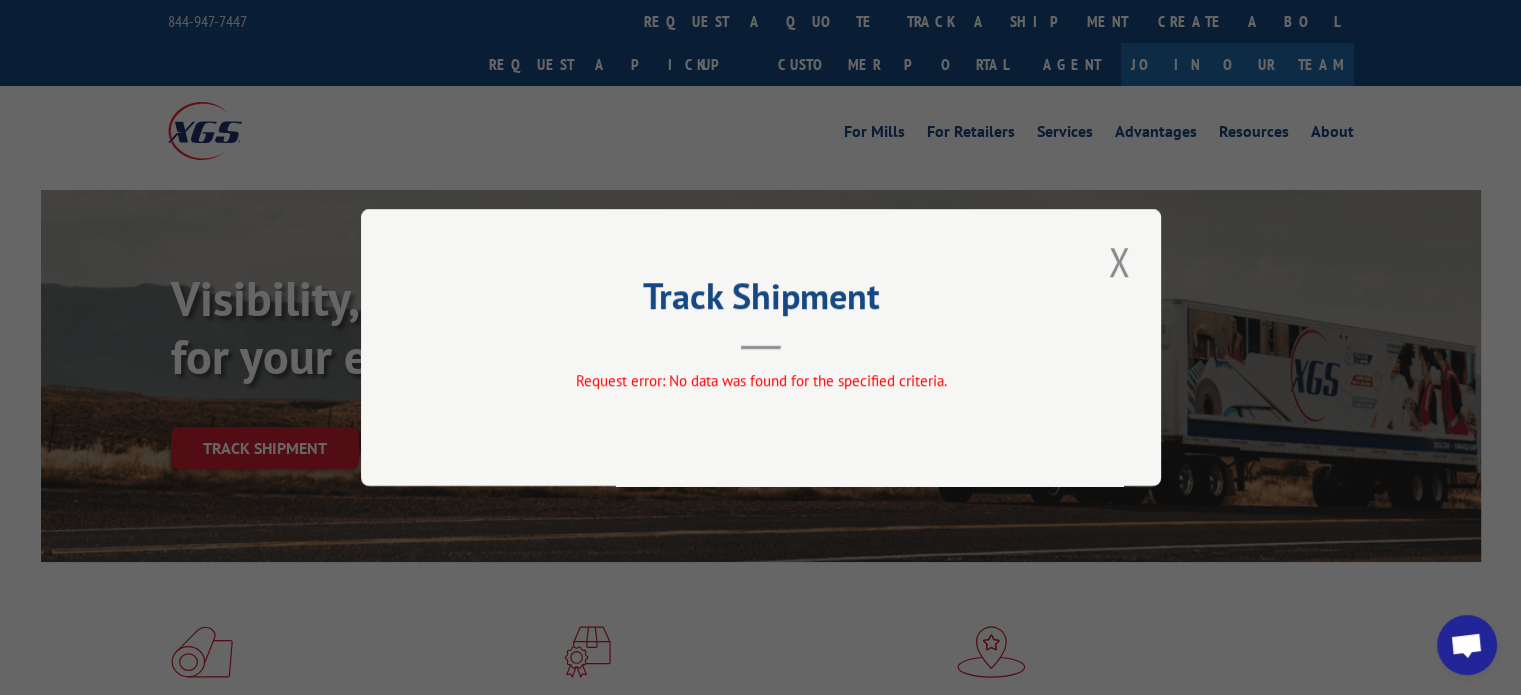 click on "Track Shipment Request error: No data was found for the specified criteria." at bounding box center [761, 347] 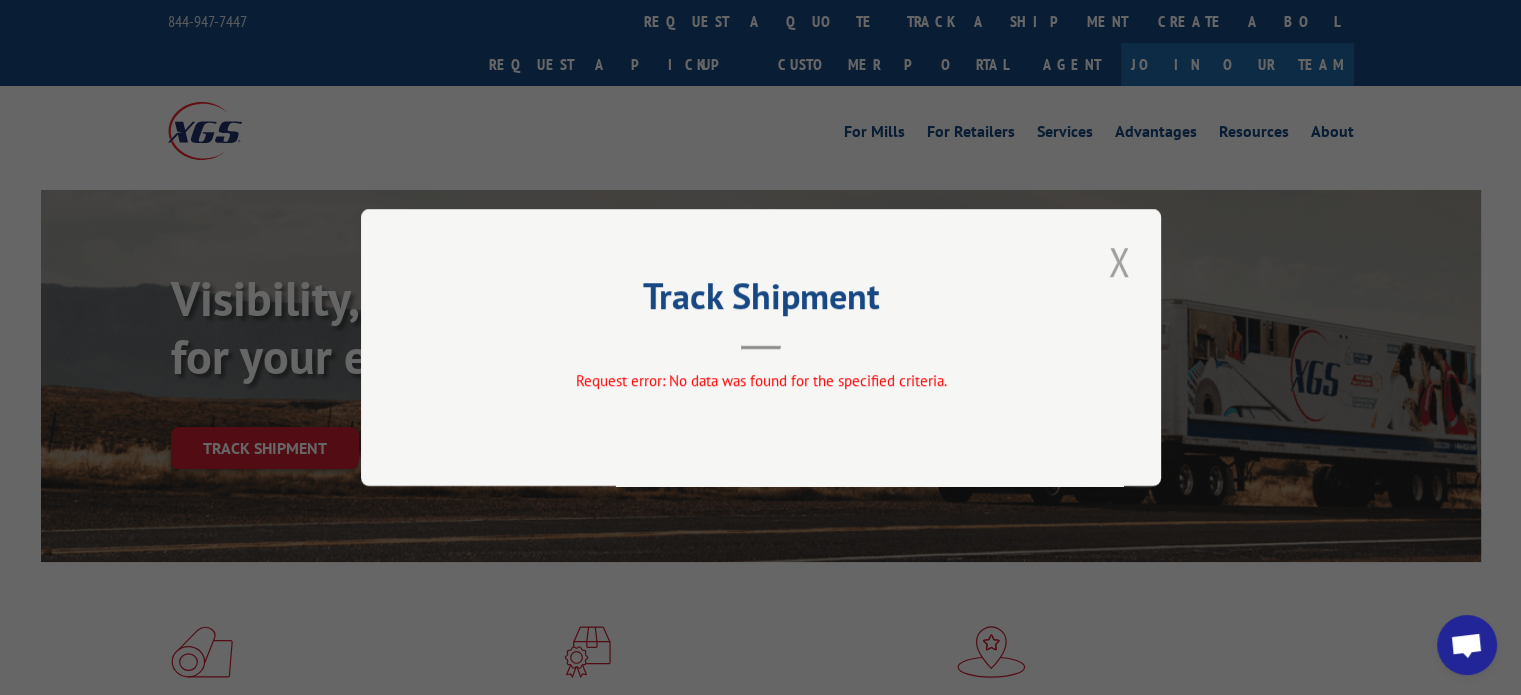 click at bounding box center [1119, 261] 